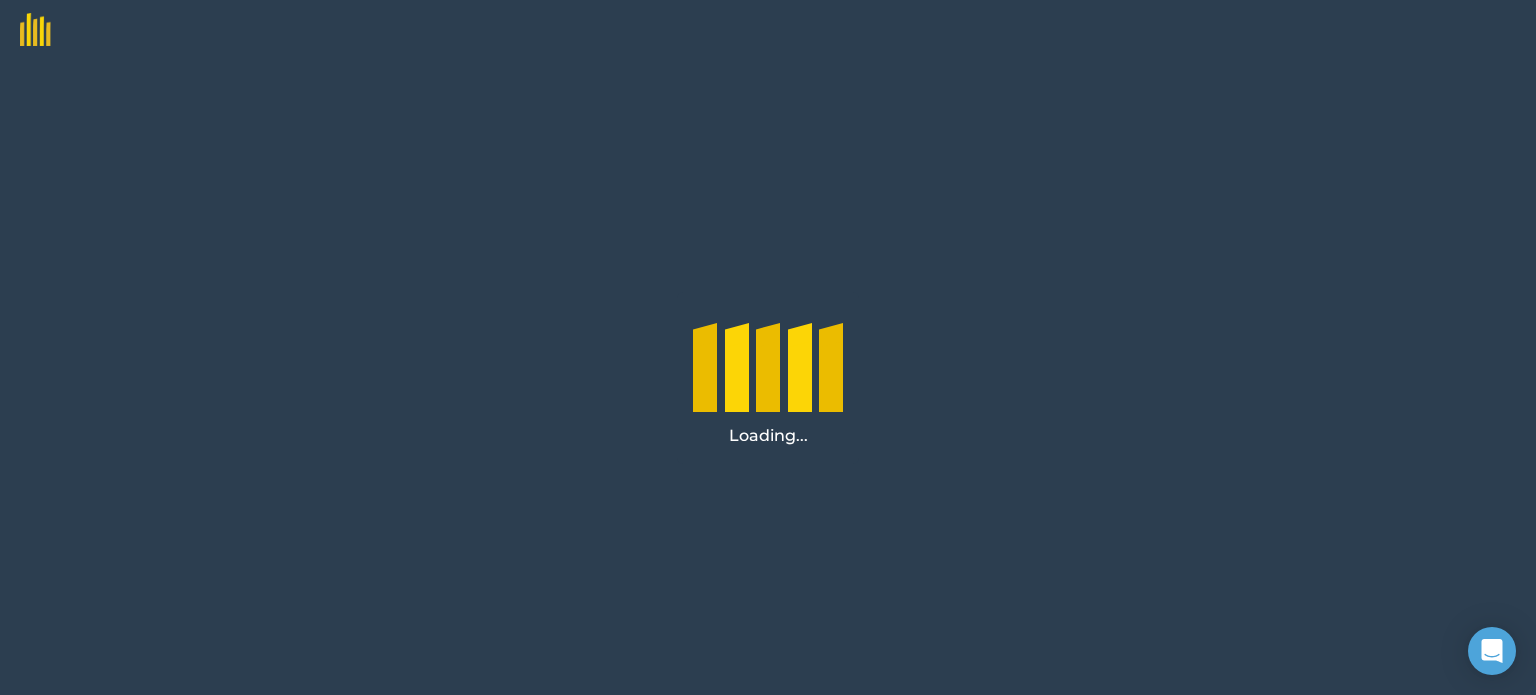scroll, scrollTop: 0, scrollLeft: 0, axis: both 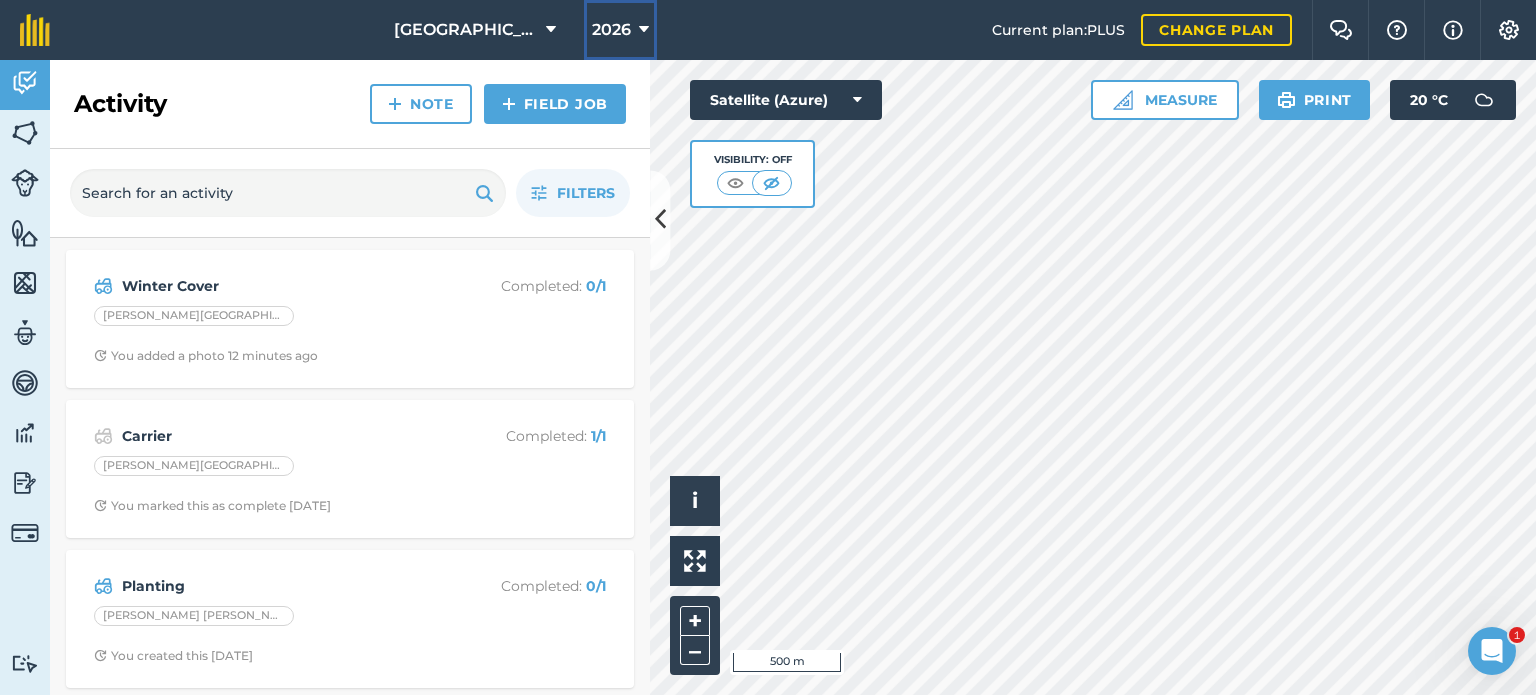 click at bounding box center (644, 30) 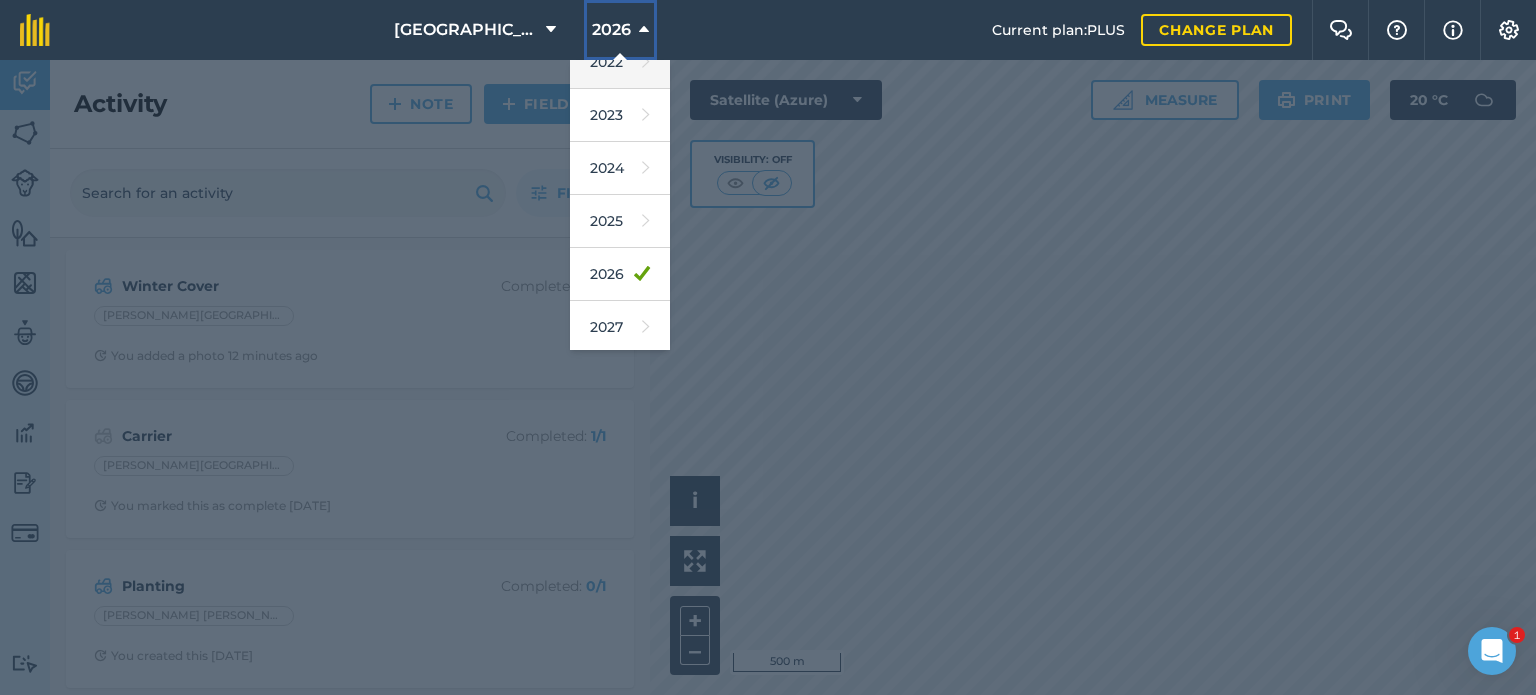 scroll, scrollTop: 237, scrollLeft: 0, axis: vertical 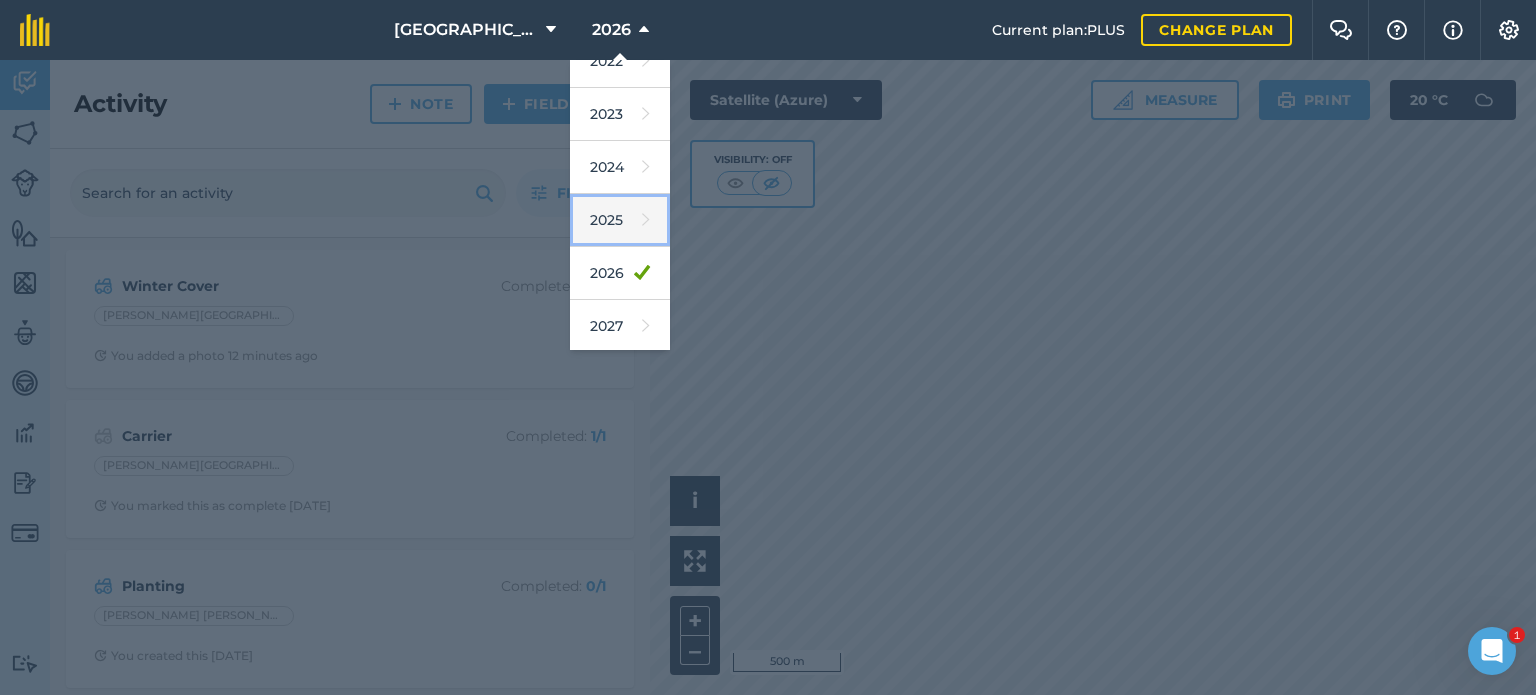 click on "2025" at bounding box center [620, 220] 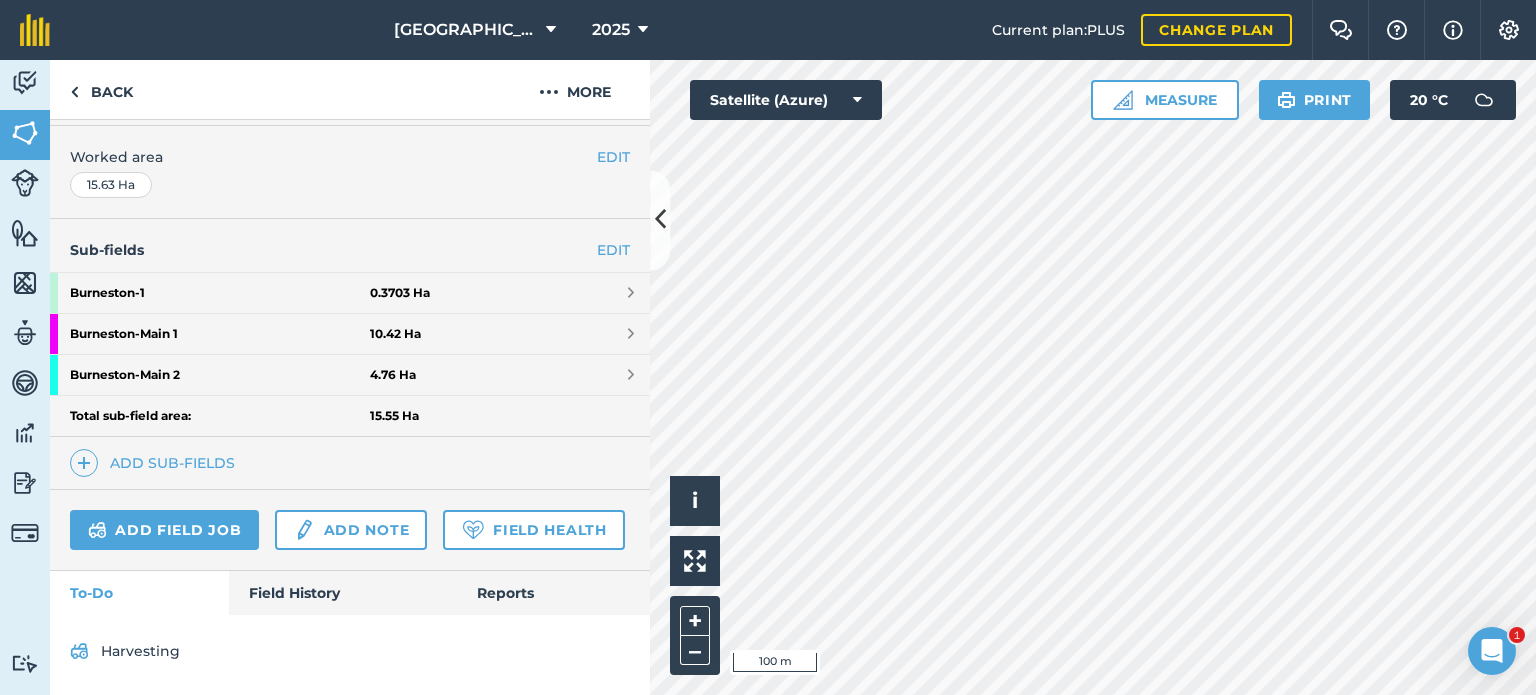 scroll, scrollTop: 472, scrollLeft: 0, axis: vertical 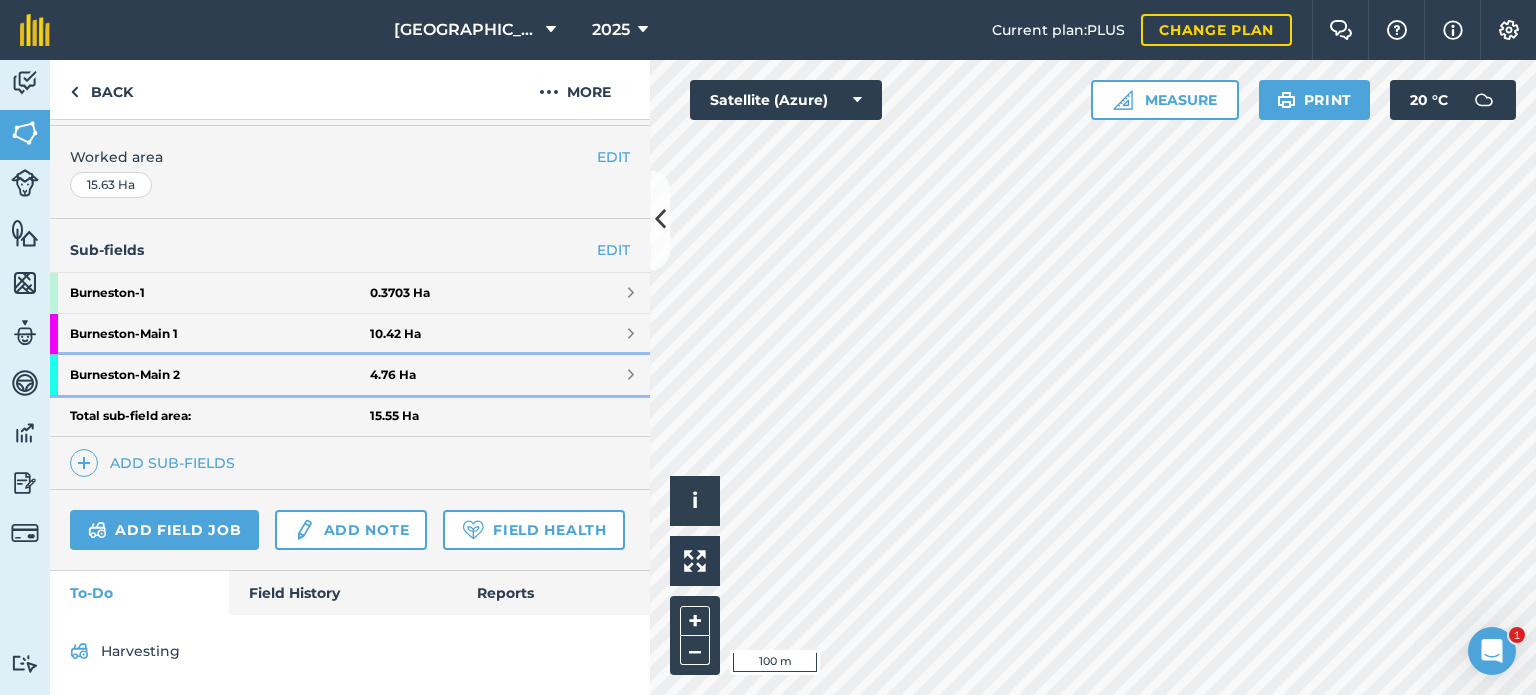 click on "Burneston  -  Main 2" at bounding box center [220, 375] 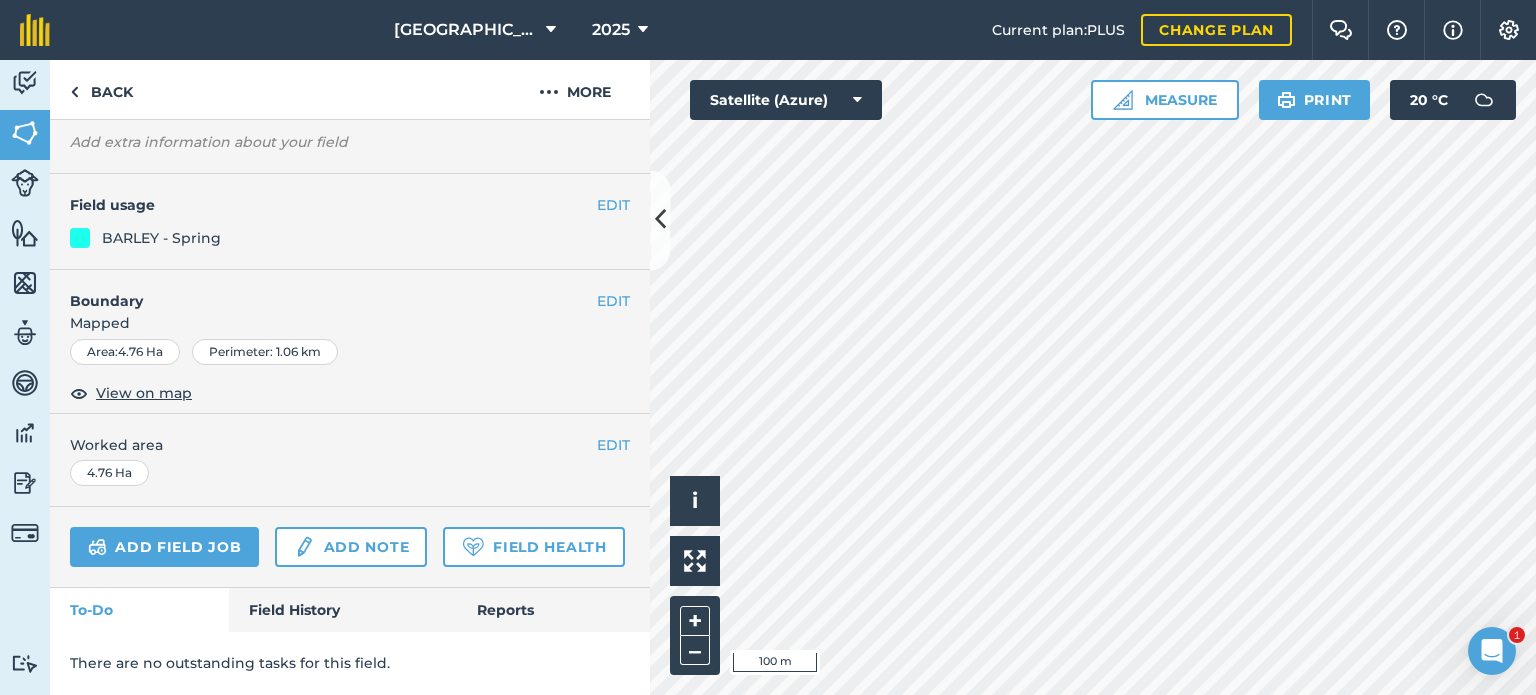 scroll, scrollTop: 205, scrollLeft: 0, axis: vertical 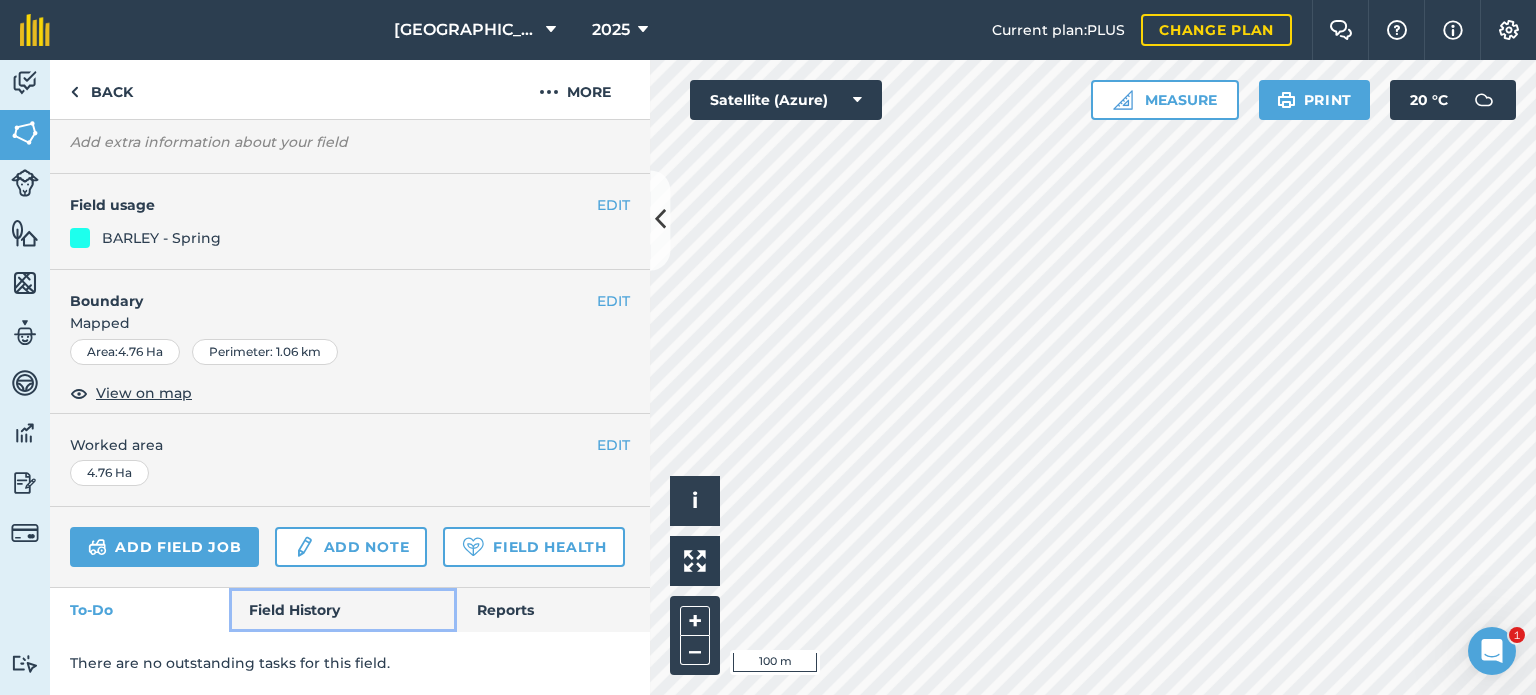 click on "Field History" at bounding box center (342, 610) 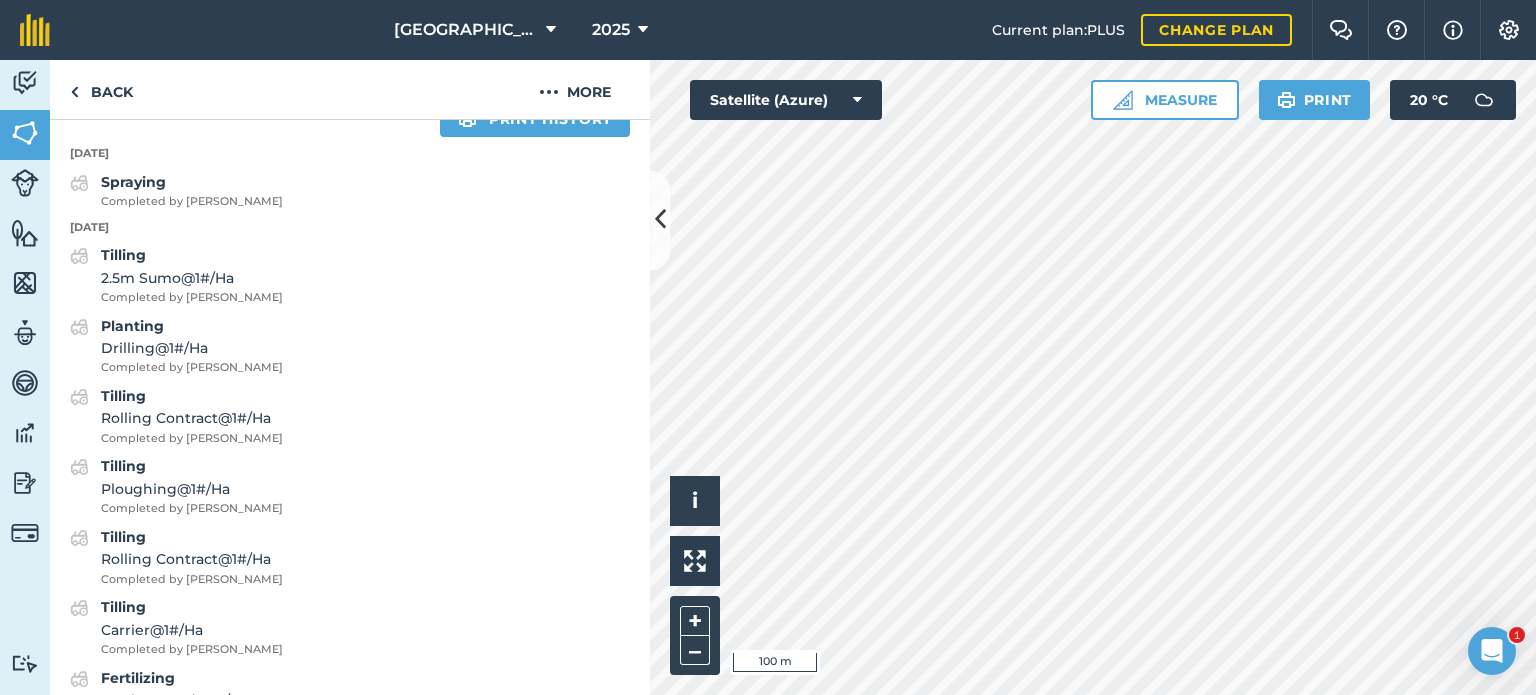 scroll, scrollTop: 705, scrollLeft: 0, axis: vertical 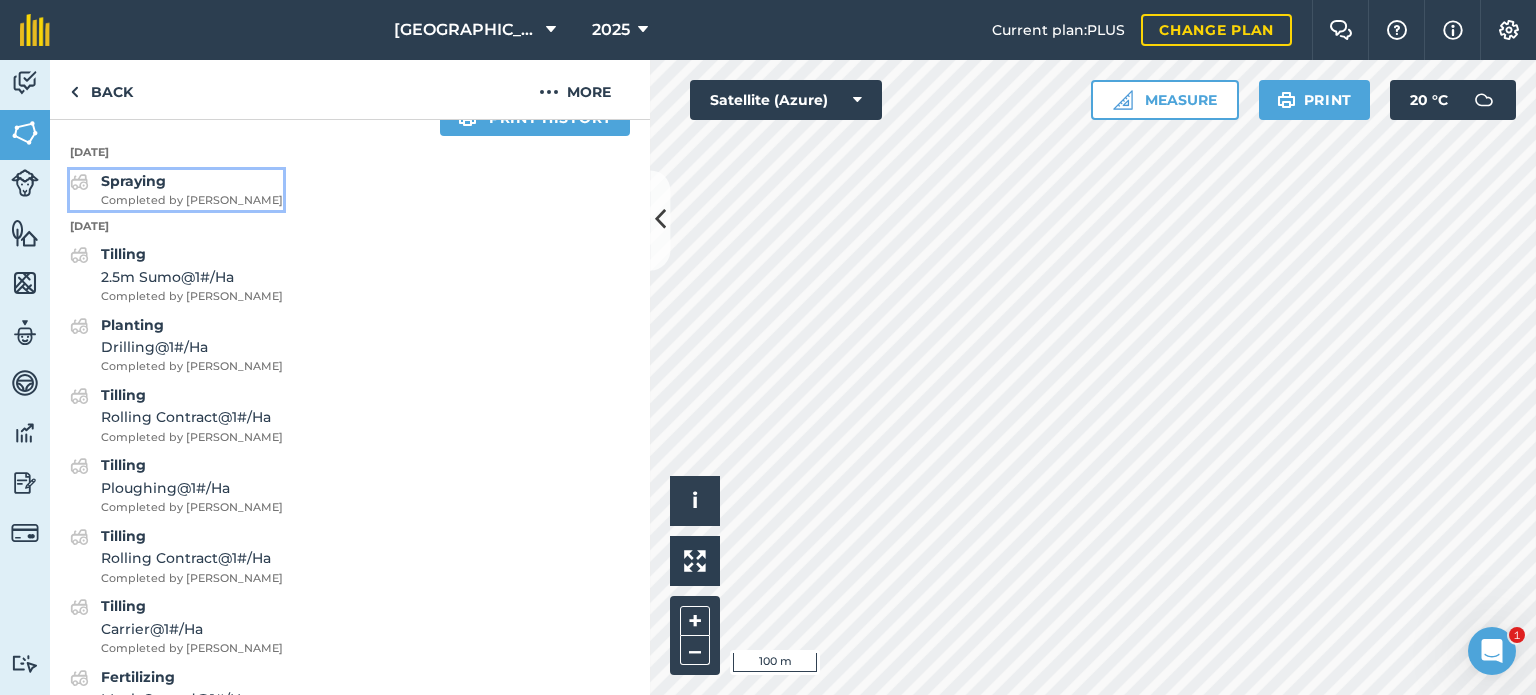 click on "Spraying Completed by   [PERSON_NAME]" at bounding box center [192, 190] 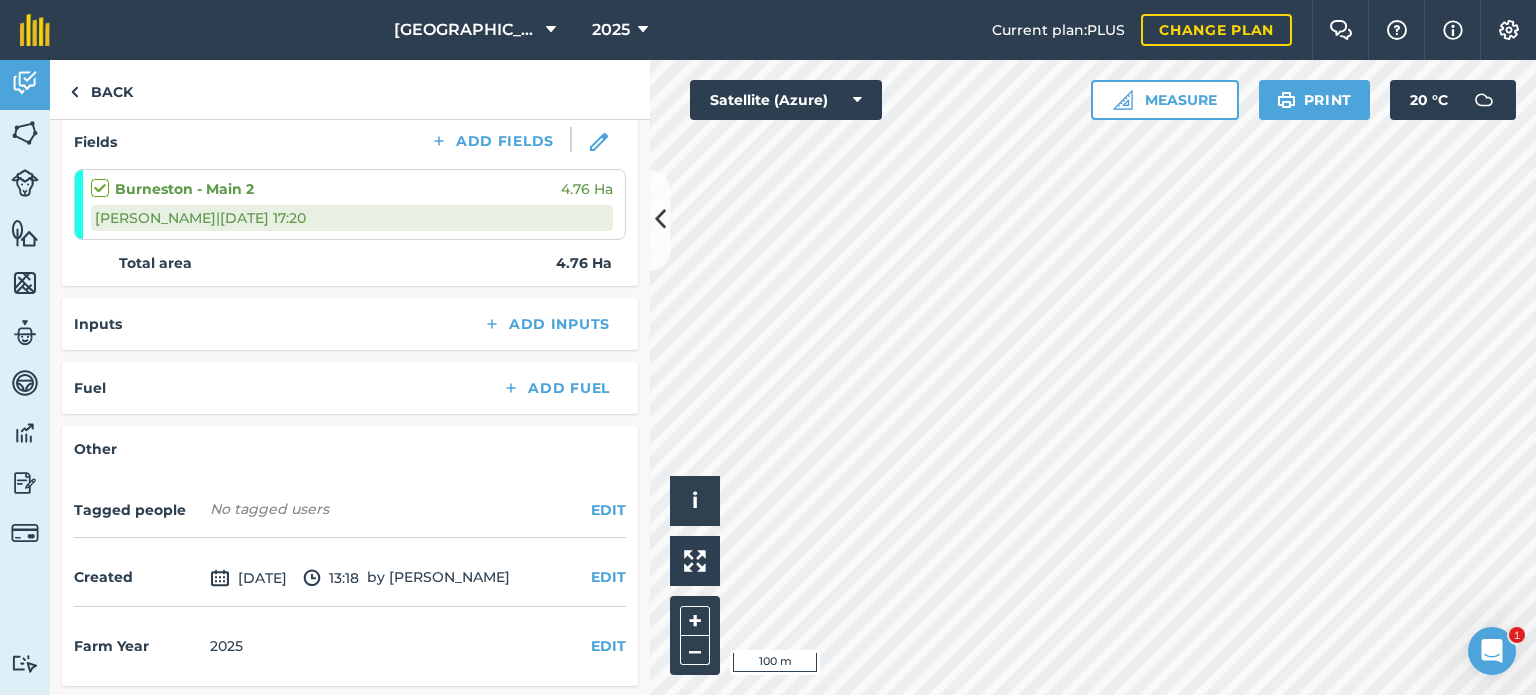 scroll, scrollTop: 0, scrollLeft: 0, axis: both 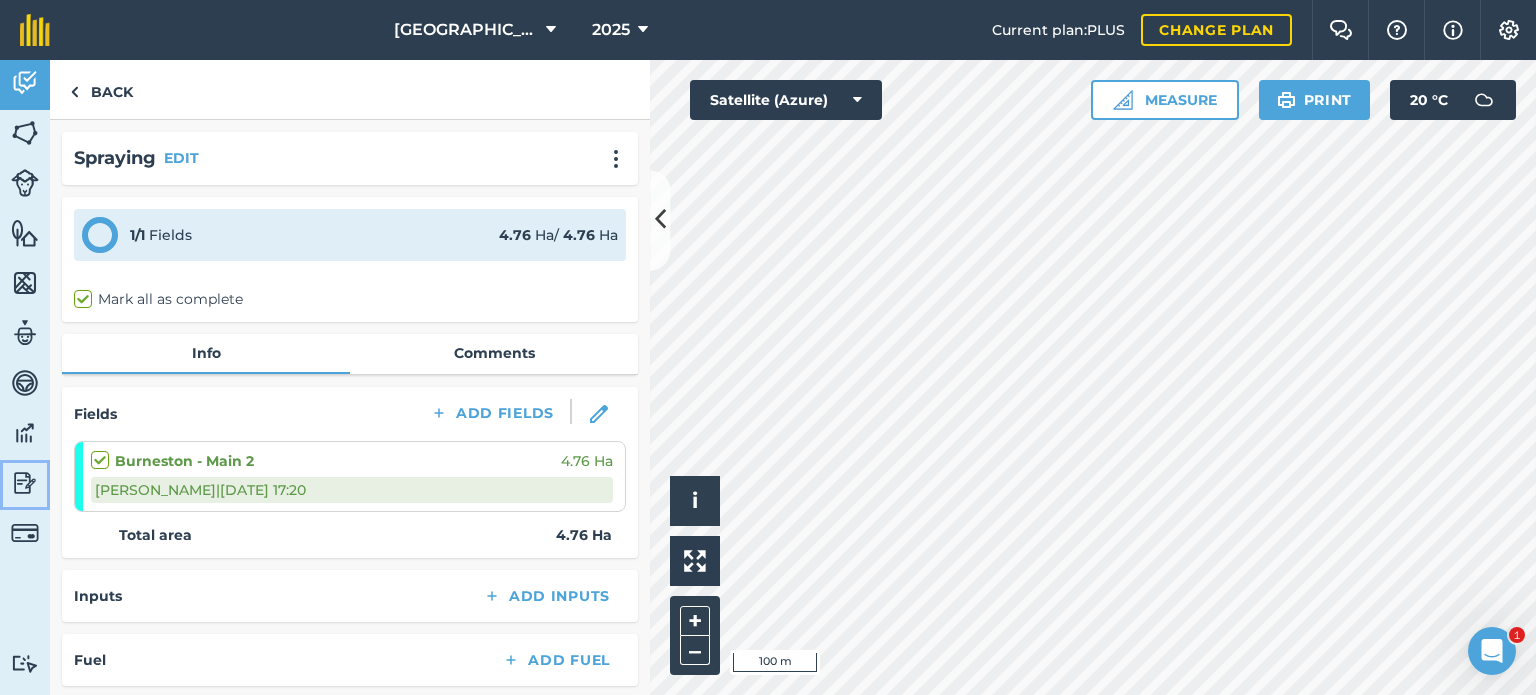 click on "Reporting" at bounding box center (25, 485) 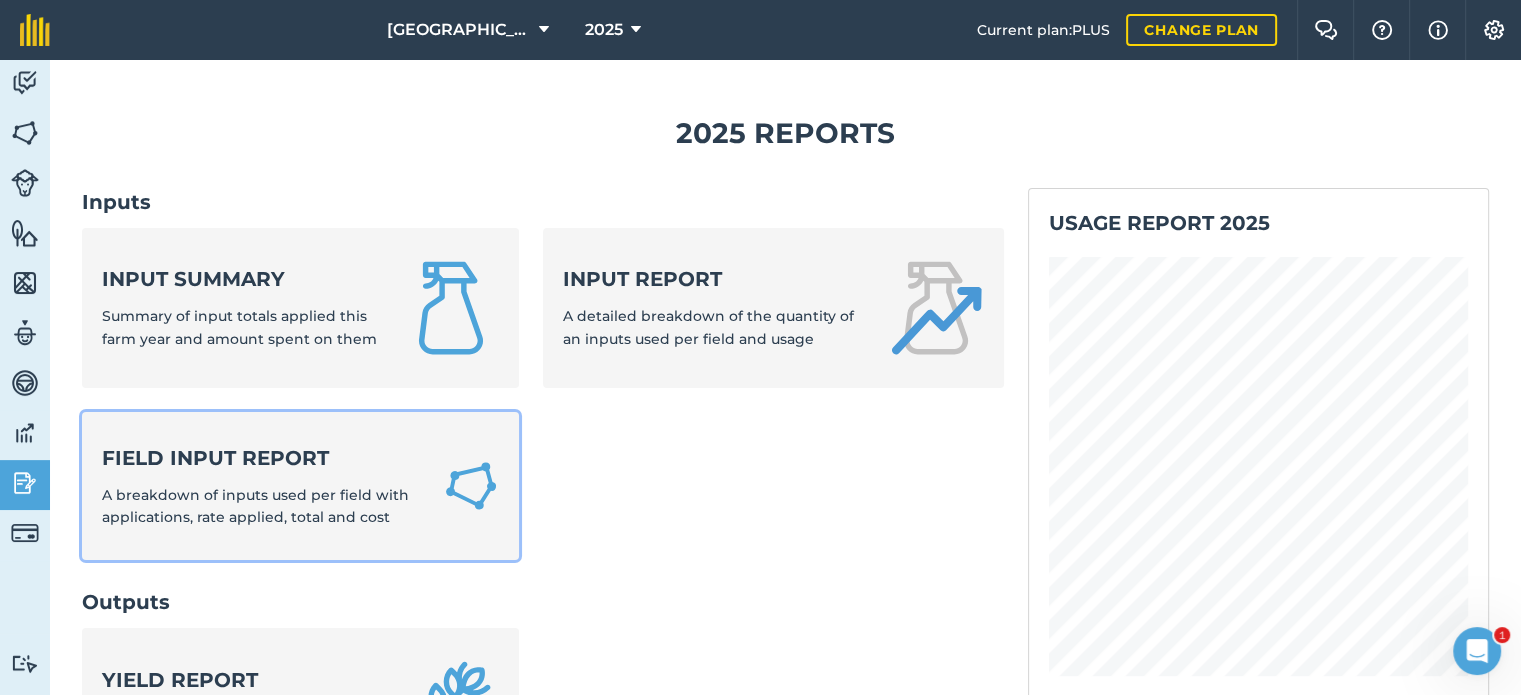 click on "A breakdown of inputs used per field with applications, rate applied, total and cost" at bounding box center [255, 506] 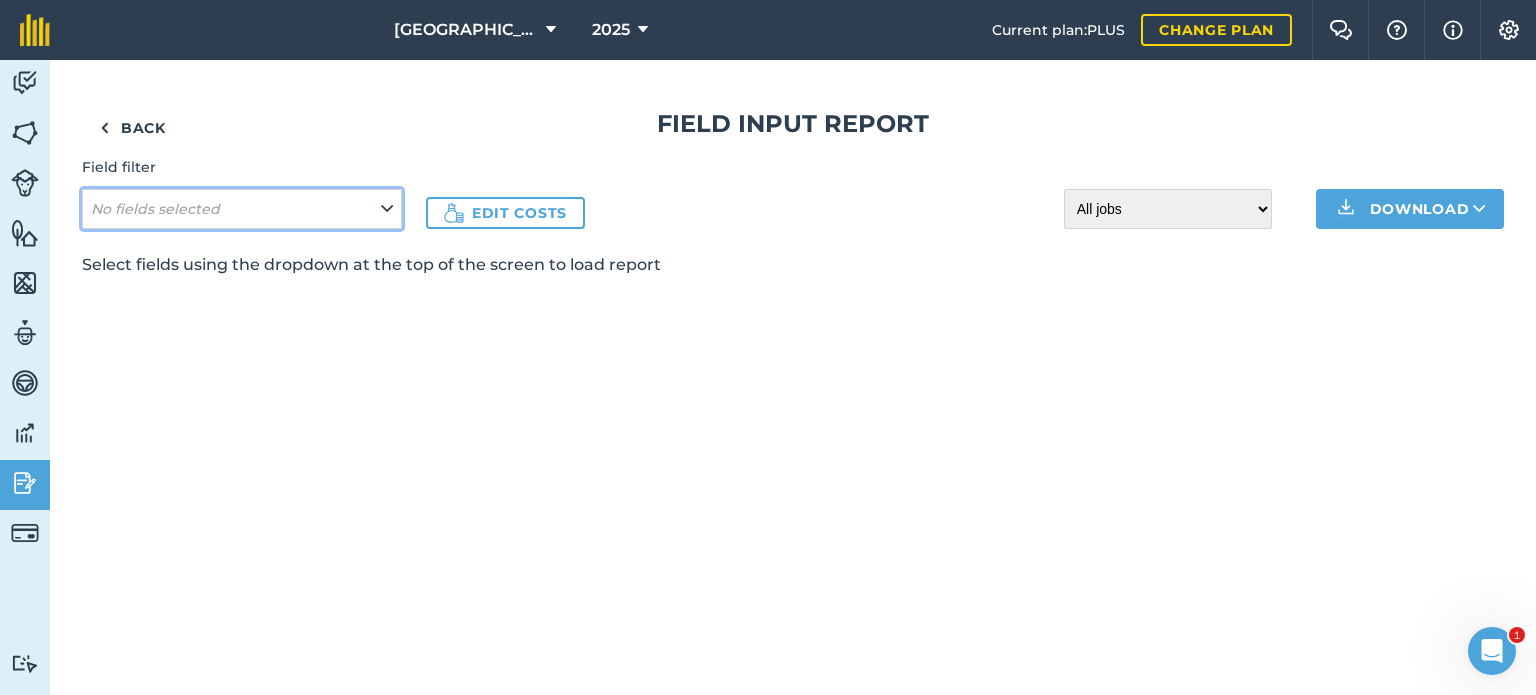 click at bounding box center [387, 209] 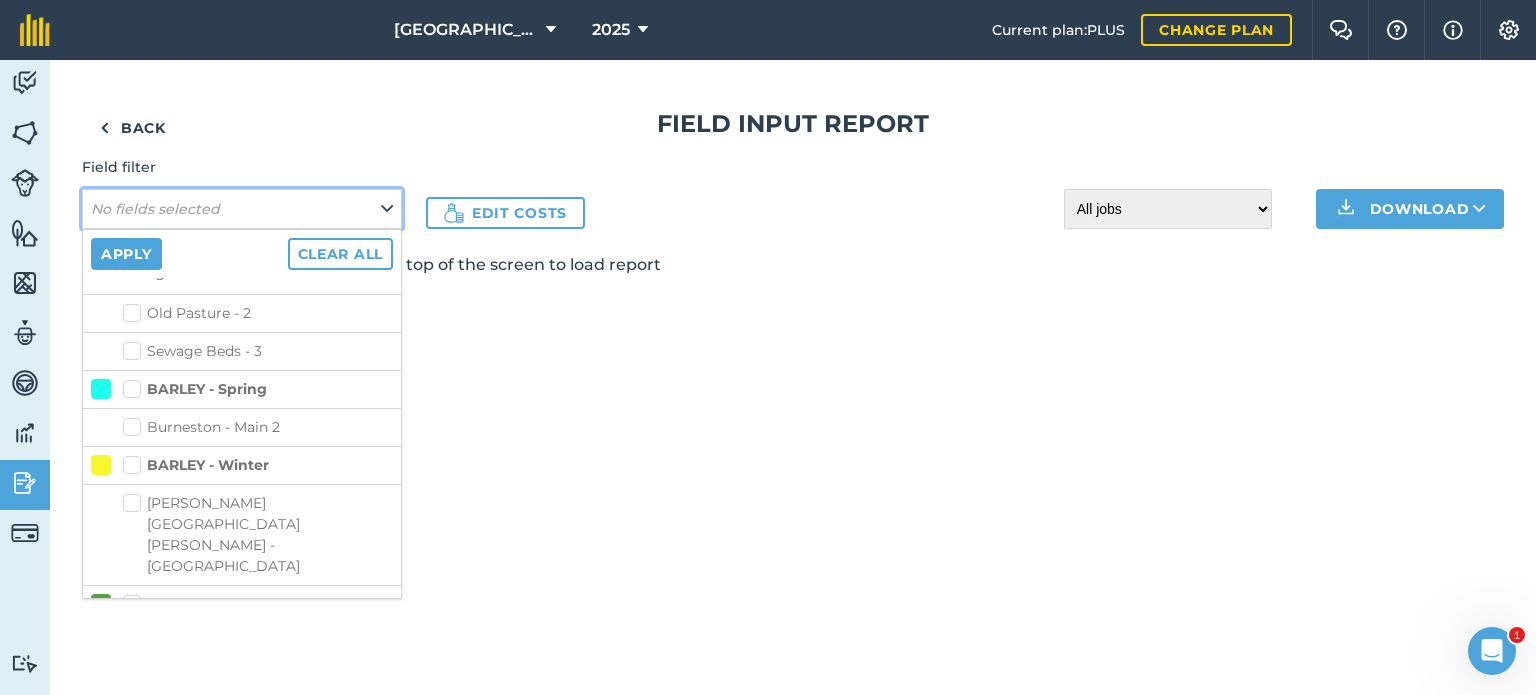 scroll, scrollTop: 400, scrollLeft: 0, axis: vertical 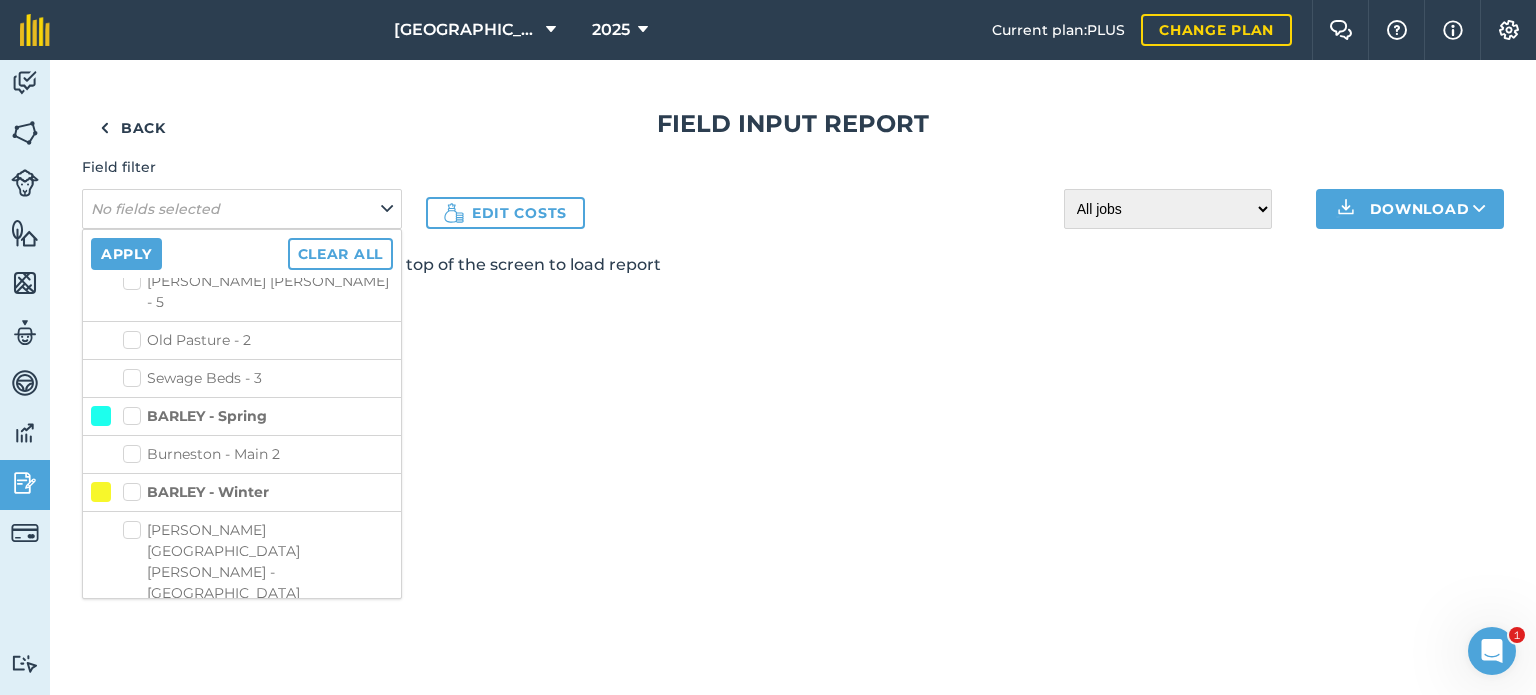 click on "Burneston - Main 2" at bounding box center [258, 454] 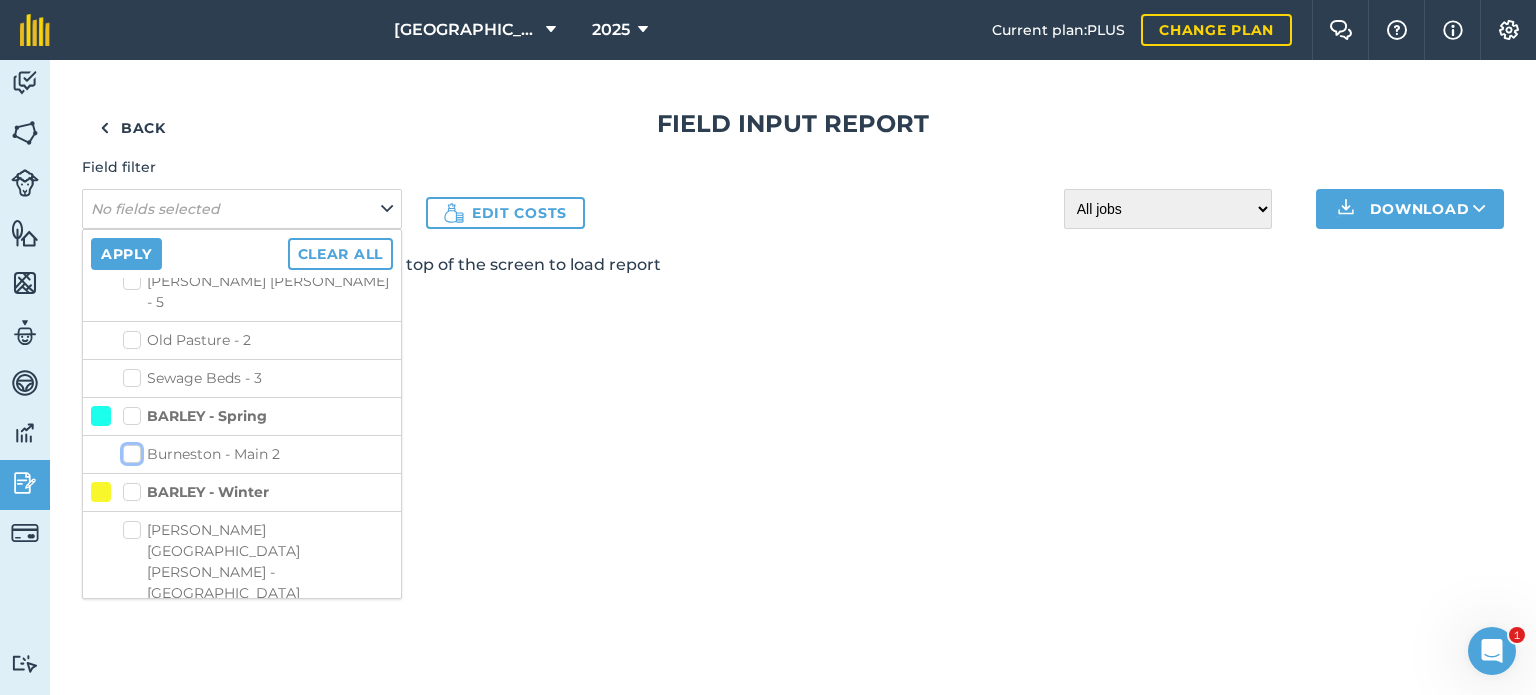 click on "Burneston - Main 2" at bounding box center (129, 450) 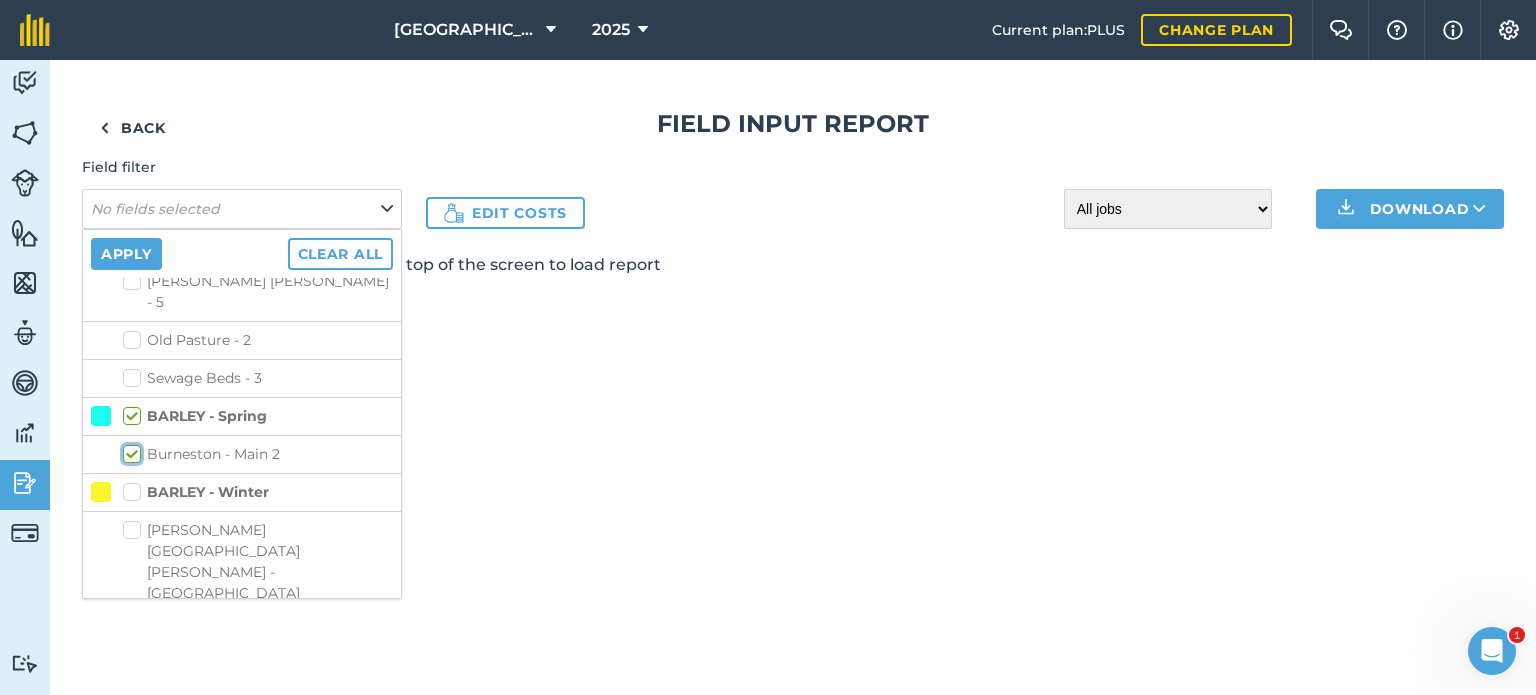 checkbox on "true" 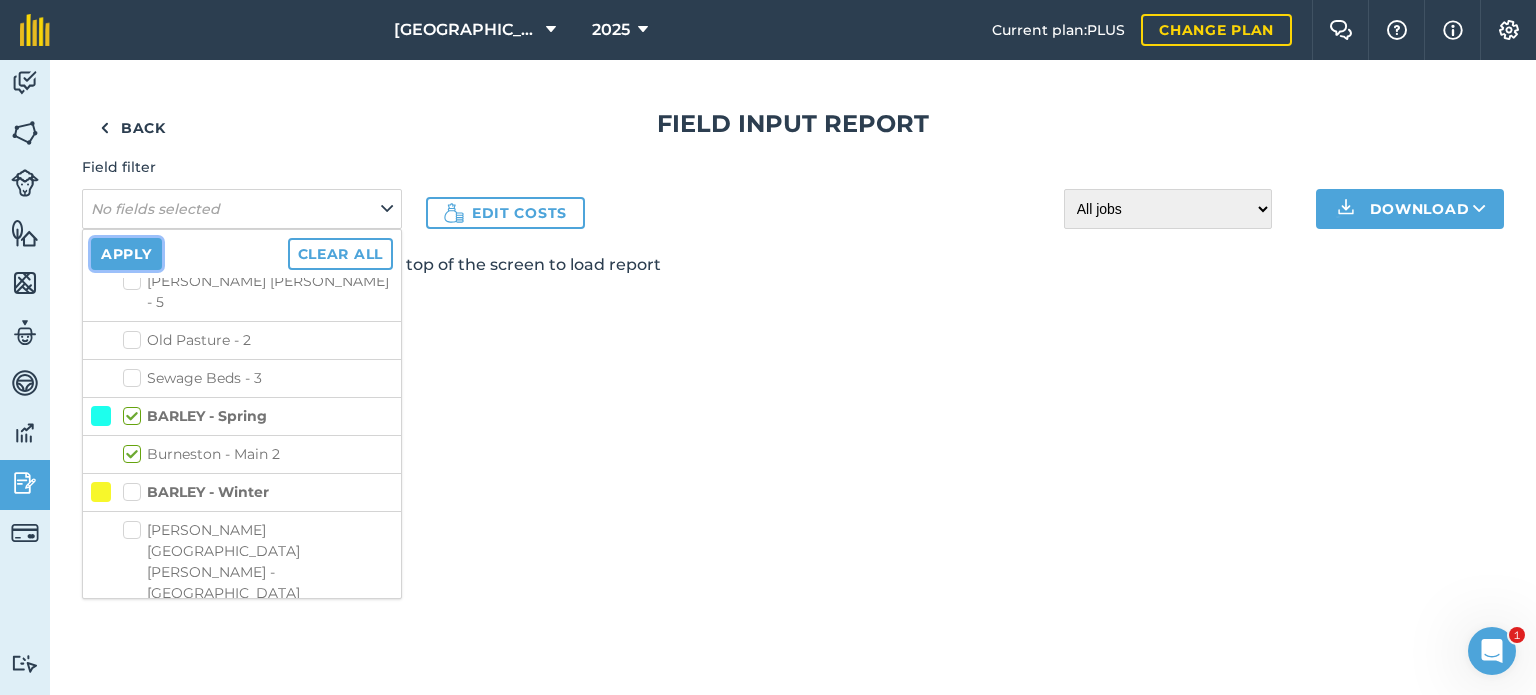 click on "Apply" at bounding box center (126, 254) 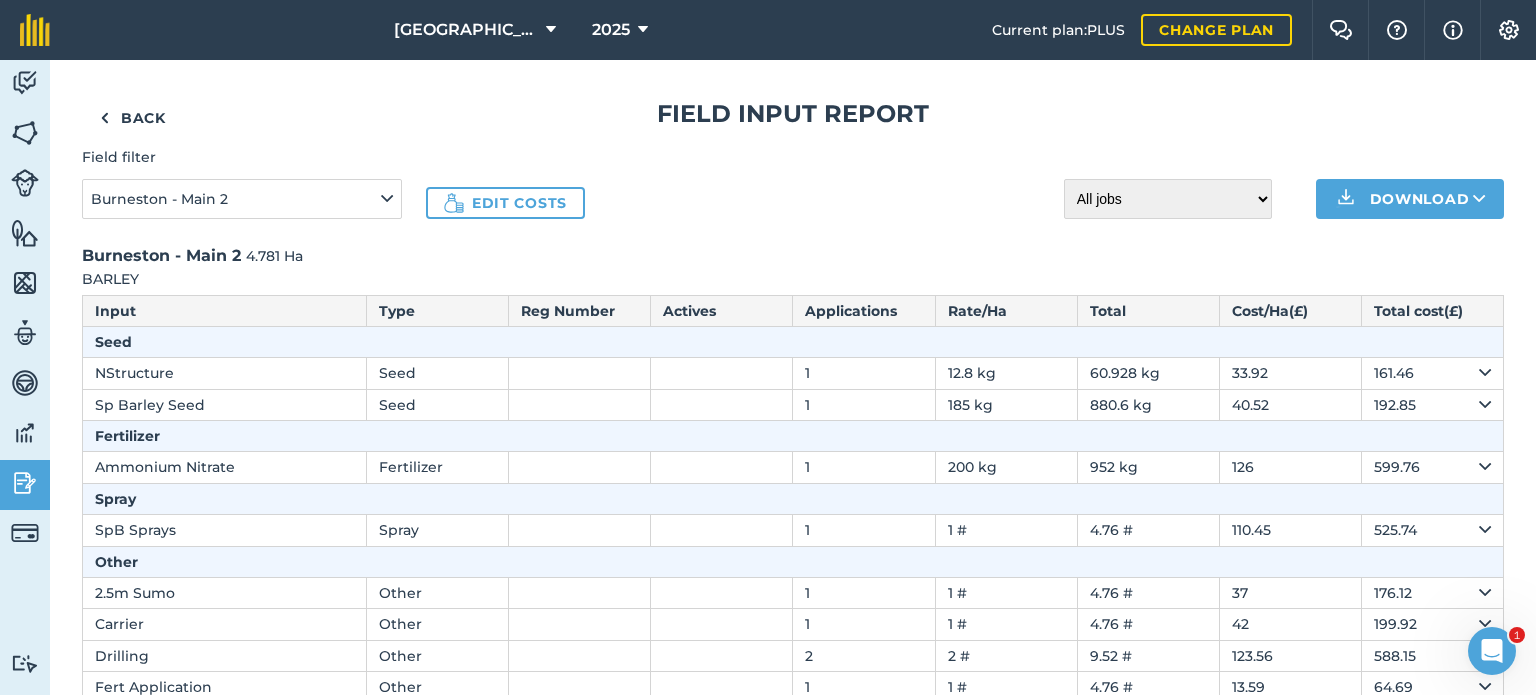 scroll, scrollTop: 0, scrollLeft: 0, axis: both 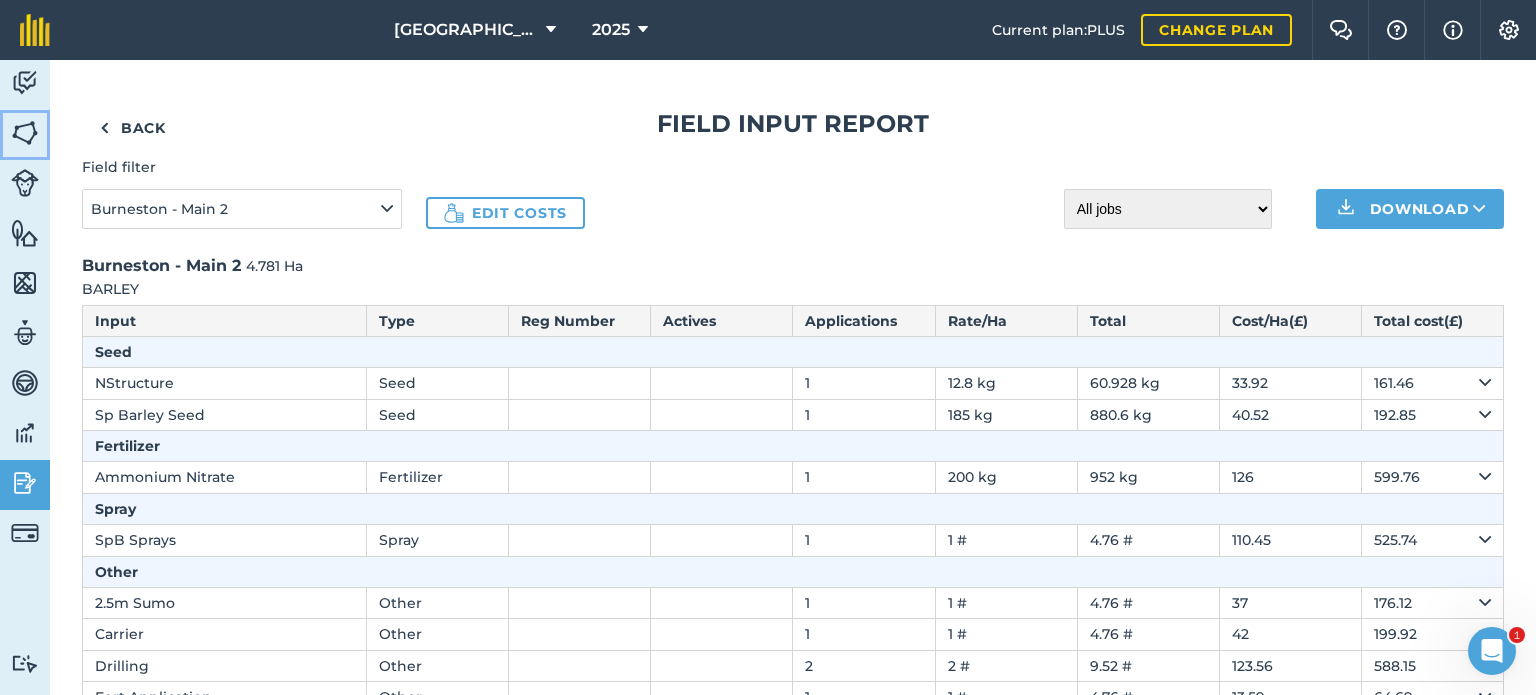 click at bounding box center [25, 133] 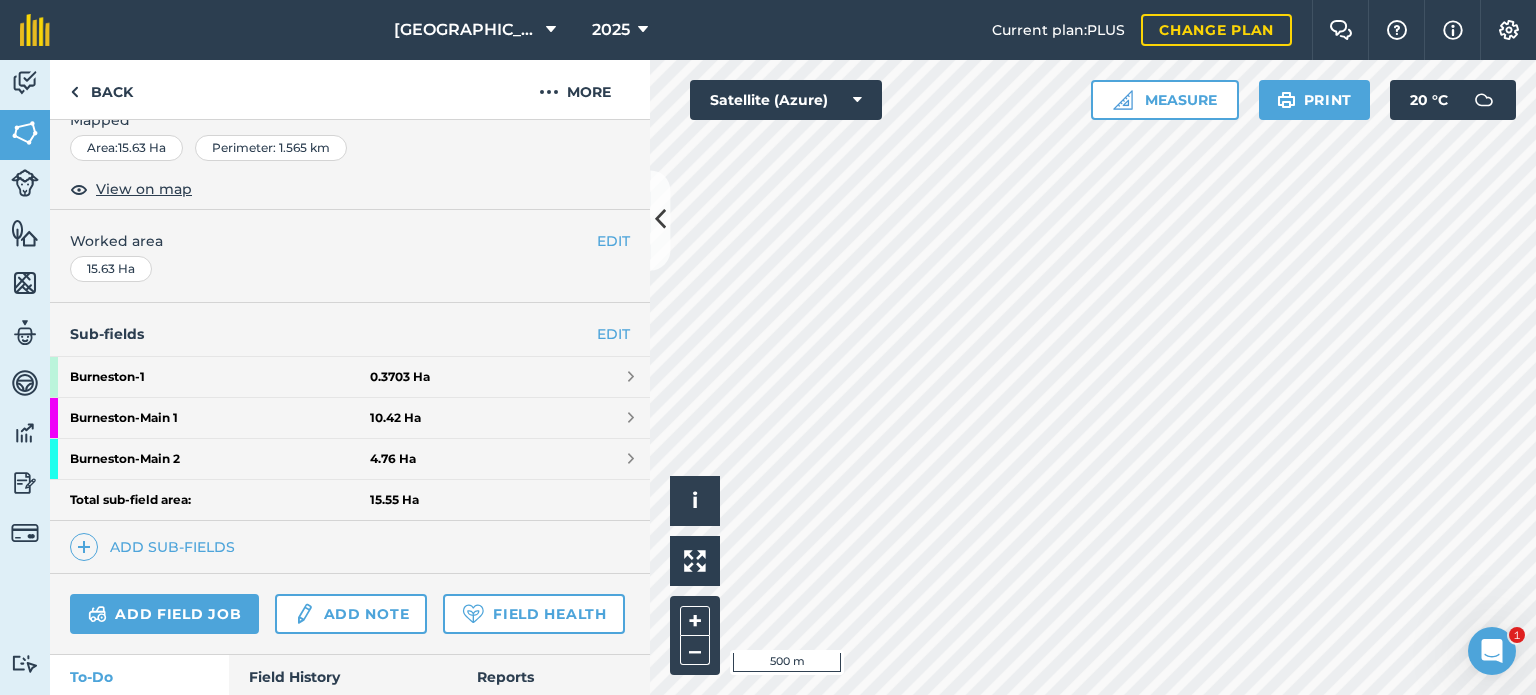 scroll, scrollTop: 400, scrollLeft: 0, axis: vertical 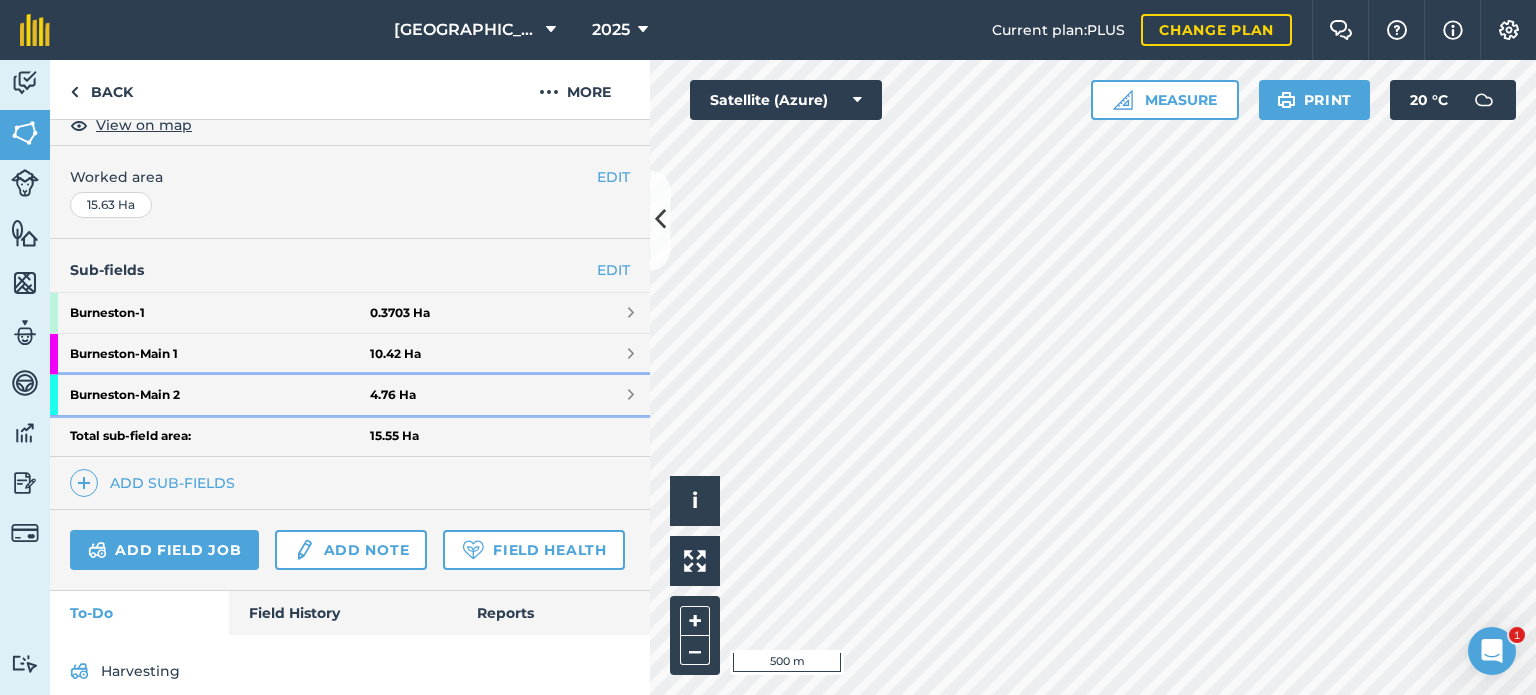 click on "Burneston  -  Main 2" at bounding box center (220, 395) 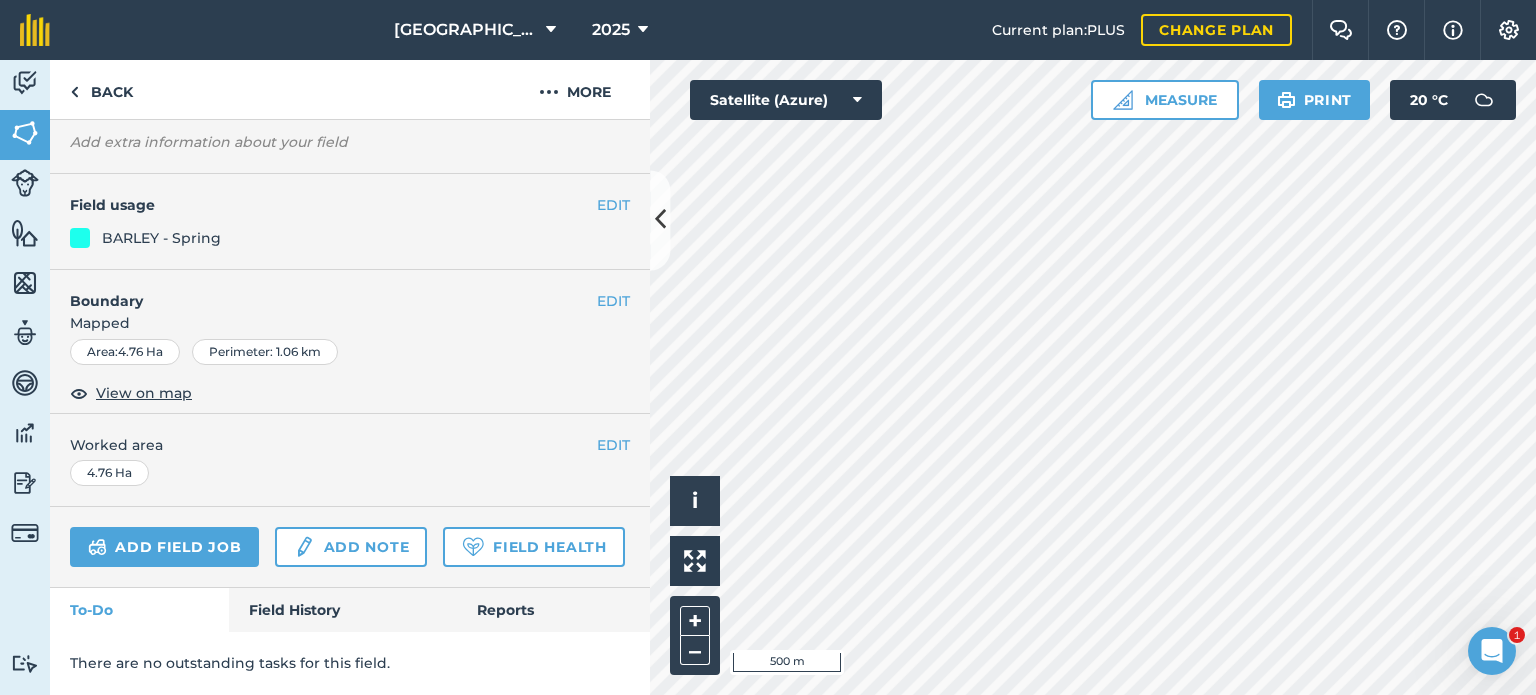 scroll, scrollTop: 205, scrollLeft: 0, axis: vertical 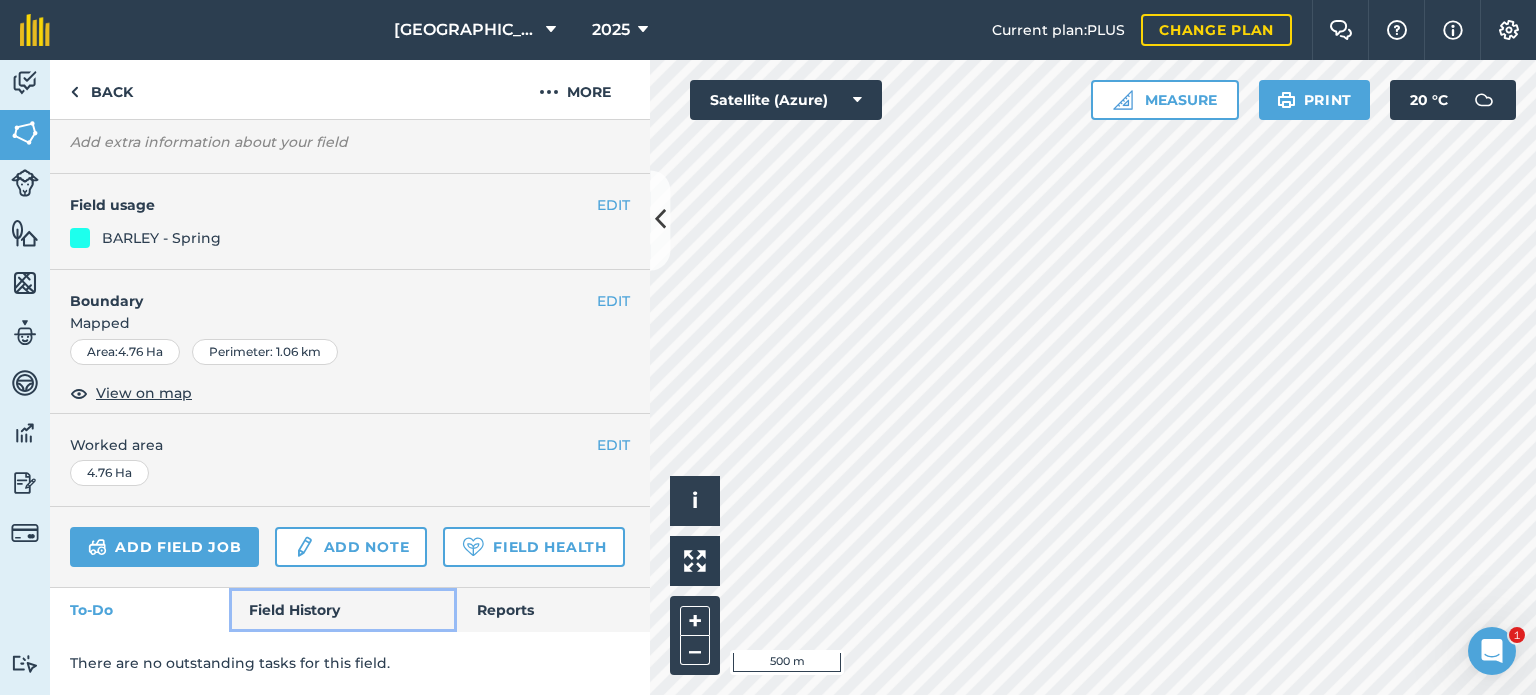 click on "Field History" at bounding box center (342, 610) 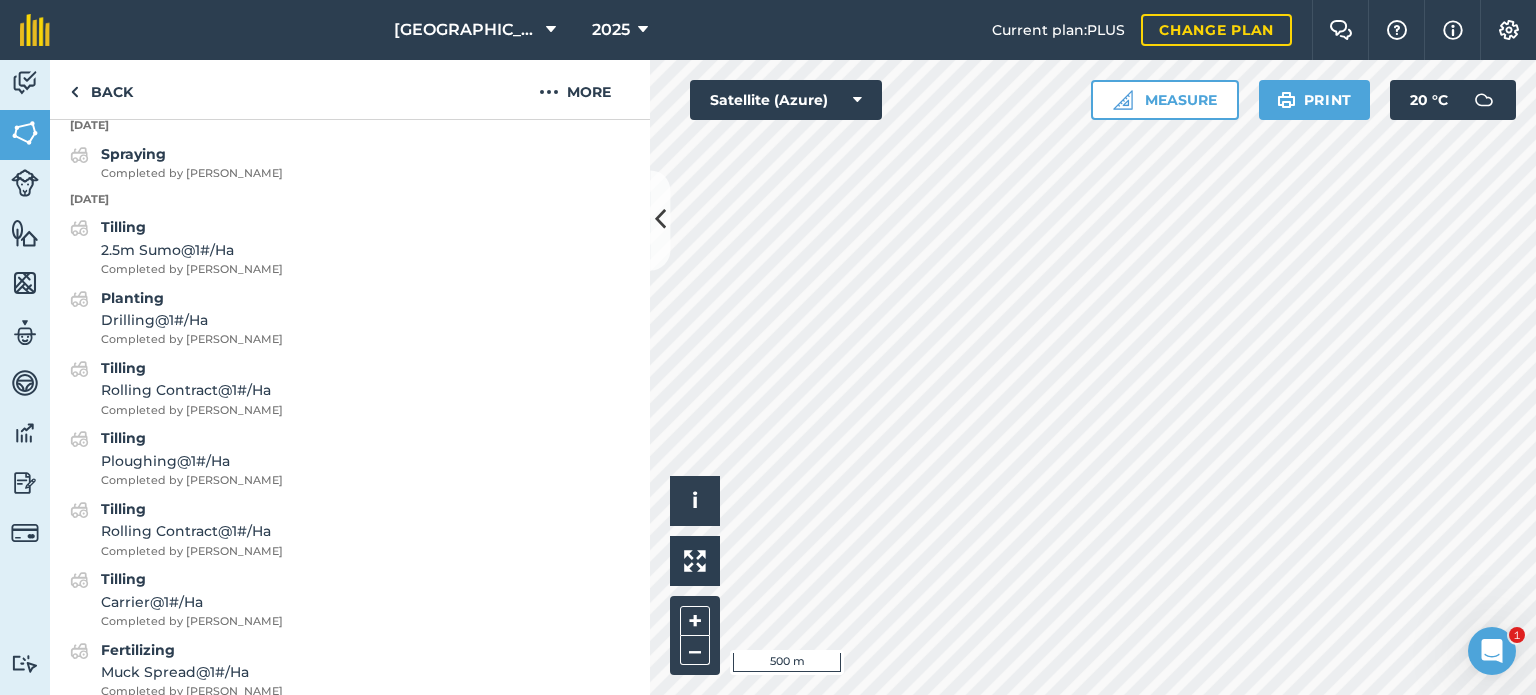 scroll, scrollTop: 703, scrollLeft: 0, axis: vertical 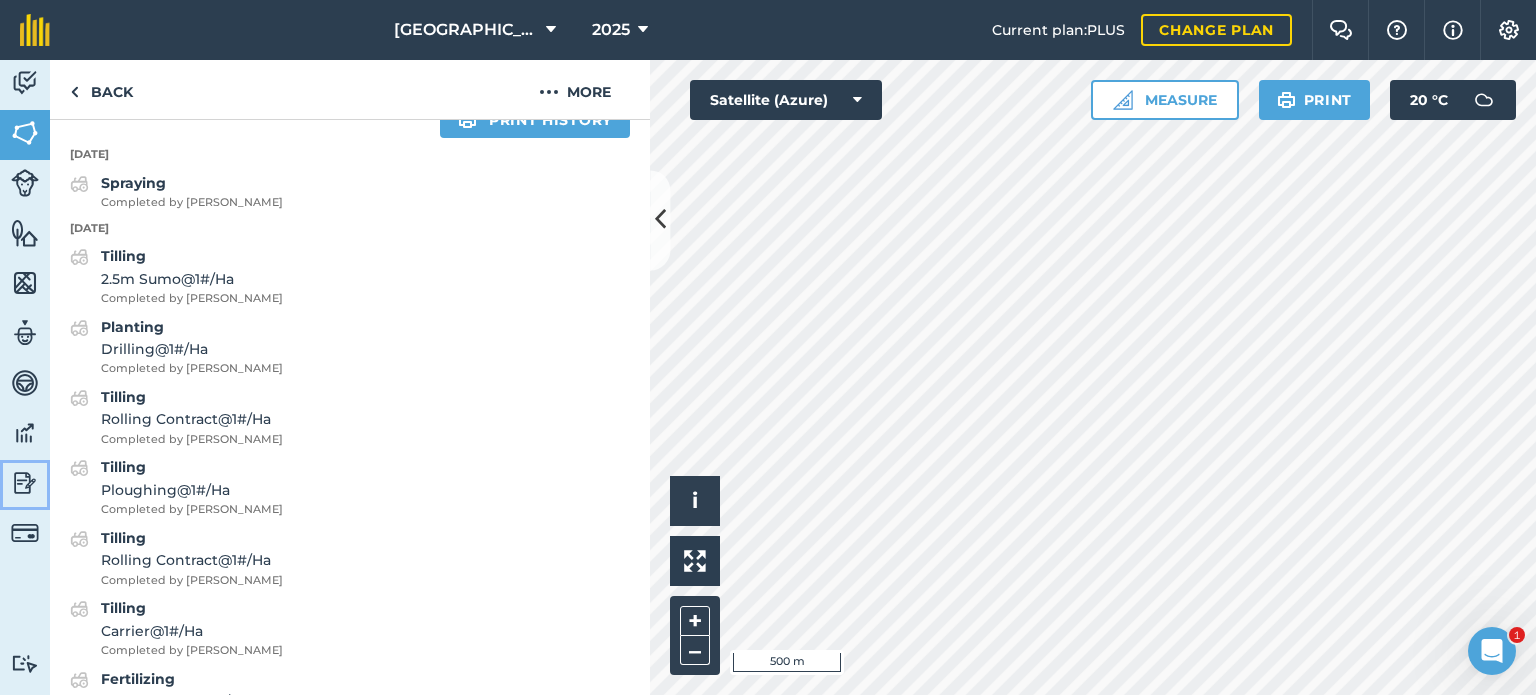 click at bounding box center [25, 483] 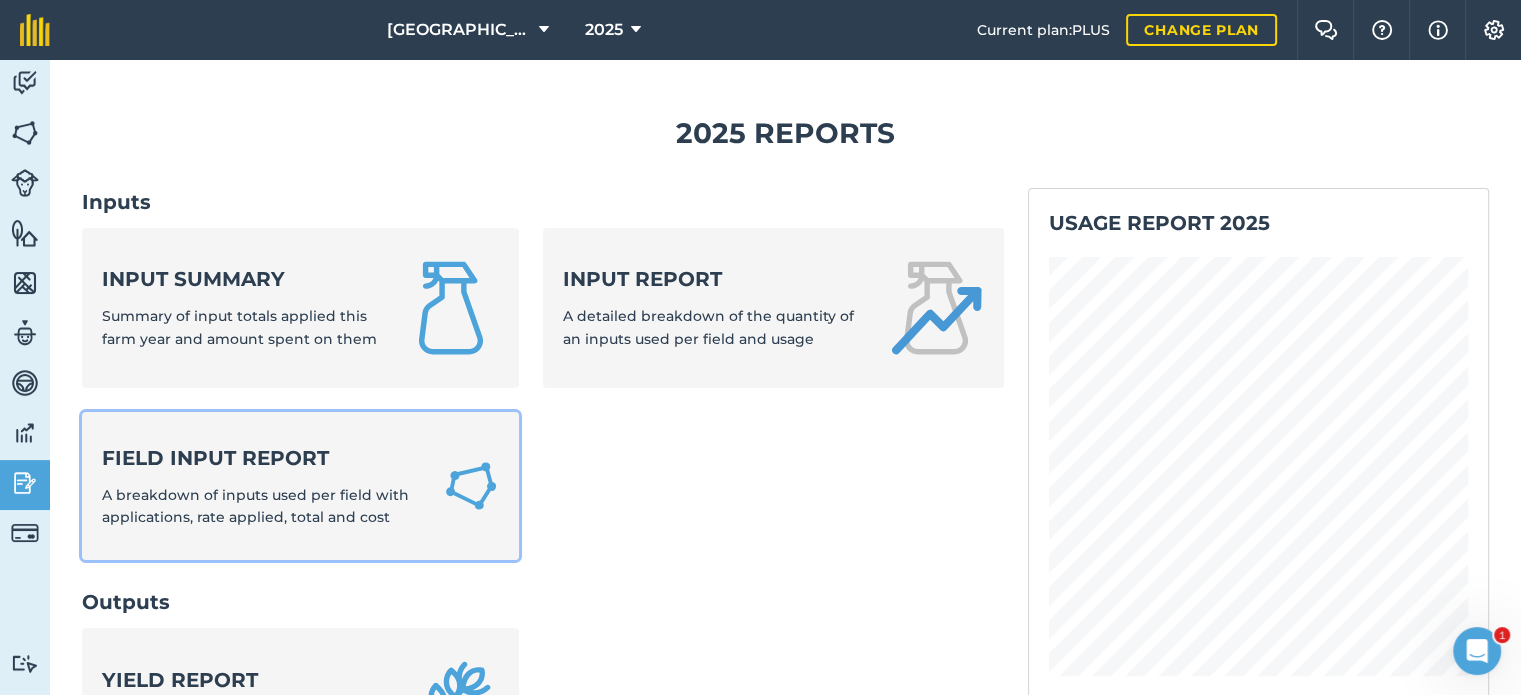 click on "Field Input Report" at bounding box center [260, 458] 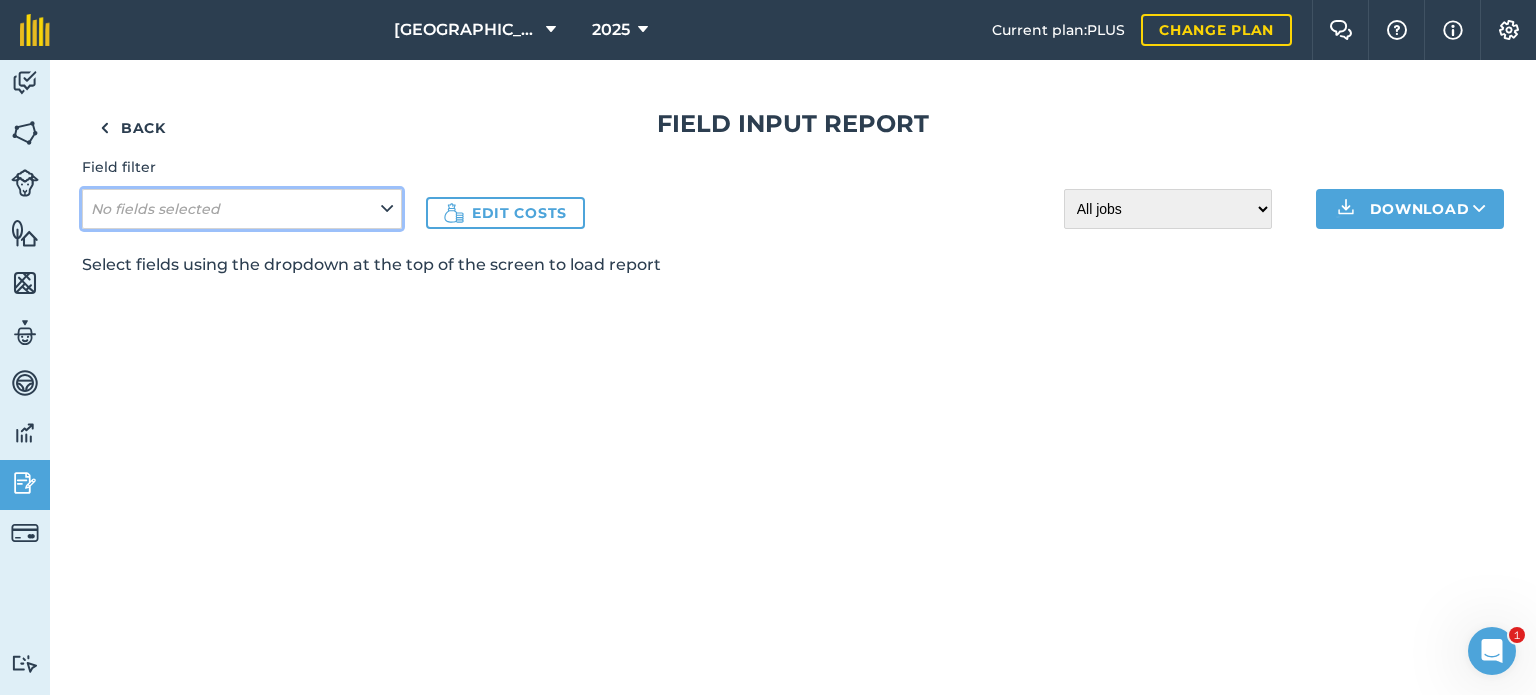 click on "No fields selected" at bounding box center [242, 209] 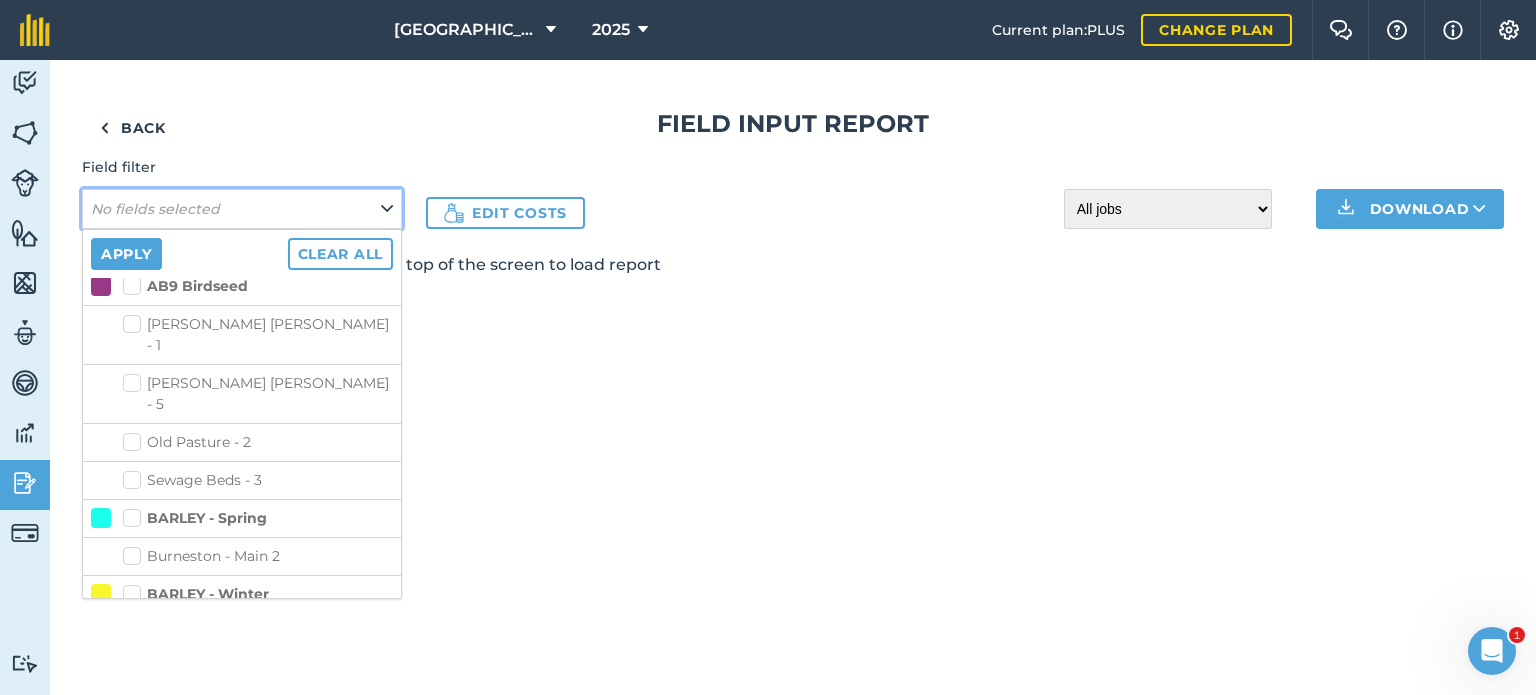 scroll, scrollTop: 300, scrollLeft: 0, axis: vertical 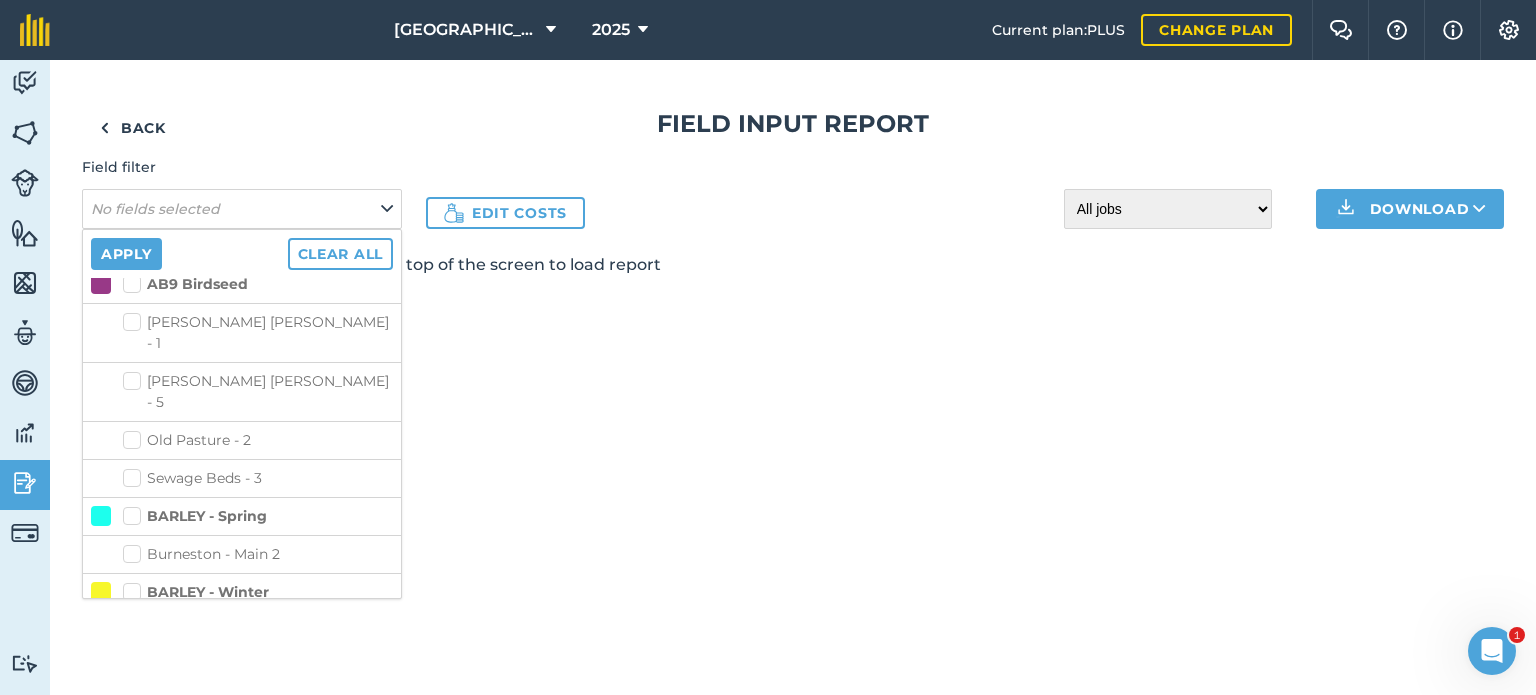 click on "Burneston - Main 2" at bounding box center [258, 554] 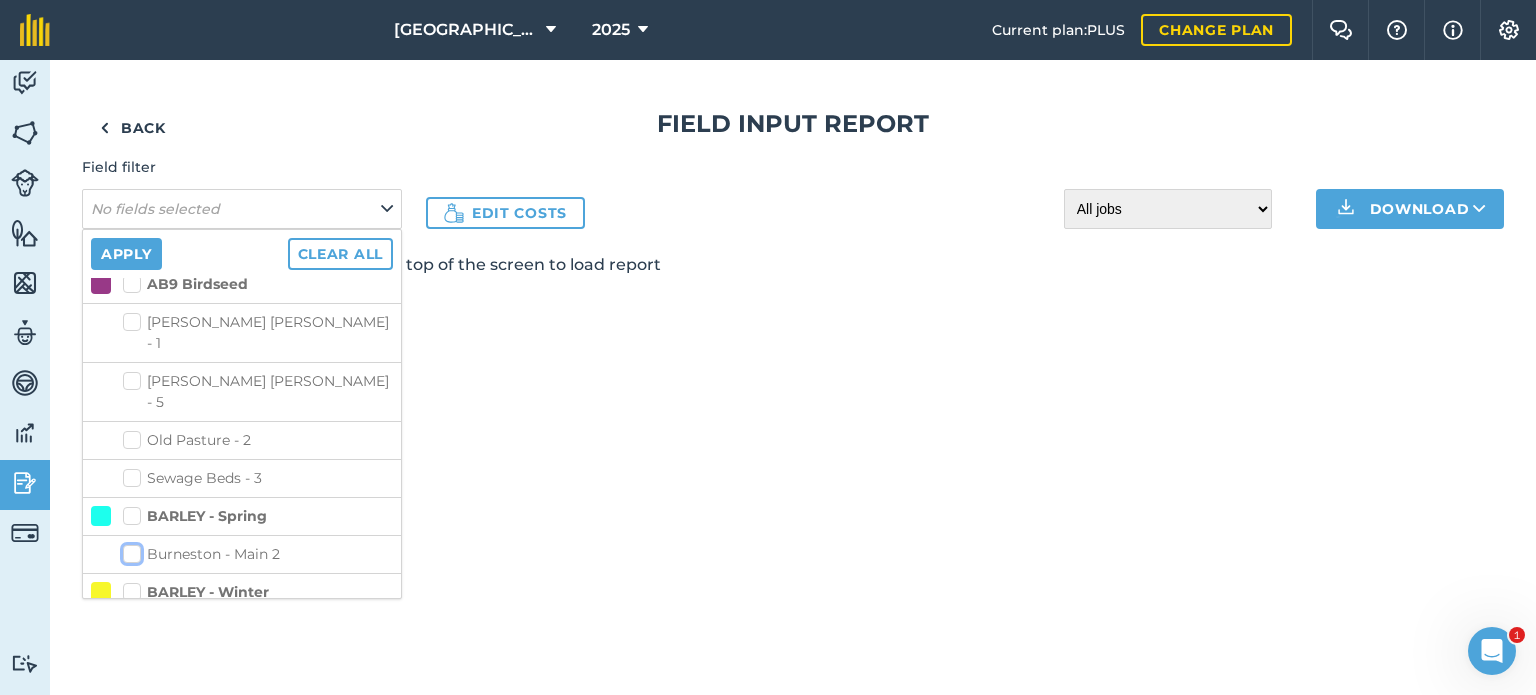 click on "Burneston - Main 2" at bounding box center [129, 550] 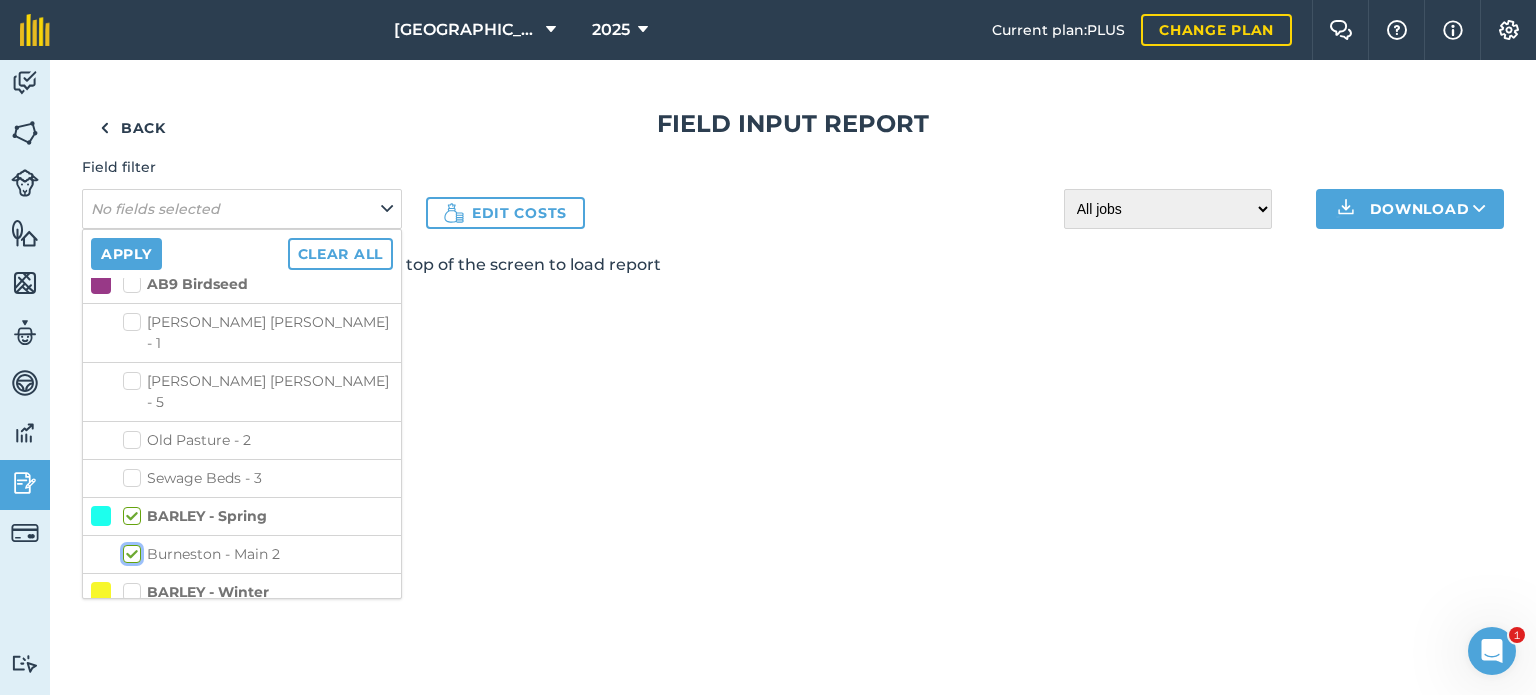 checkbox on "true" 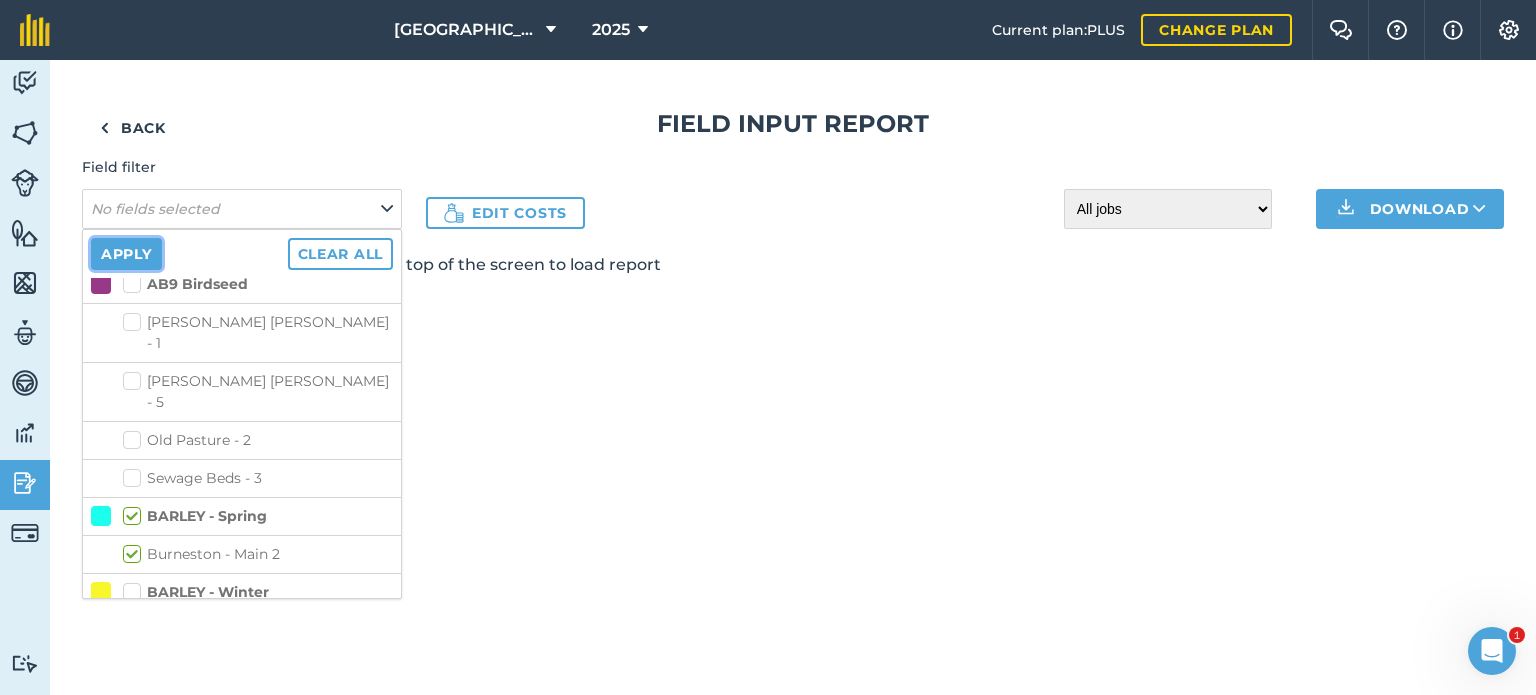 click on "Apply" at bounding box center (126, 254) 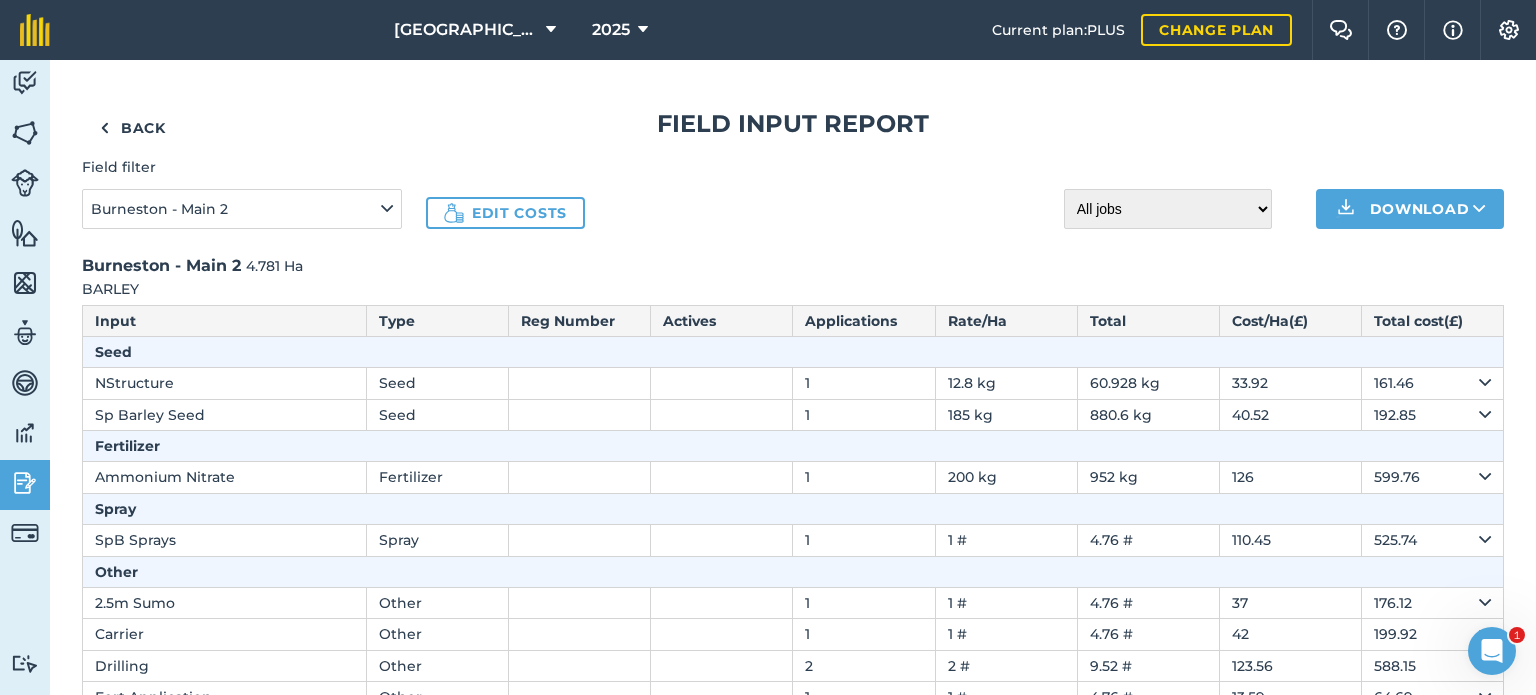 click on "Field filter Burneston - Main 2 Edit costs All jobs Incomplete jobs Complete jobs   Download" at bounding box center [793, 192] 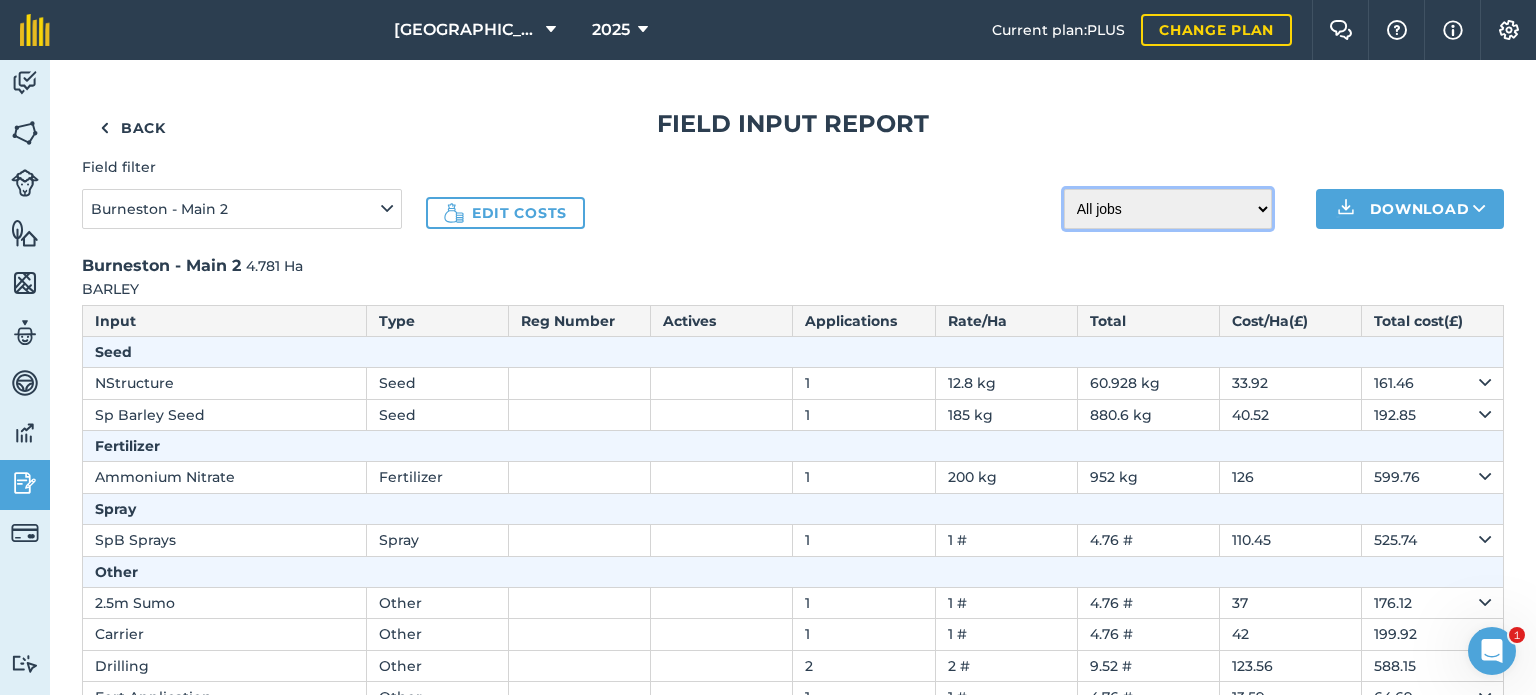 click on "All jobs Incomplete jobs Complete jobs" at bounding box center (1168, 209) 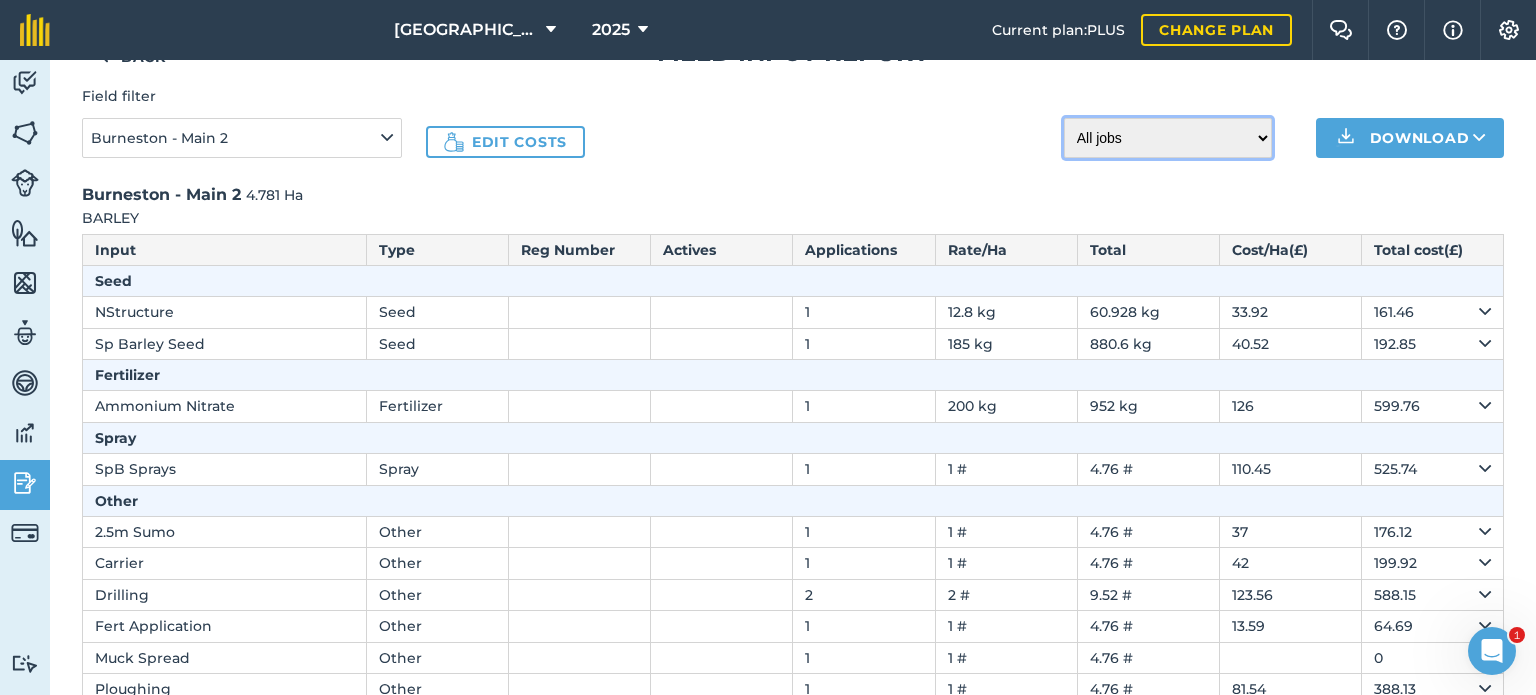 scroll, scrollTop: 0, scrollLeft: 0, axis: both 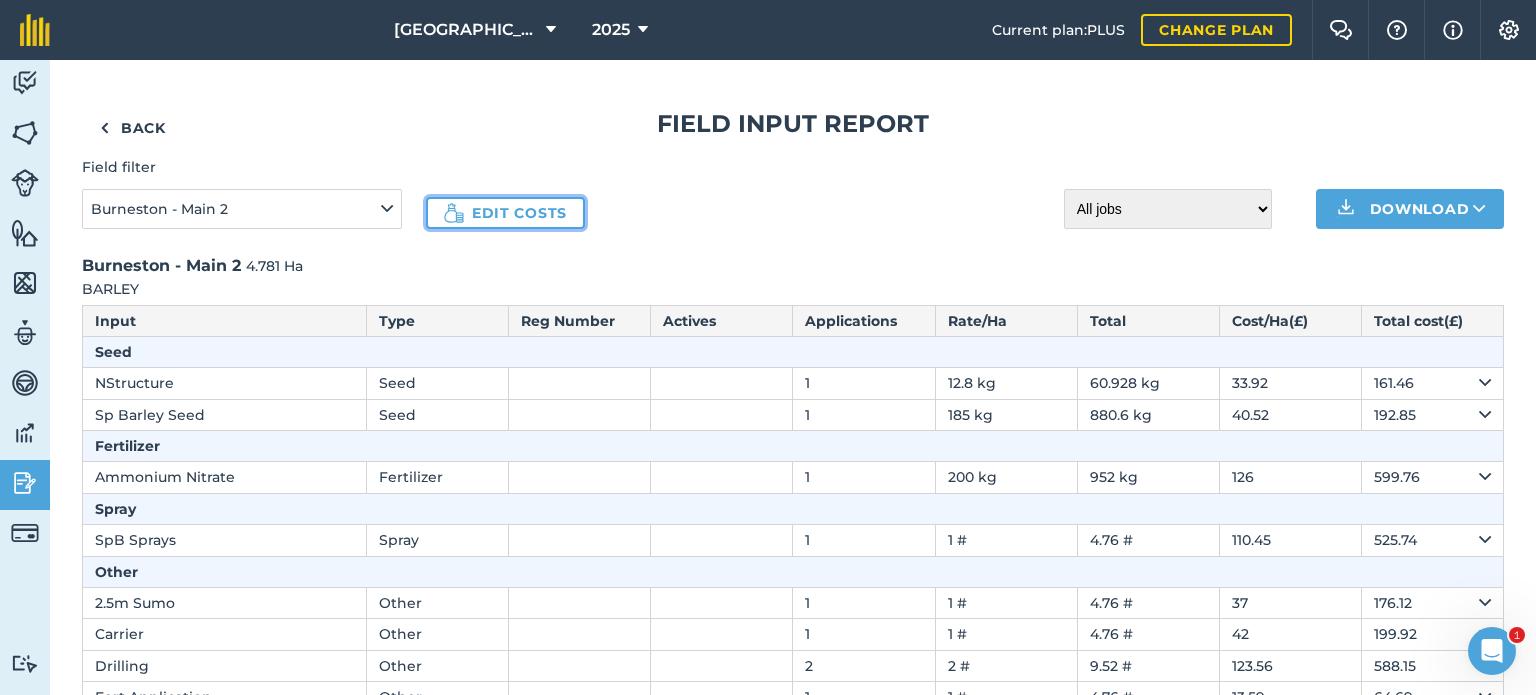 click on "Edit costs" at bounding box center (505, 213) 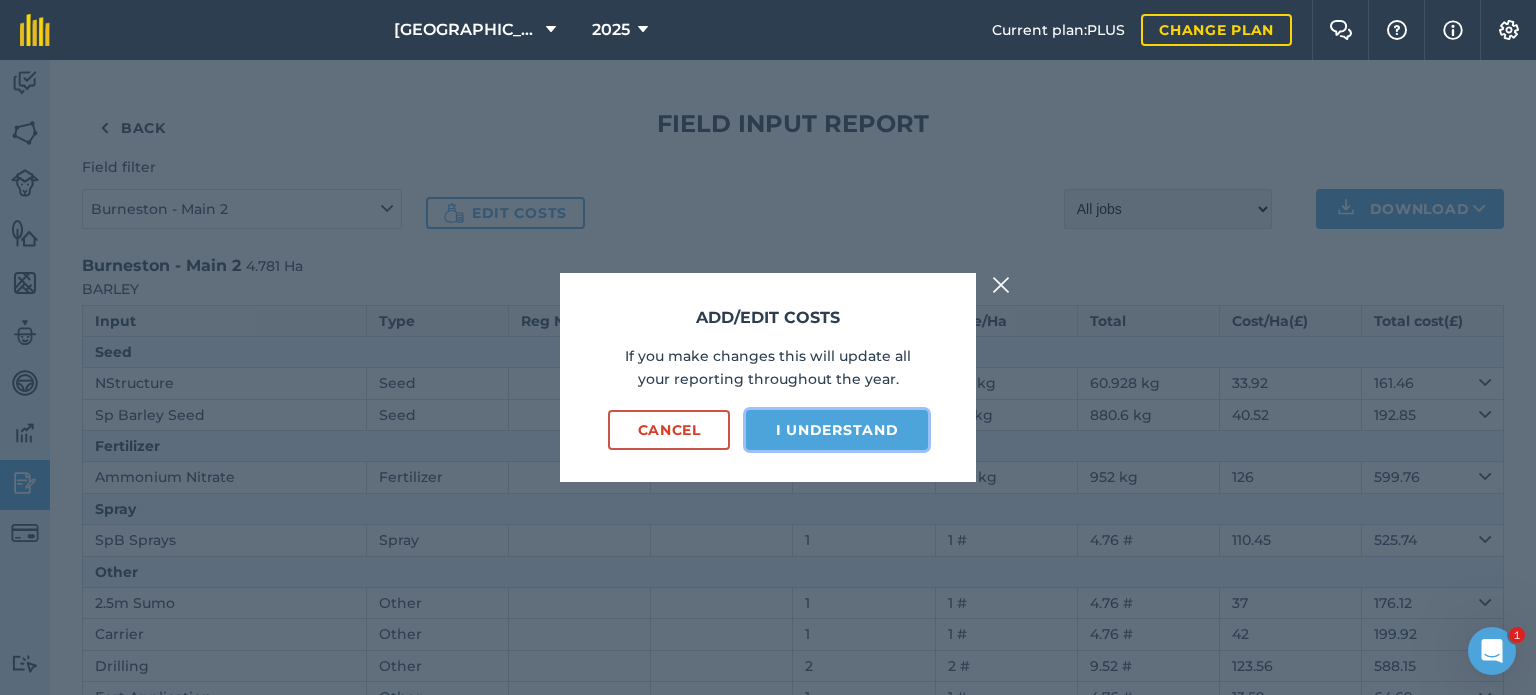 click on "I understand" at bounding box center (837, 430) 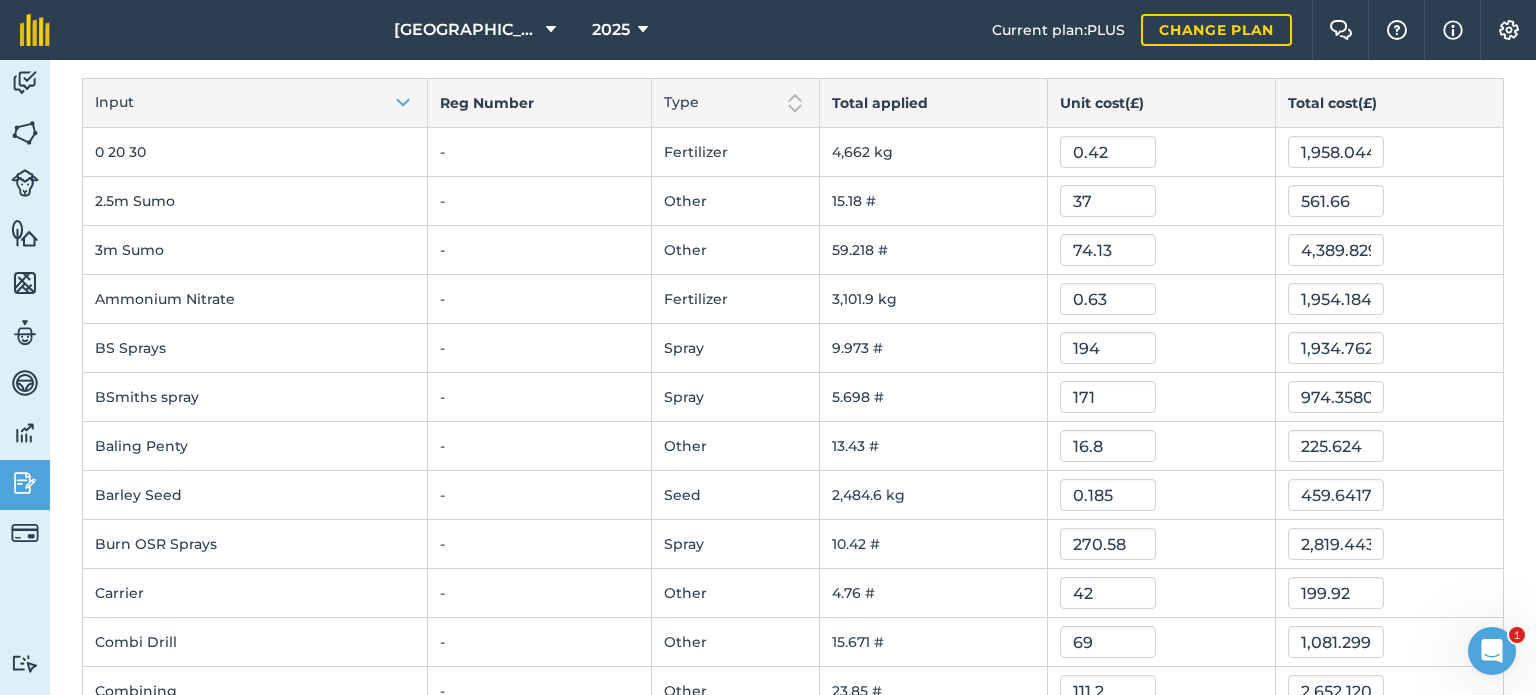 scroll, scrollTop: 0, scrollLeft: 0, axis: both 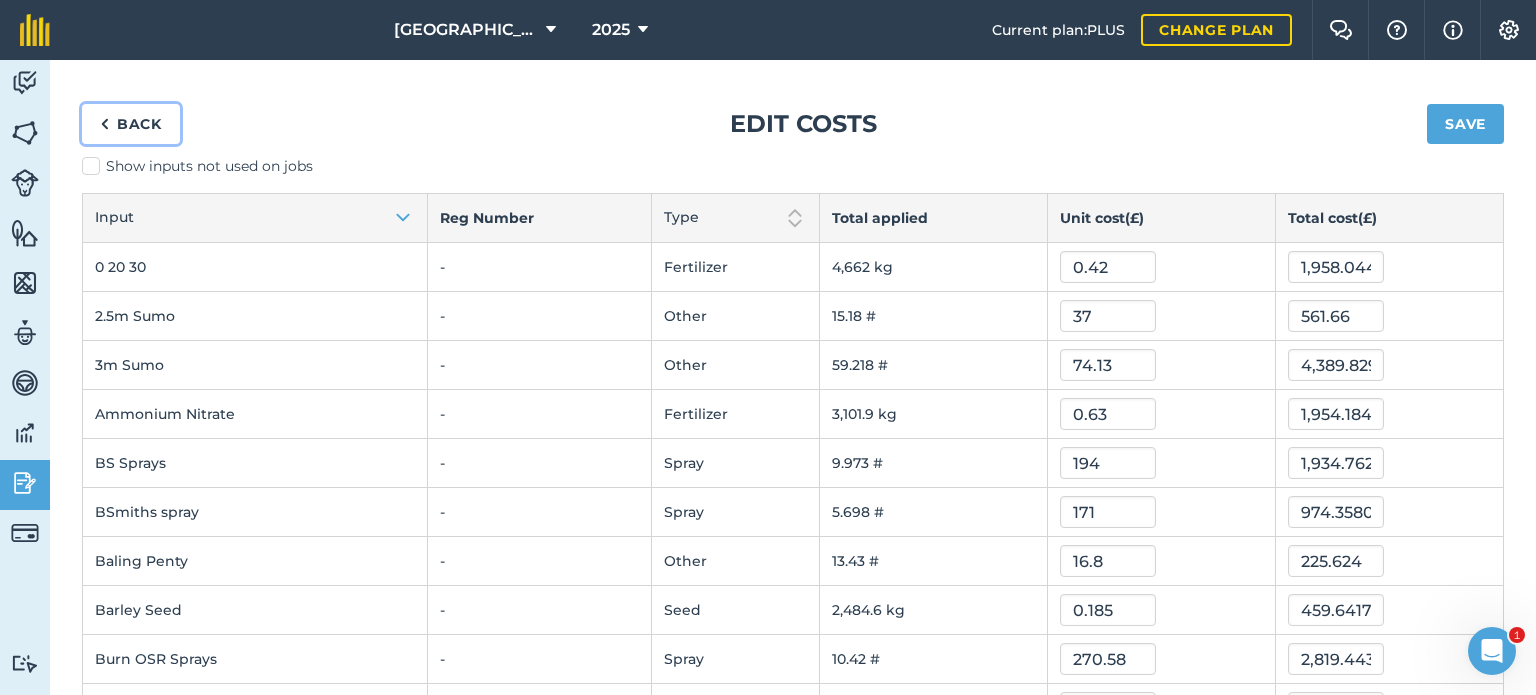 click on "Back" at bounding box center [131, 124] 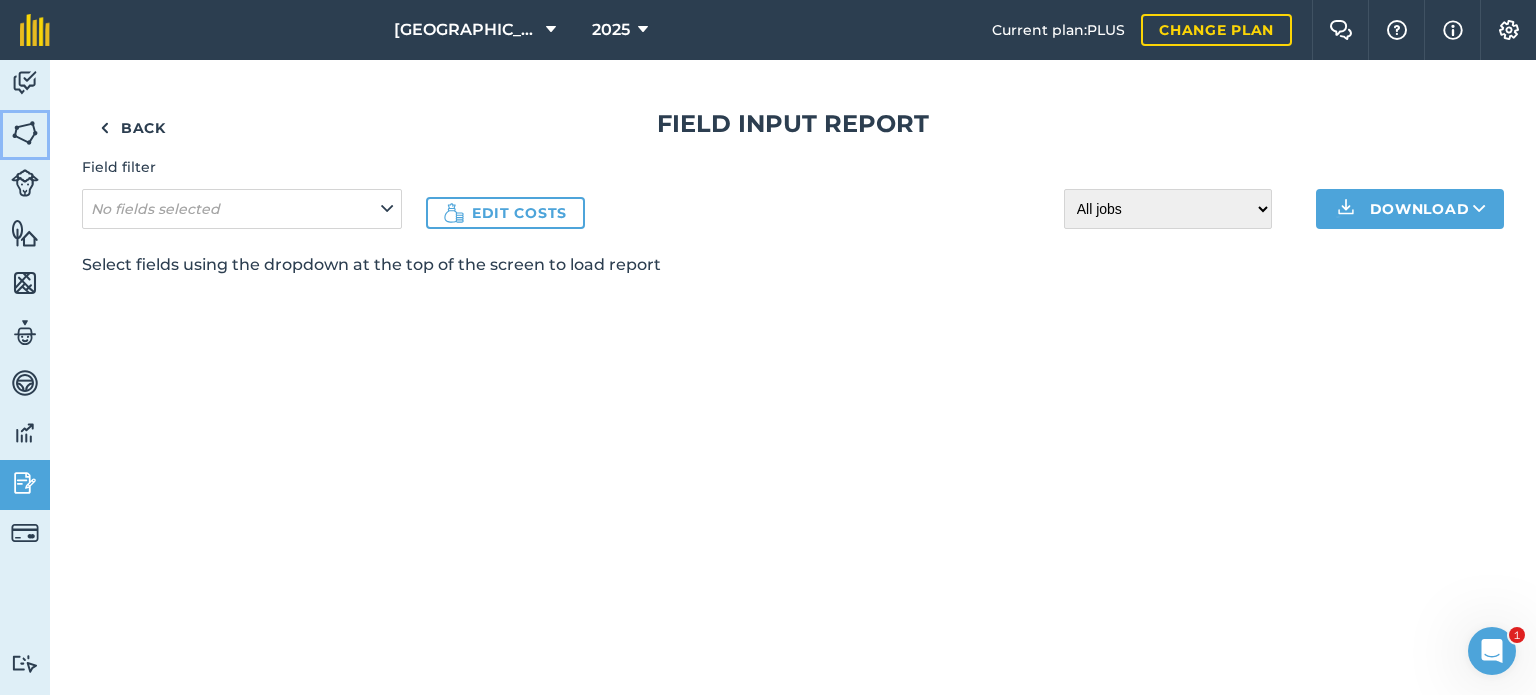 click at bounding box center [25, 133] 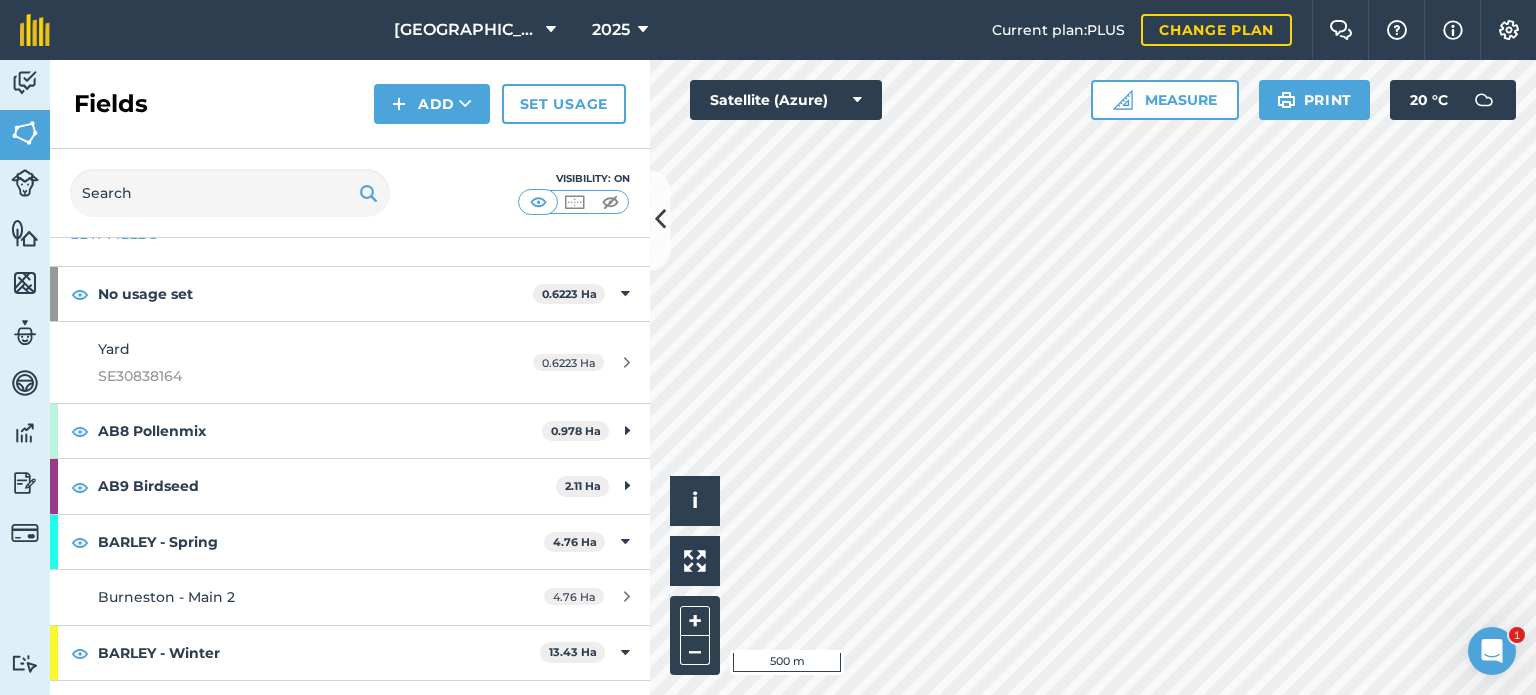 scroll, scrollTop: 100, scrollLeft: 0, axis: vertical 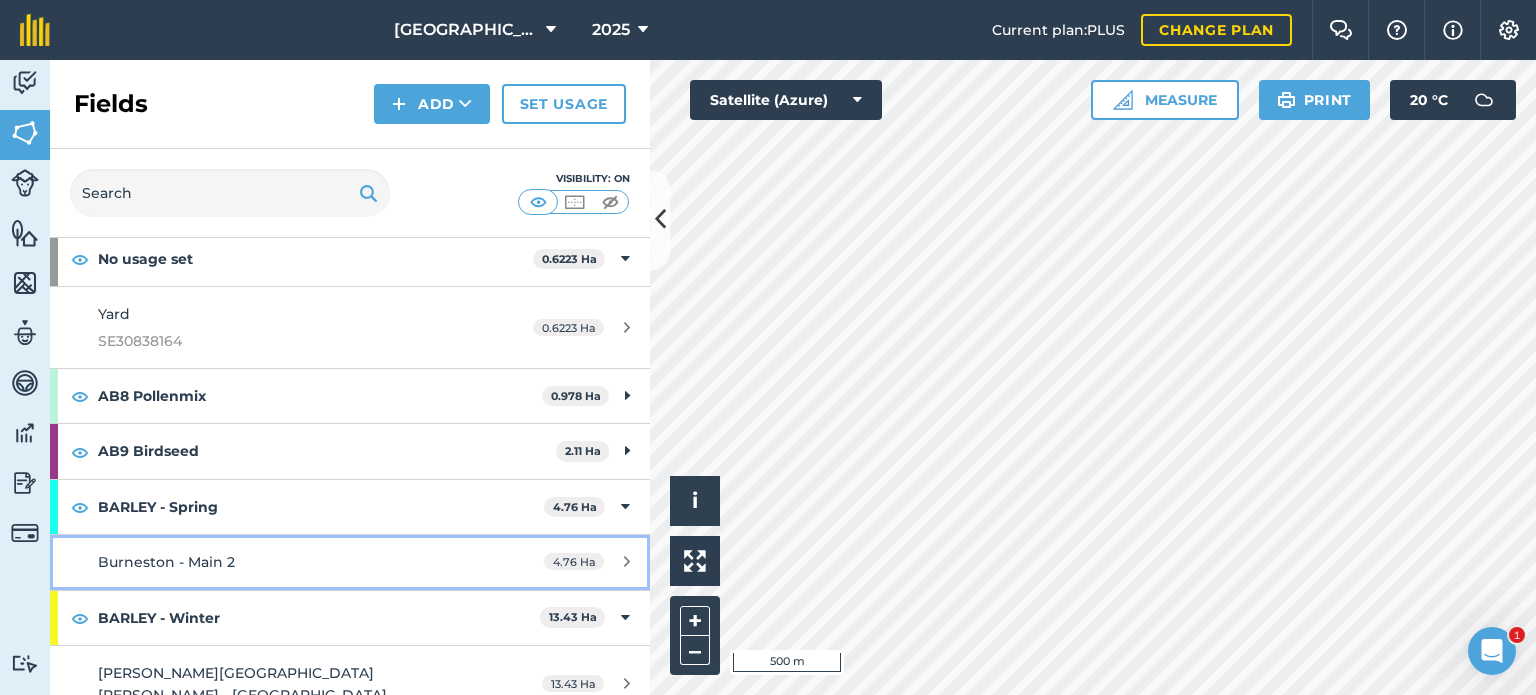click on "Burneston - Main 2" at bounding box center (166, 562) 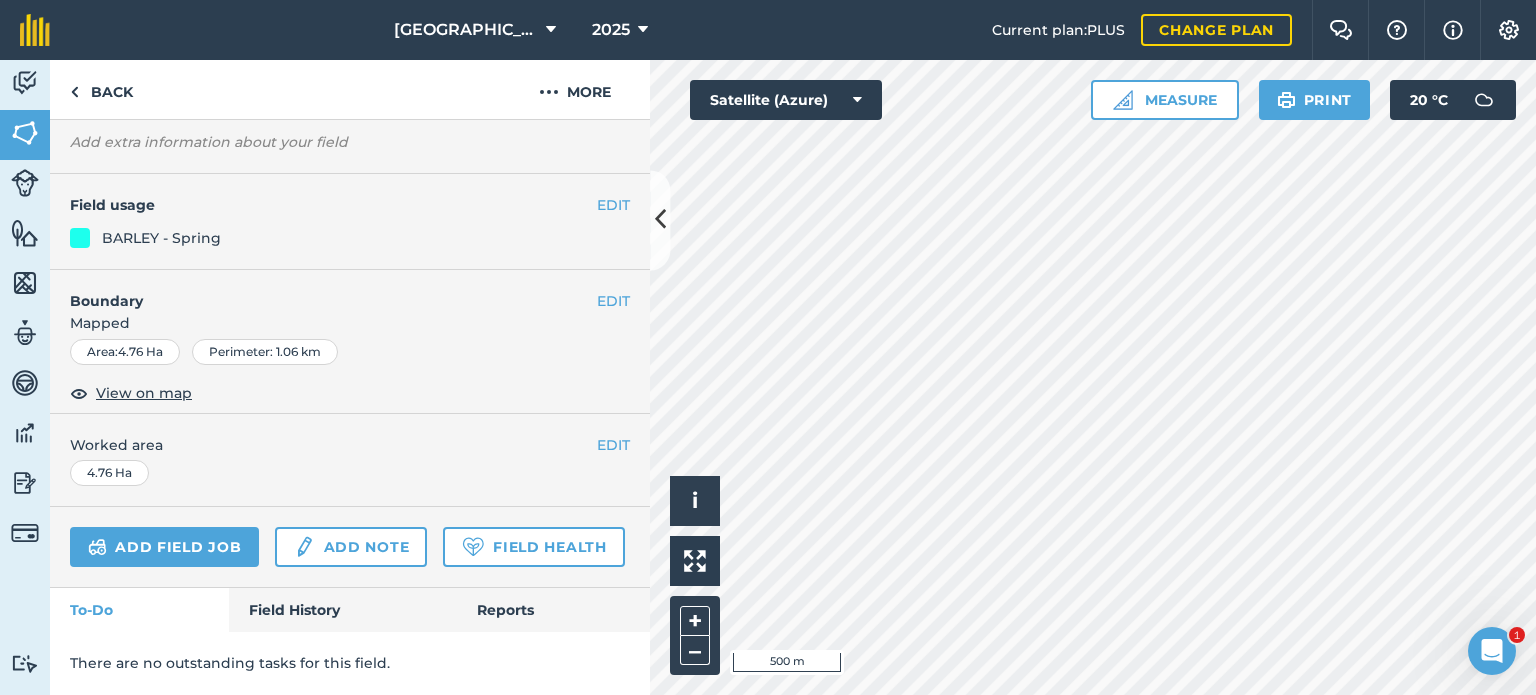 scroll, scrollTop: 205, scrollLeft: 0, axis: vertical 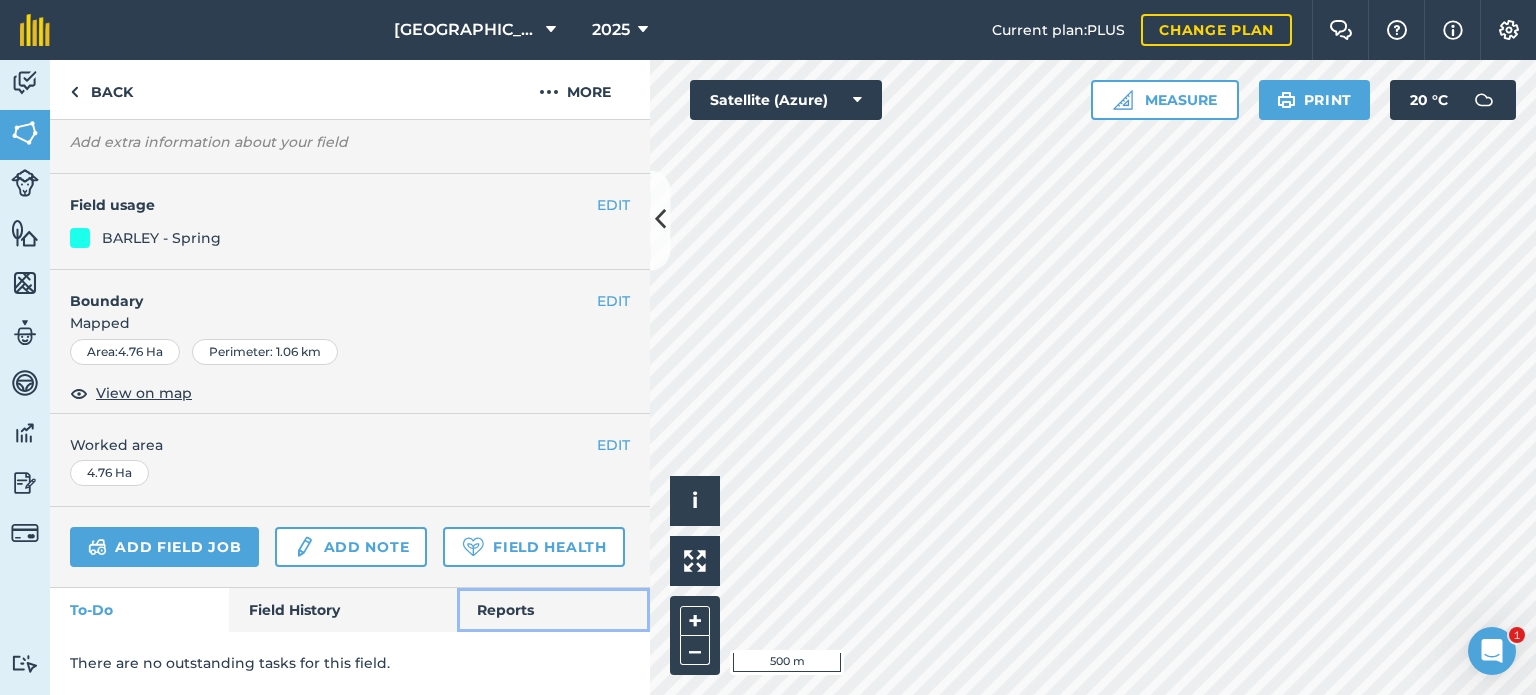 click on "Reports" at bounding box center [553, 610] 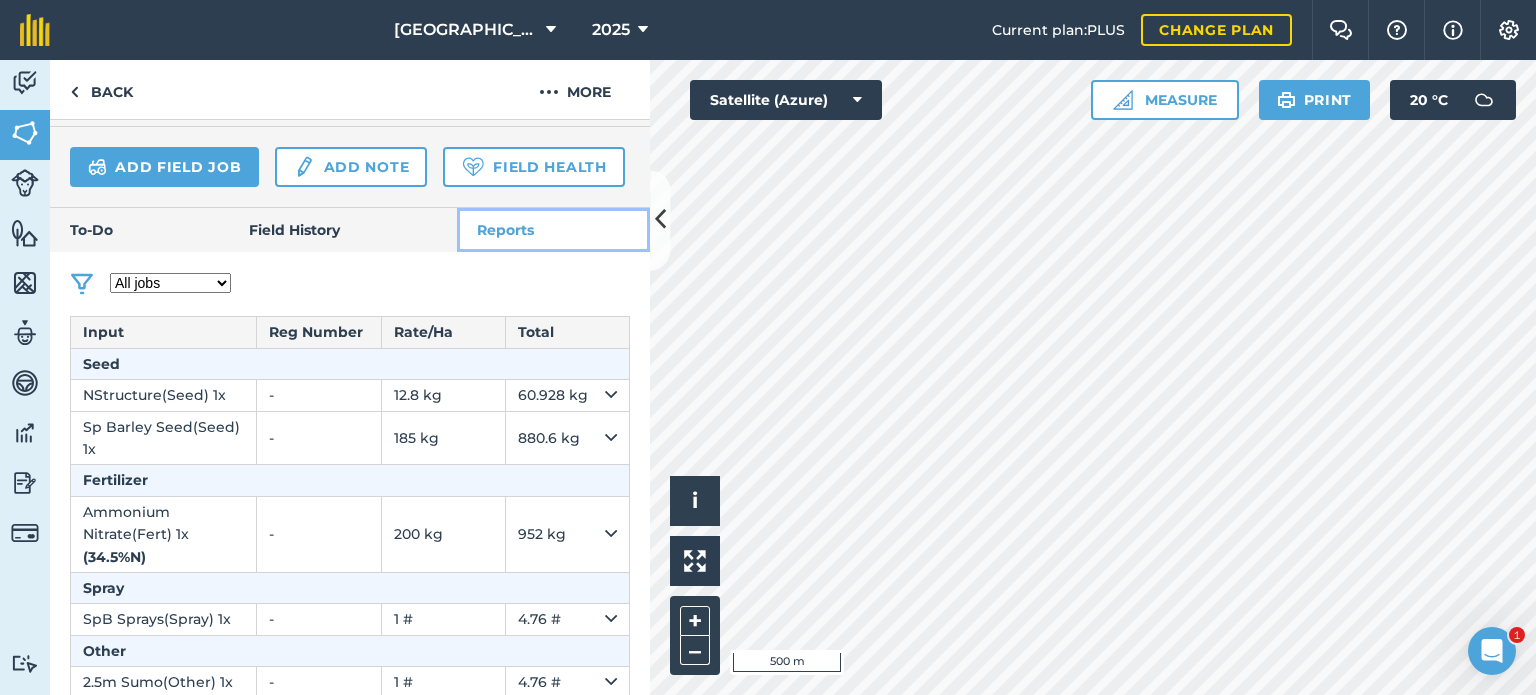 scroll, scrollTop: 470, scrollLeft: 0, axis: vertical 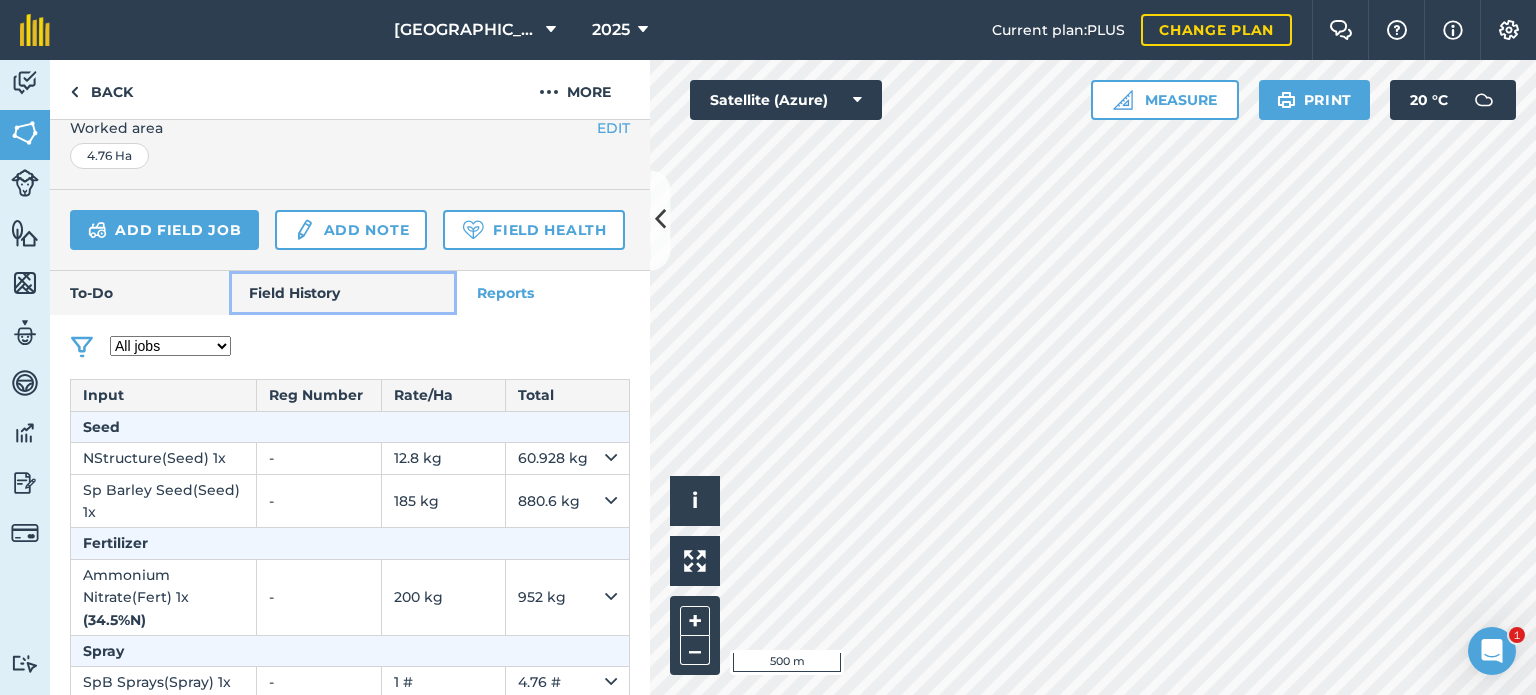 click on "Field History" at bounding box center (342, 293) 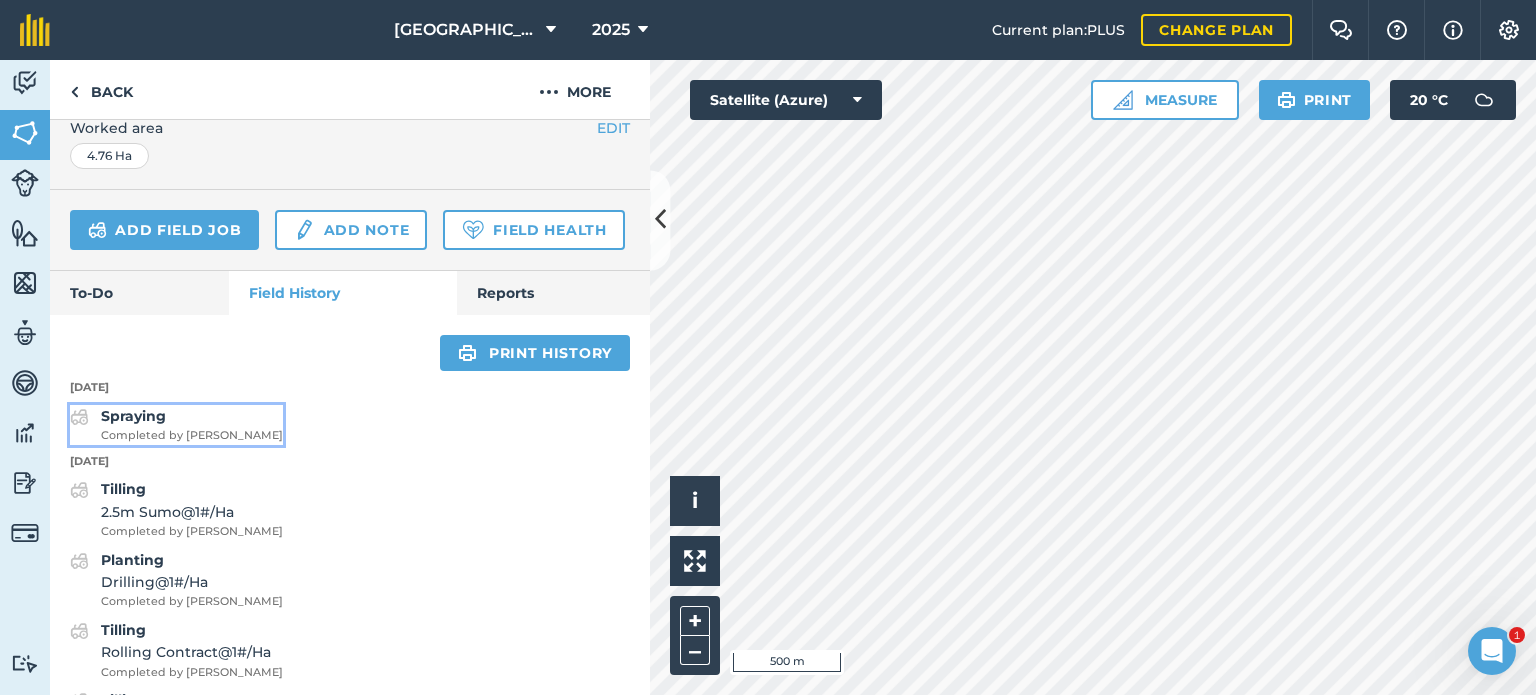 click on "Spraying Completed by   [PERSON_NAME]" at bounding box center (192, 425) 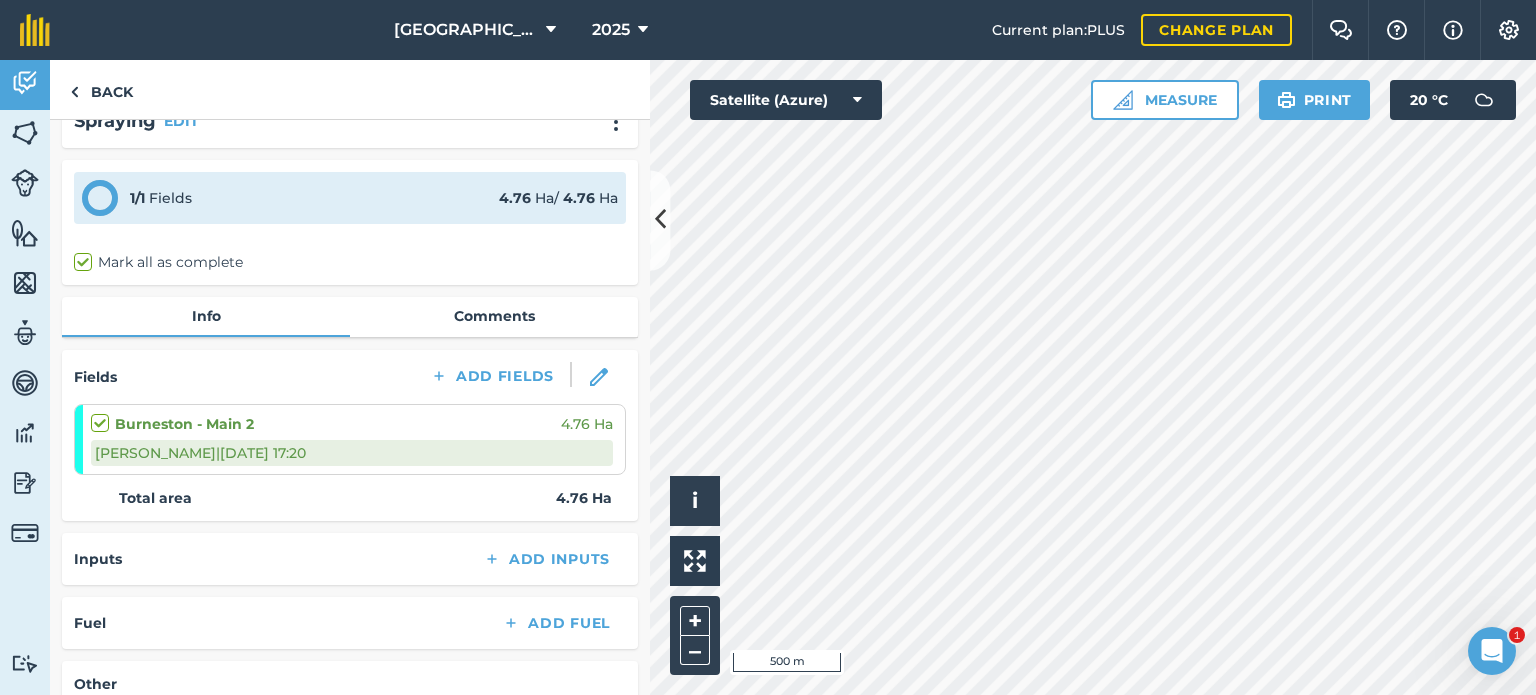 scroll, scrollTop: 0, scrollLeft: 0, axis: both 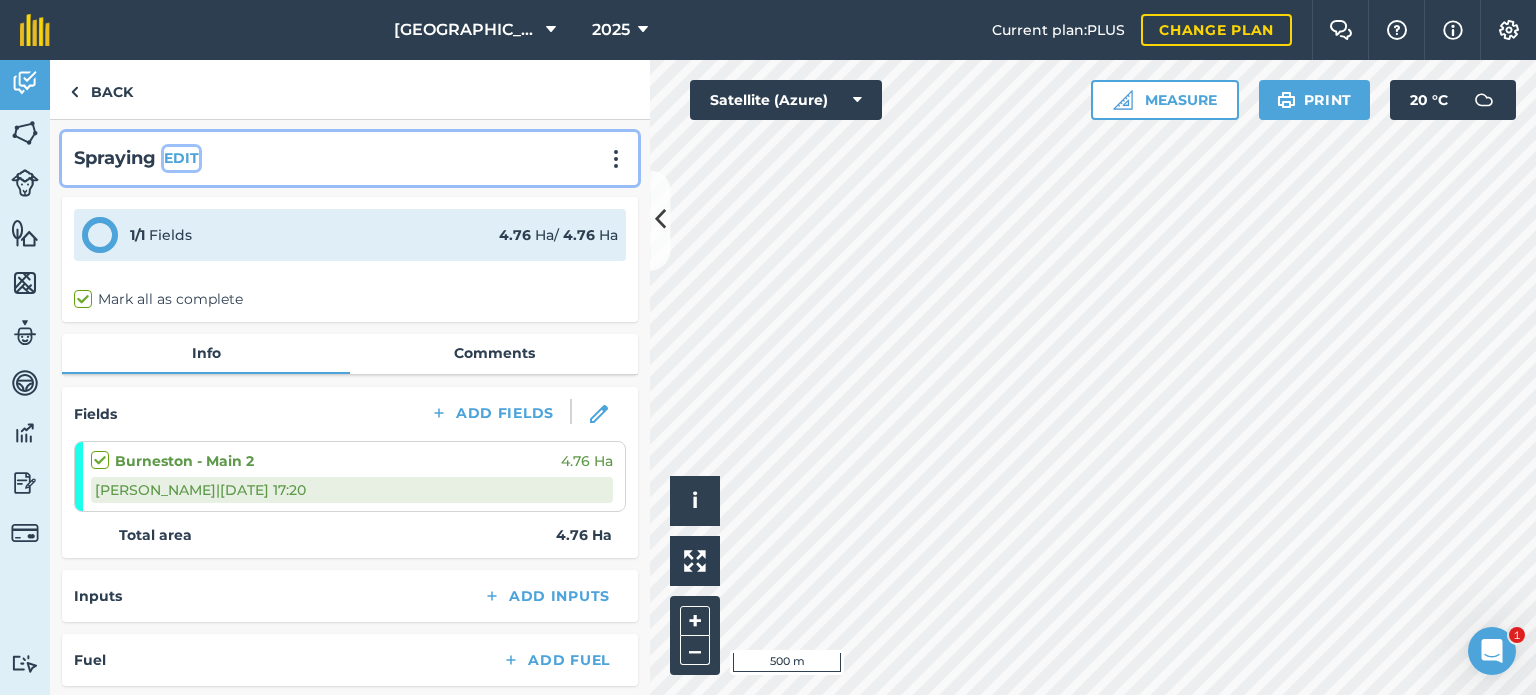 click on "EDIT" at bounding box center [181, 158] 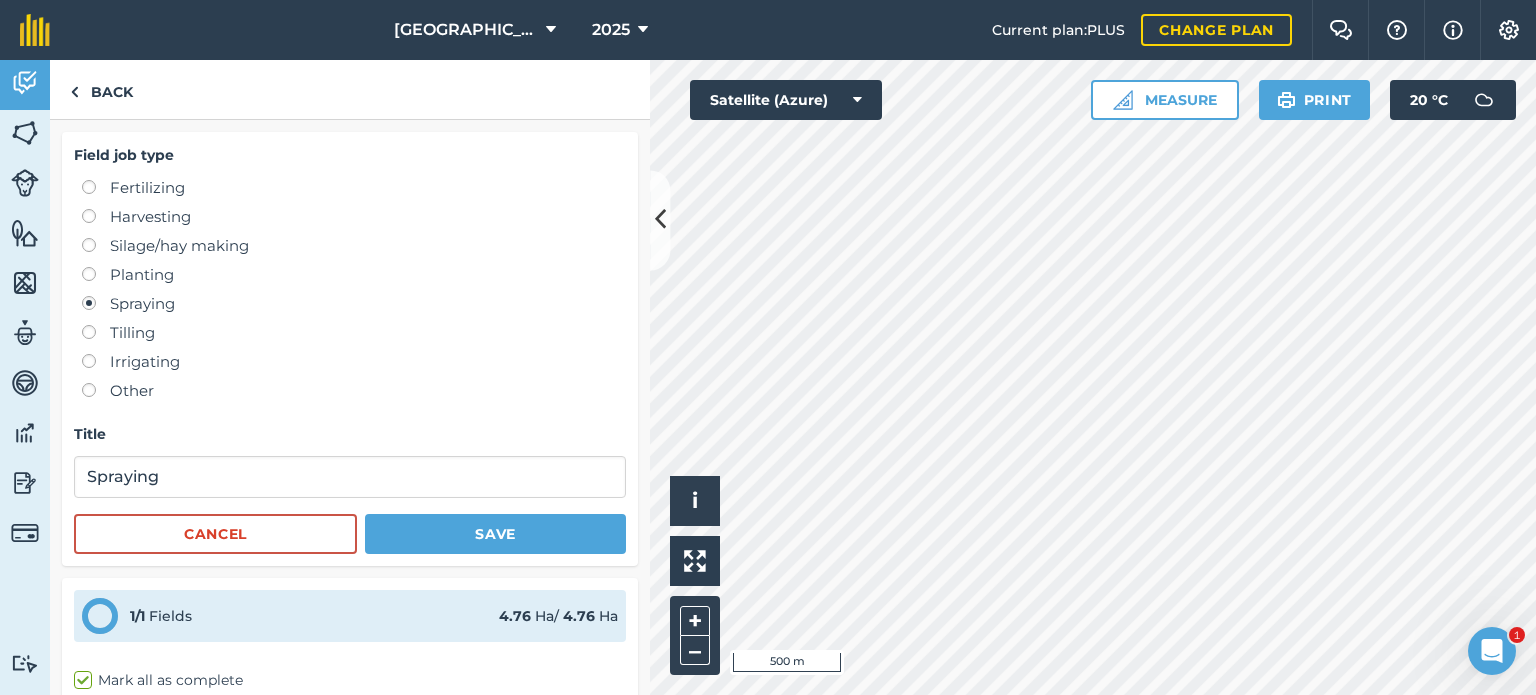 scroll, scrollTop: 100, scrollLeft: 0, axis: vertical 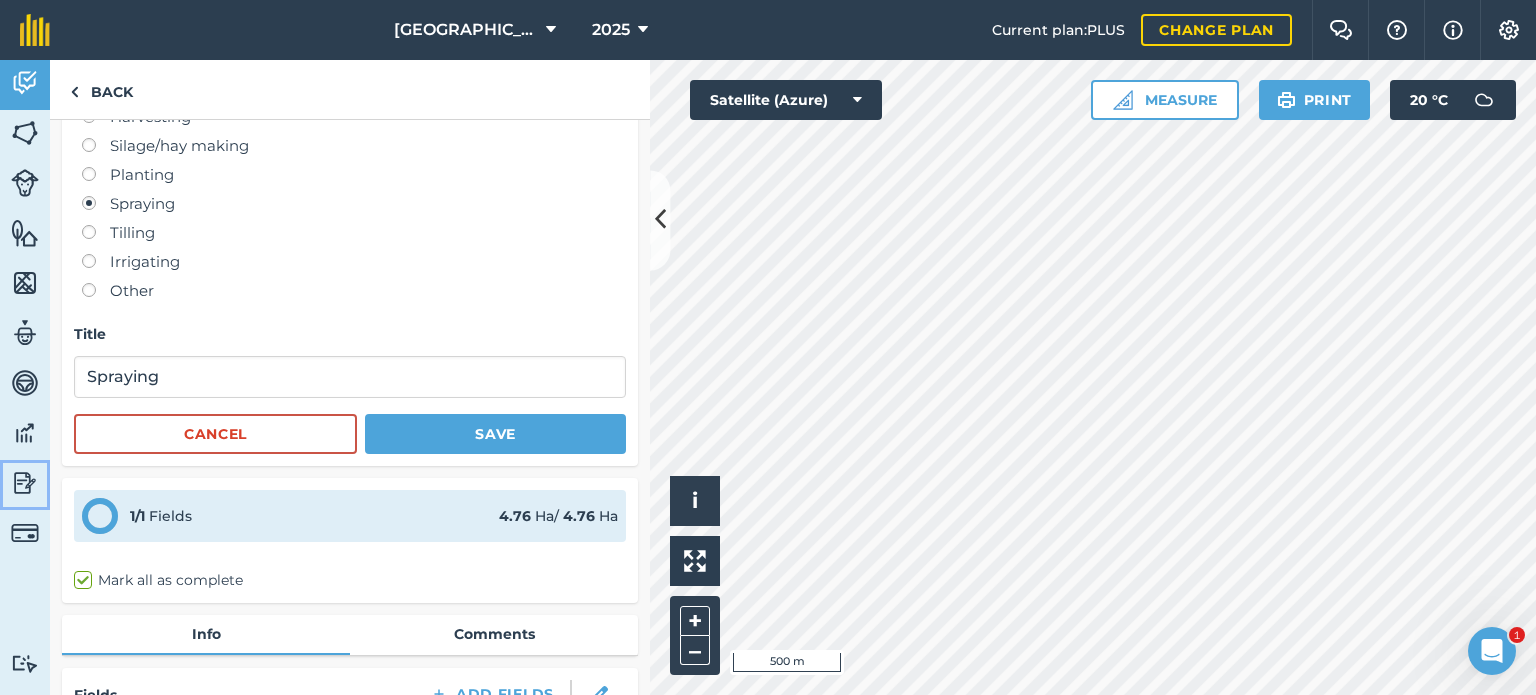 click at bounding box center (25, 483) 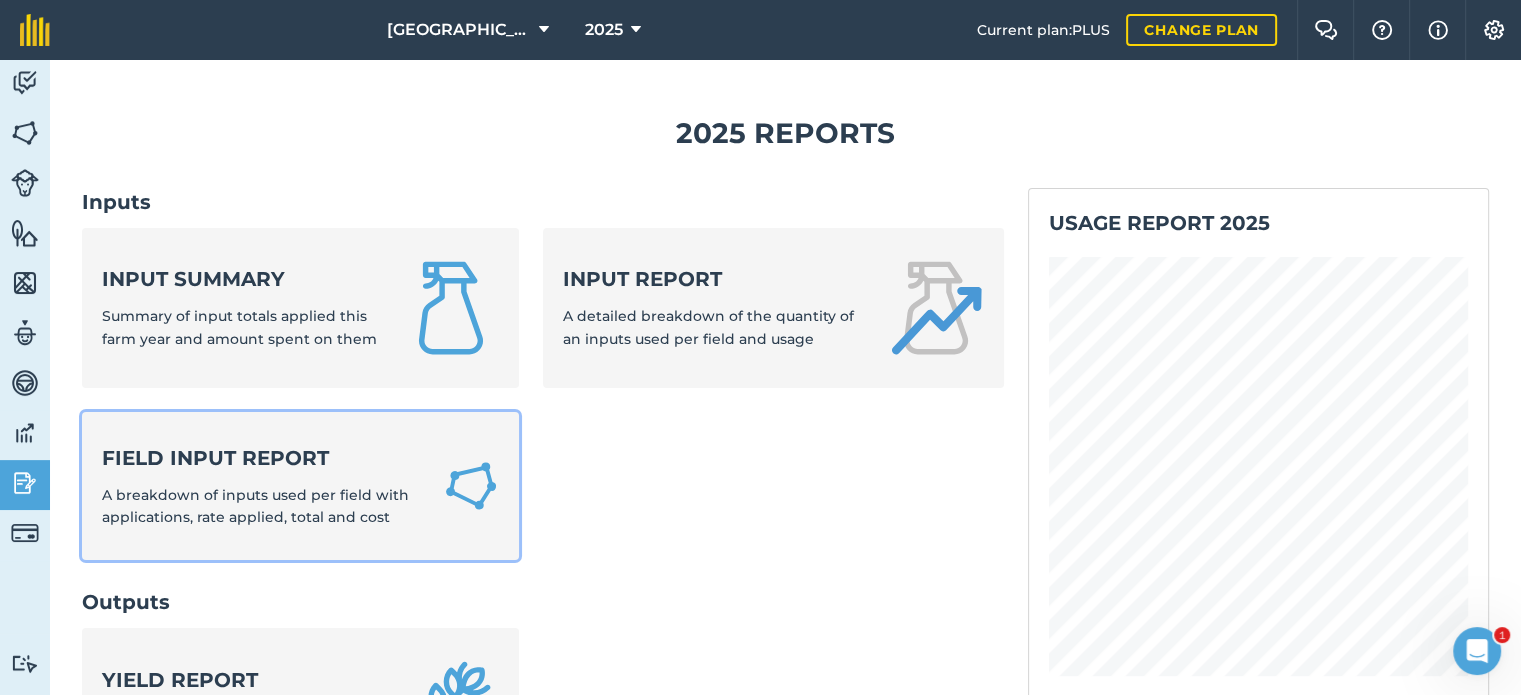 click on "Field Input Report" at bounding box center (260, 458) 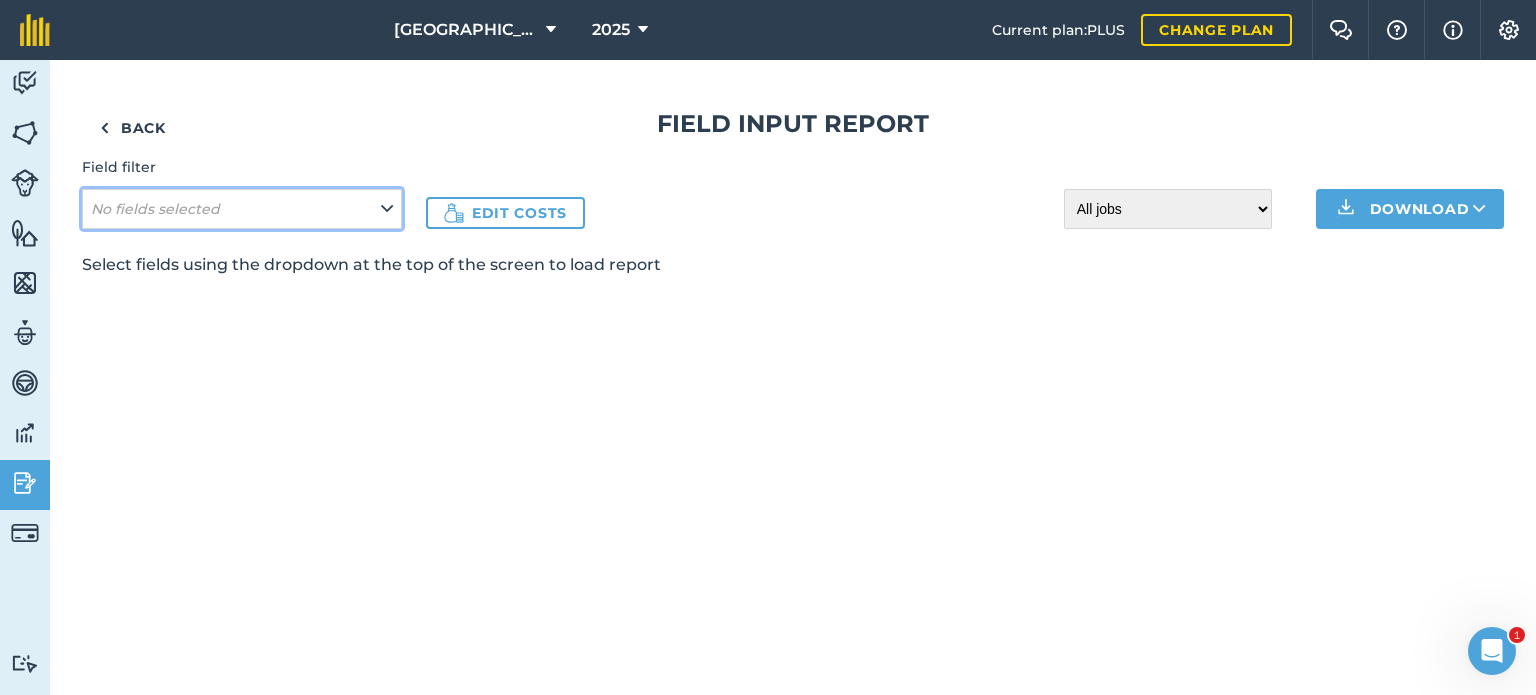 click on "No fields selected" at bounding box center (242, 209) 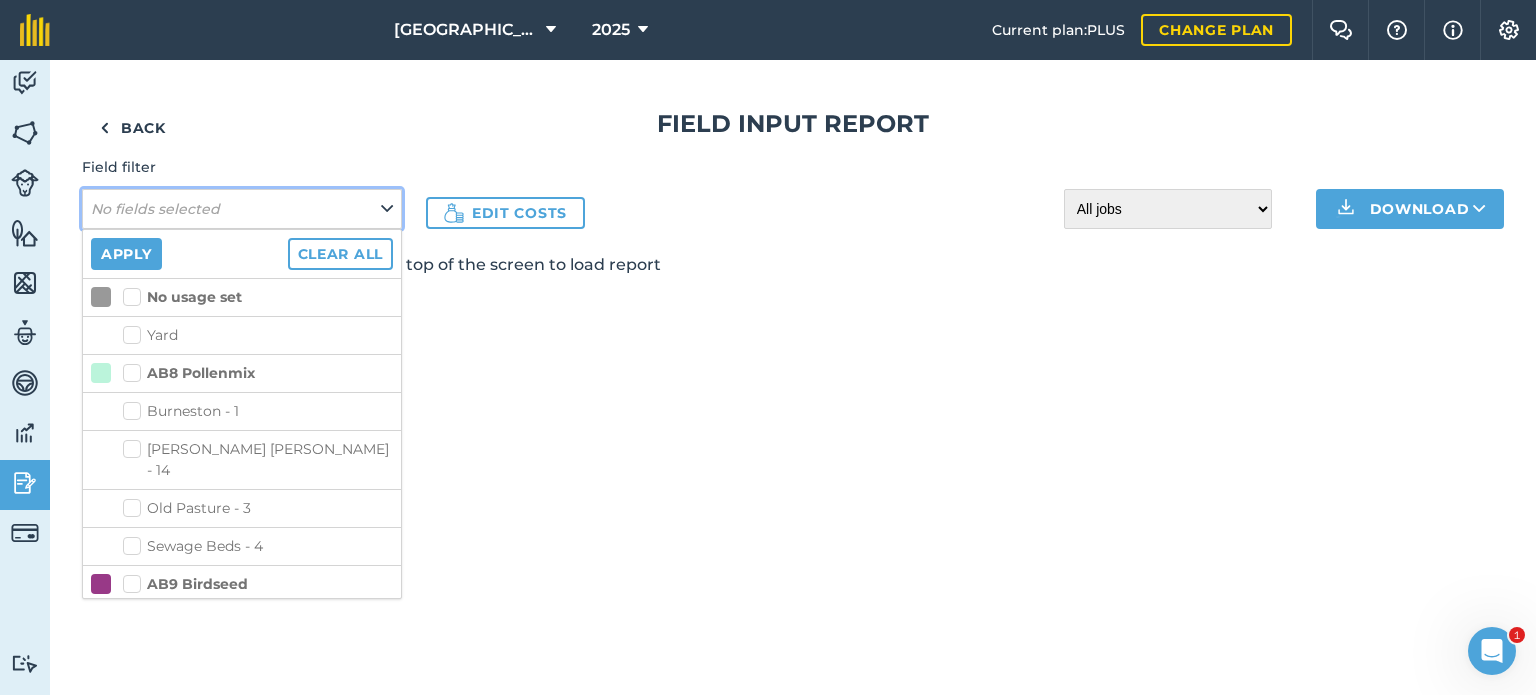 click on "No fields selected" at bounding box center [157, 209] 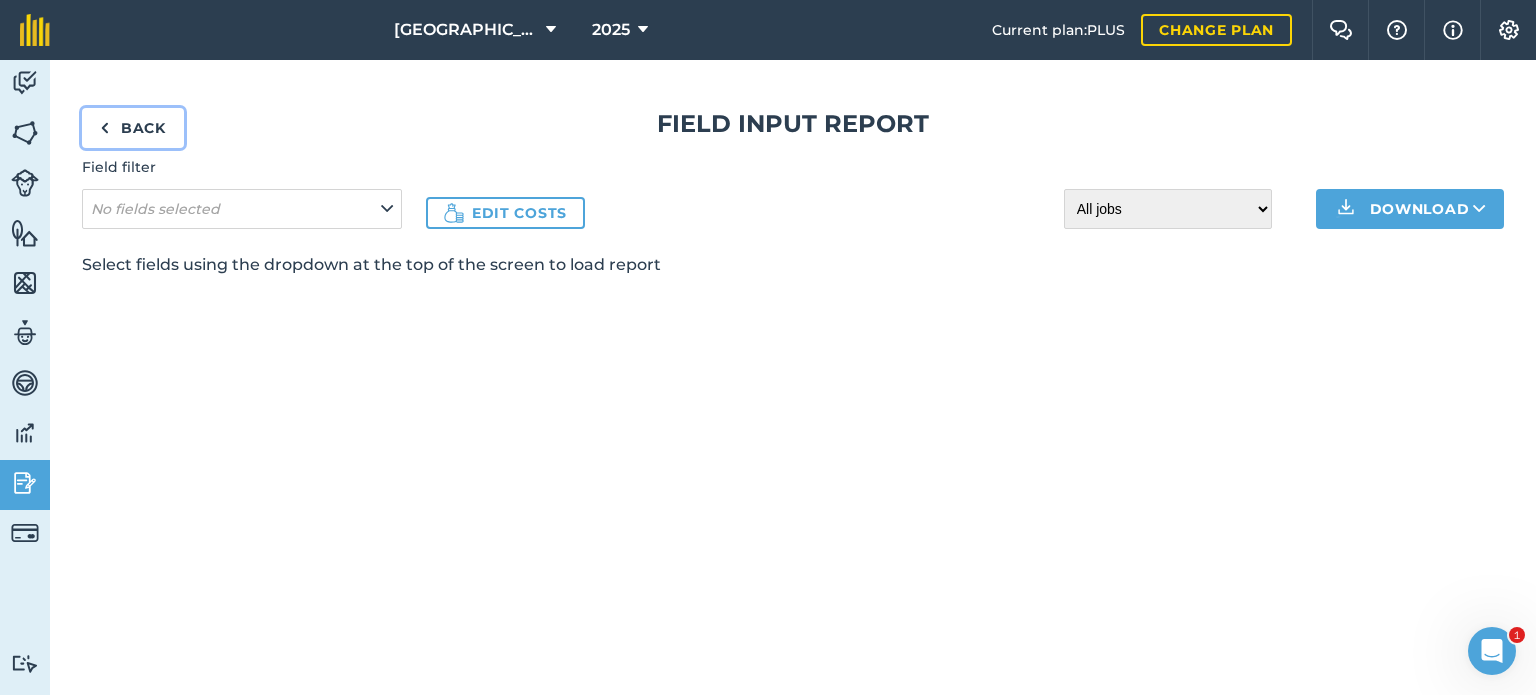 click on "Back" at bounding box center [133, 128] 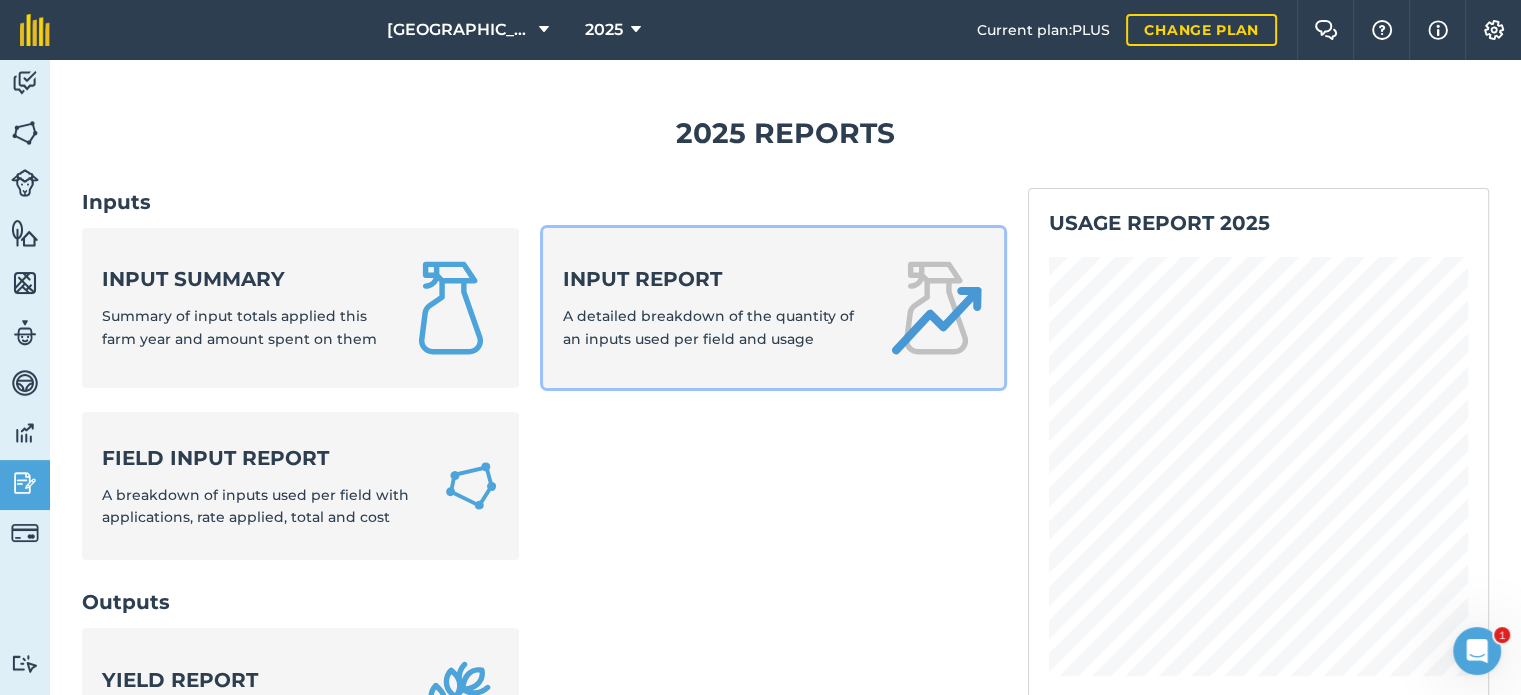 click on "Input report" at bounding box center (713, 279) 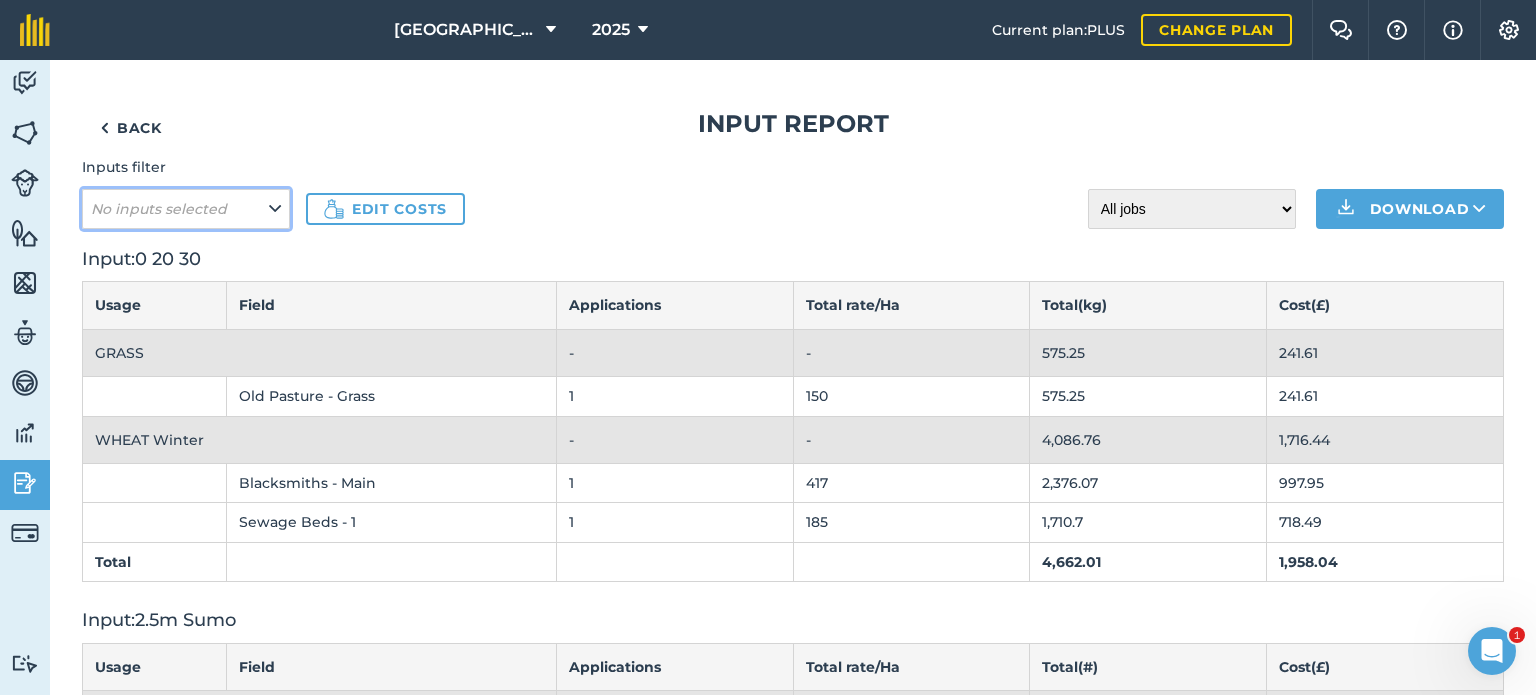 click at bounding box center (275, 209) 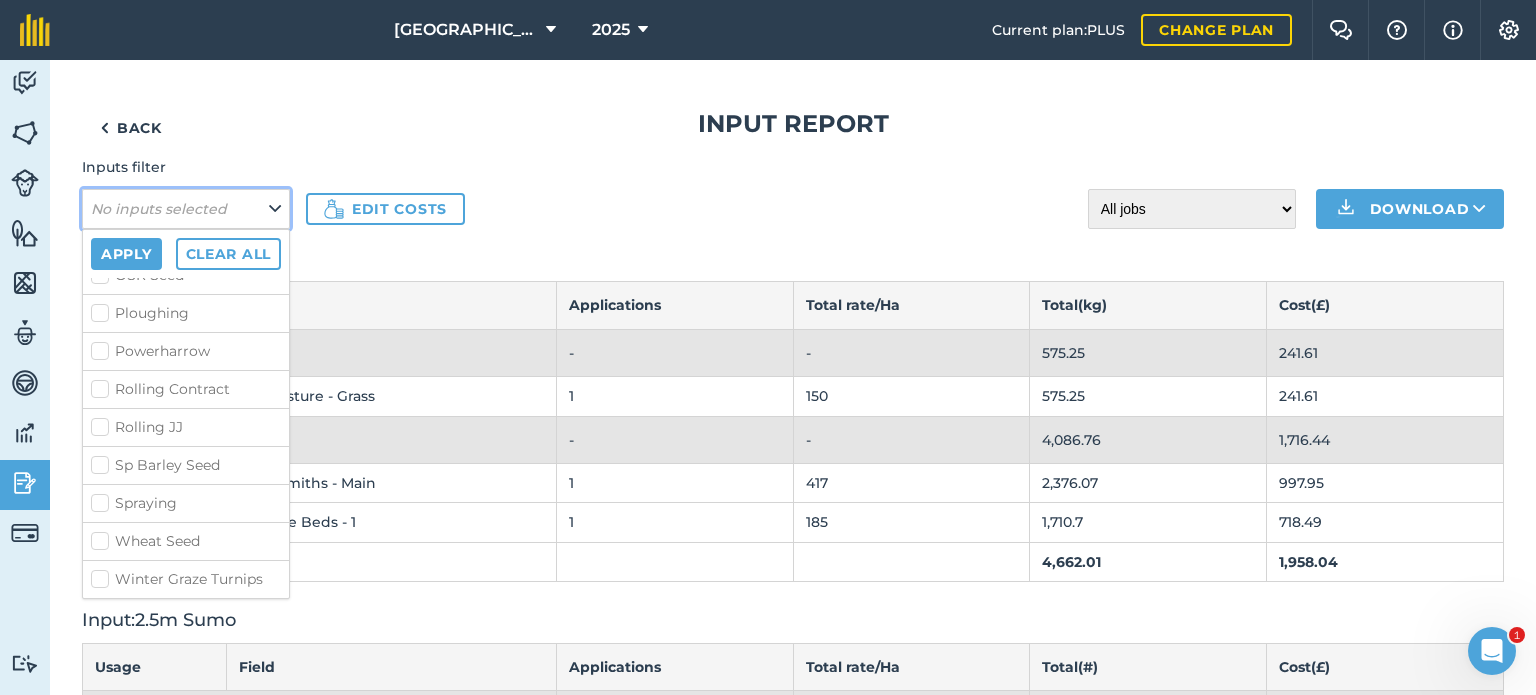 scroll, scrollTop: 900, scrollLeft: 0, axis: vertical 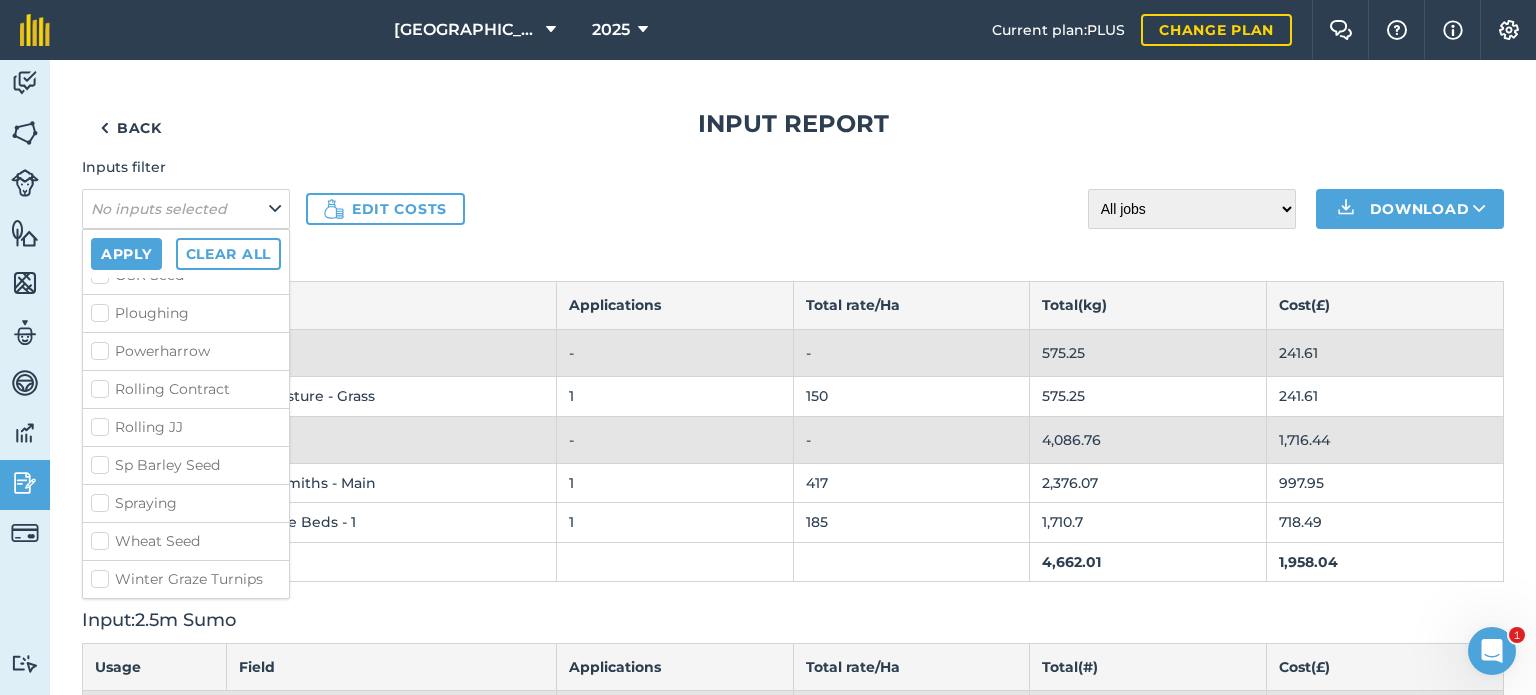 click on "Spraying" at bounding box center (186, 503) 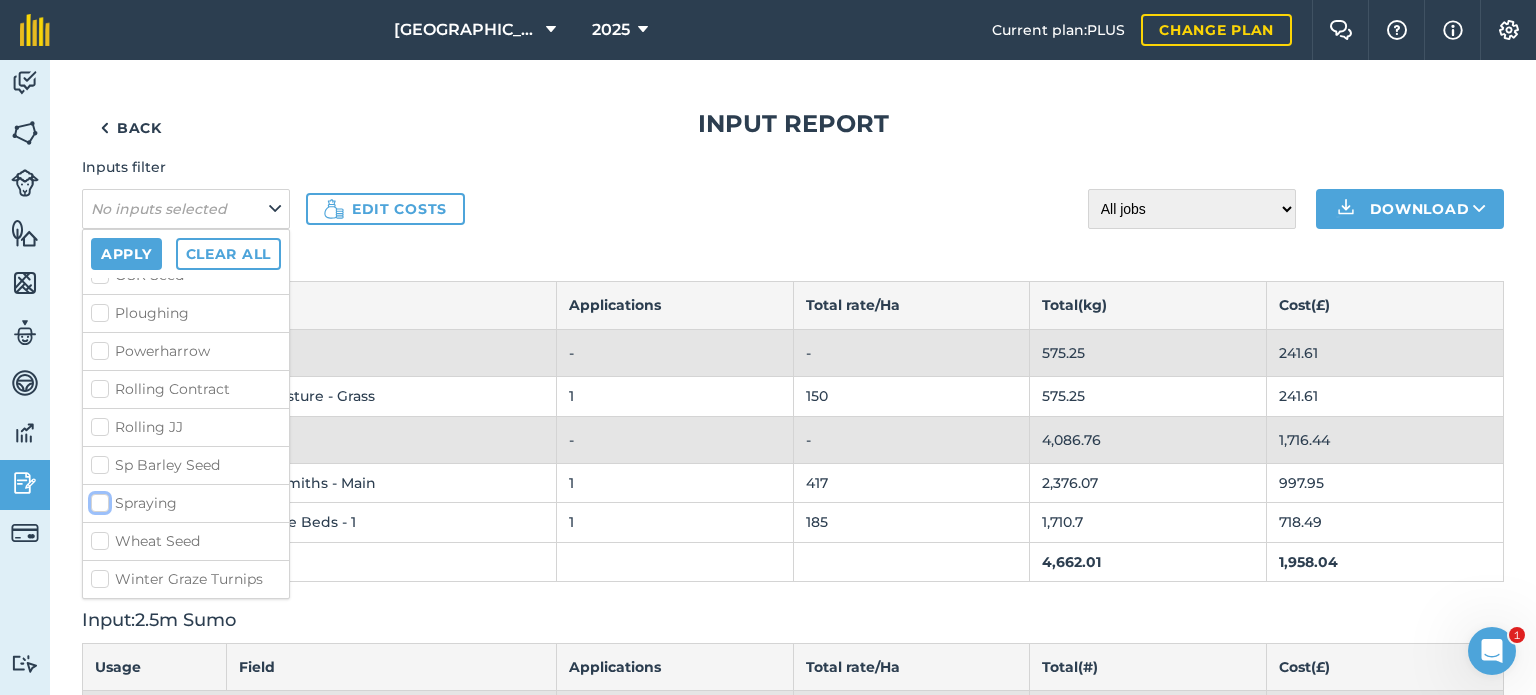 click on "Spraying" at bounding box center [97, 499] 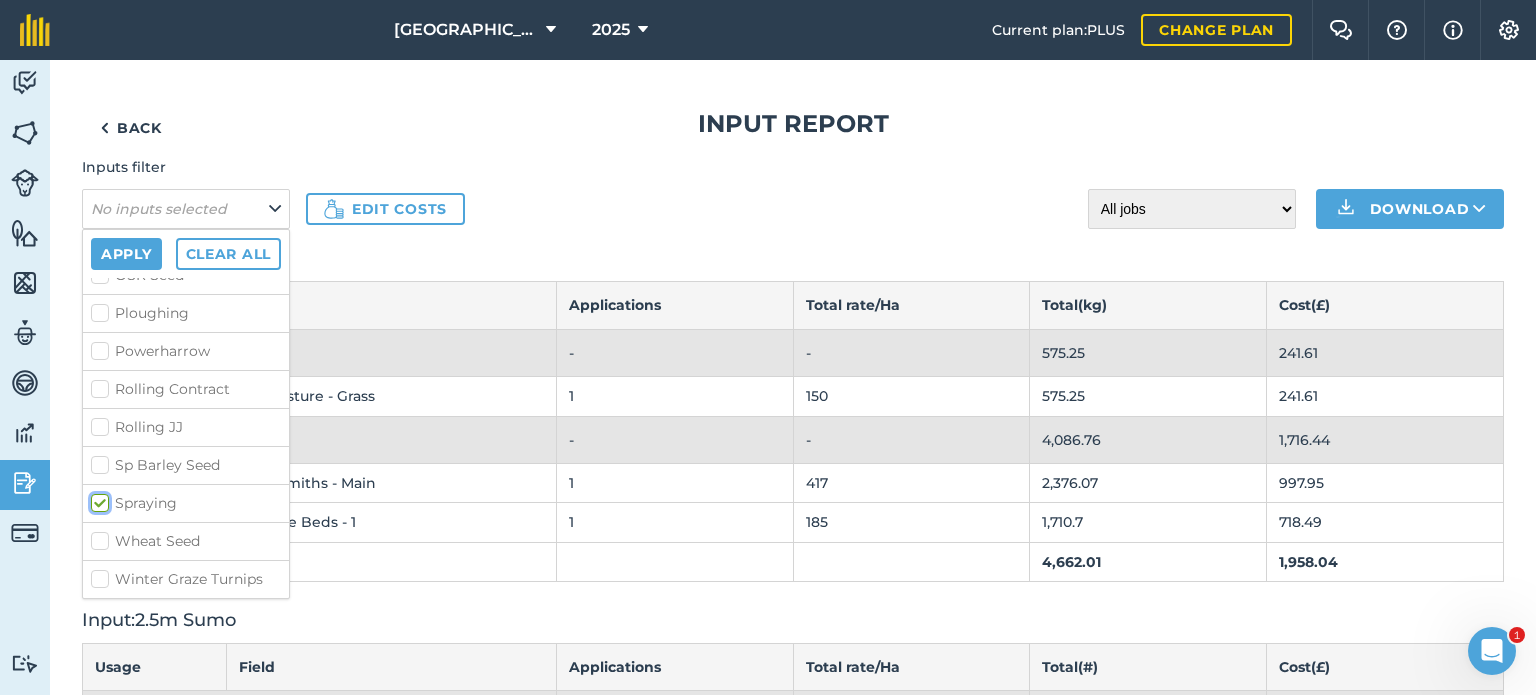checkbox on "true" 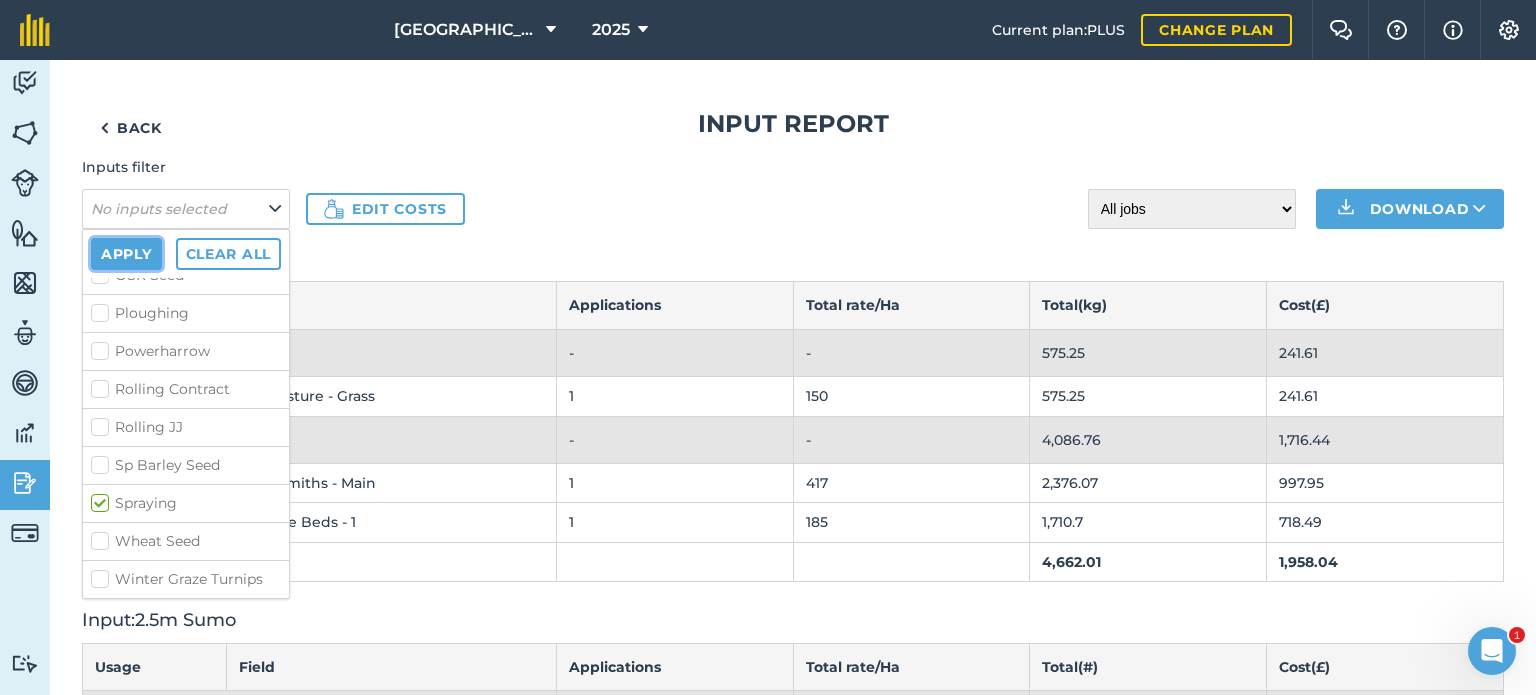 click on "Apply" at bounding box center [126, 254] 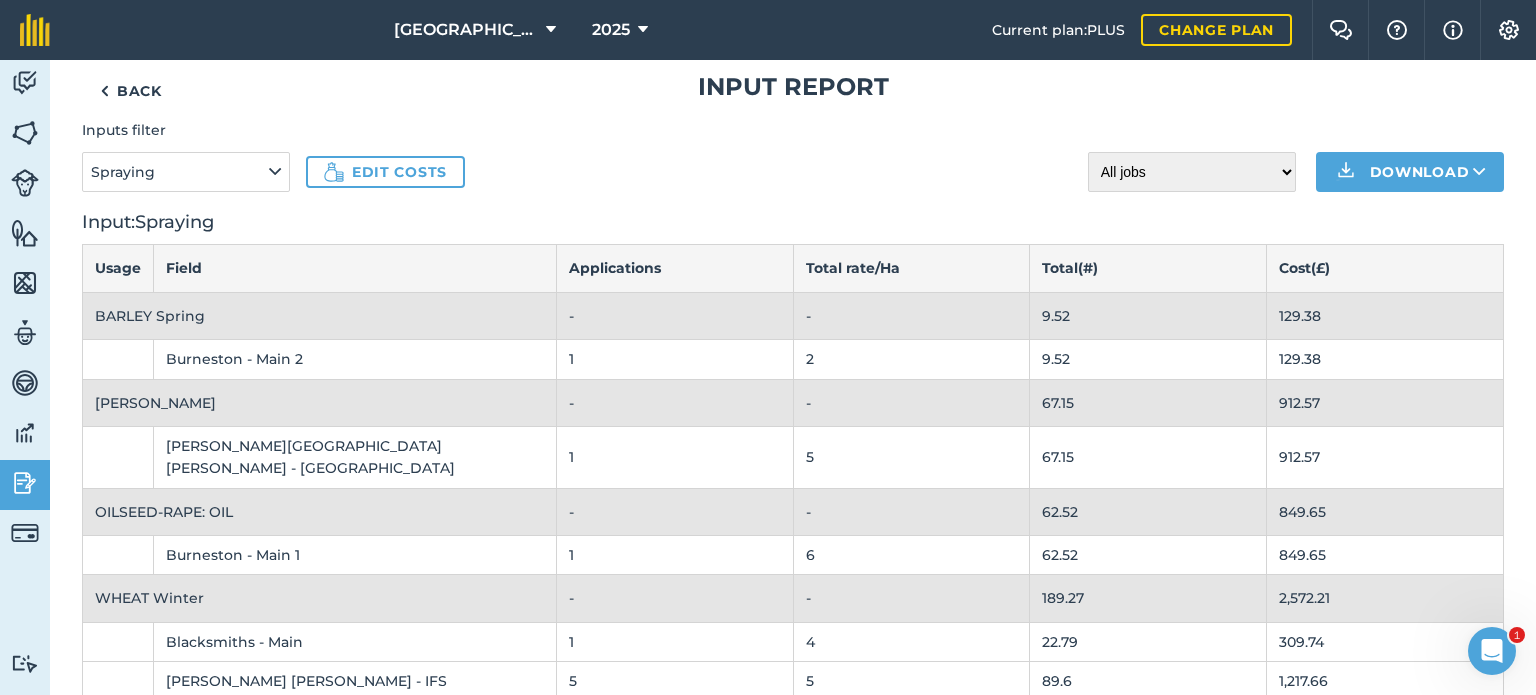 scroll, scrollTop: 0, scrollLeft: 0, axis: both 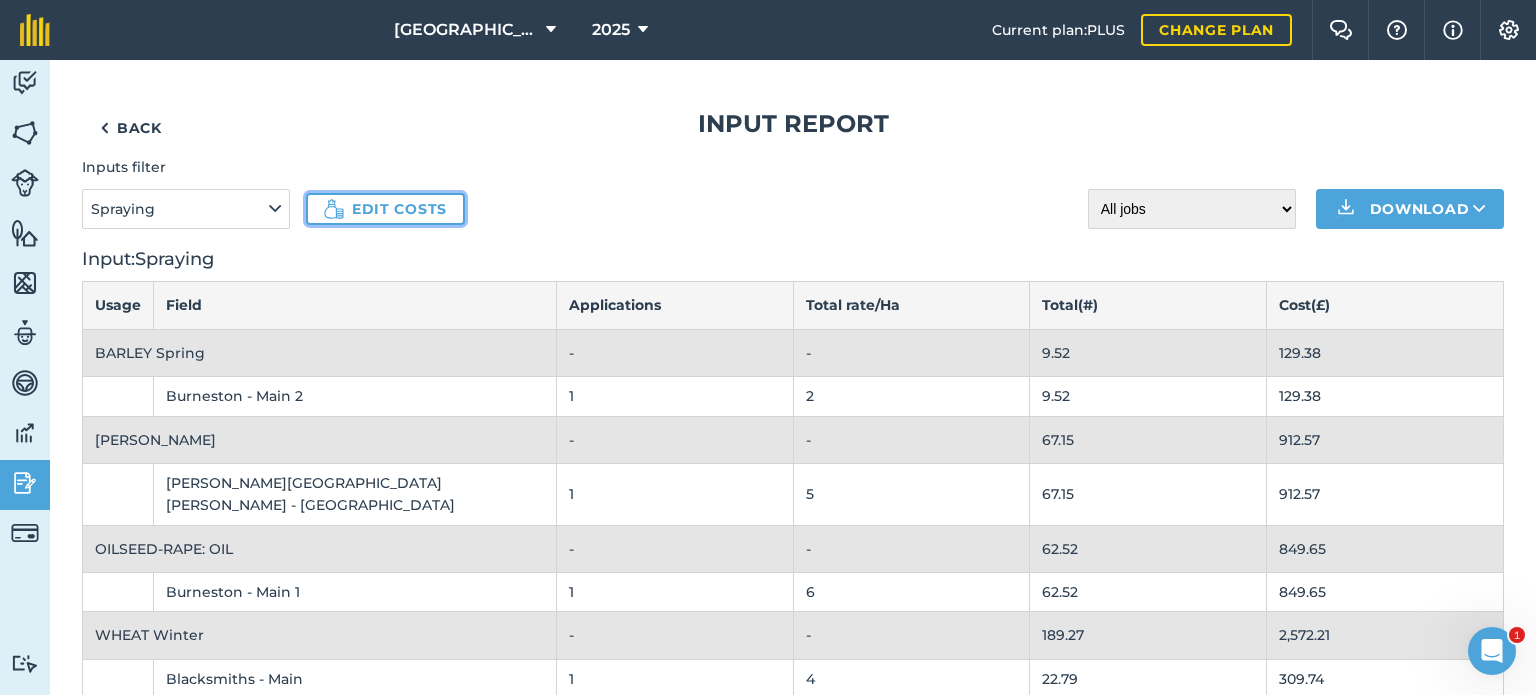click at bounding box center (334, 209) 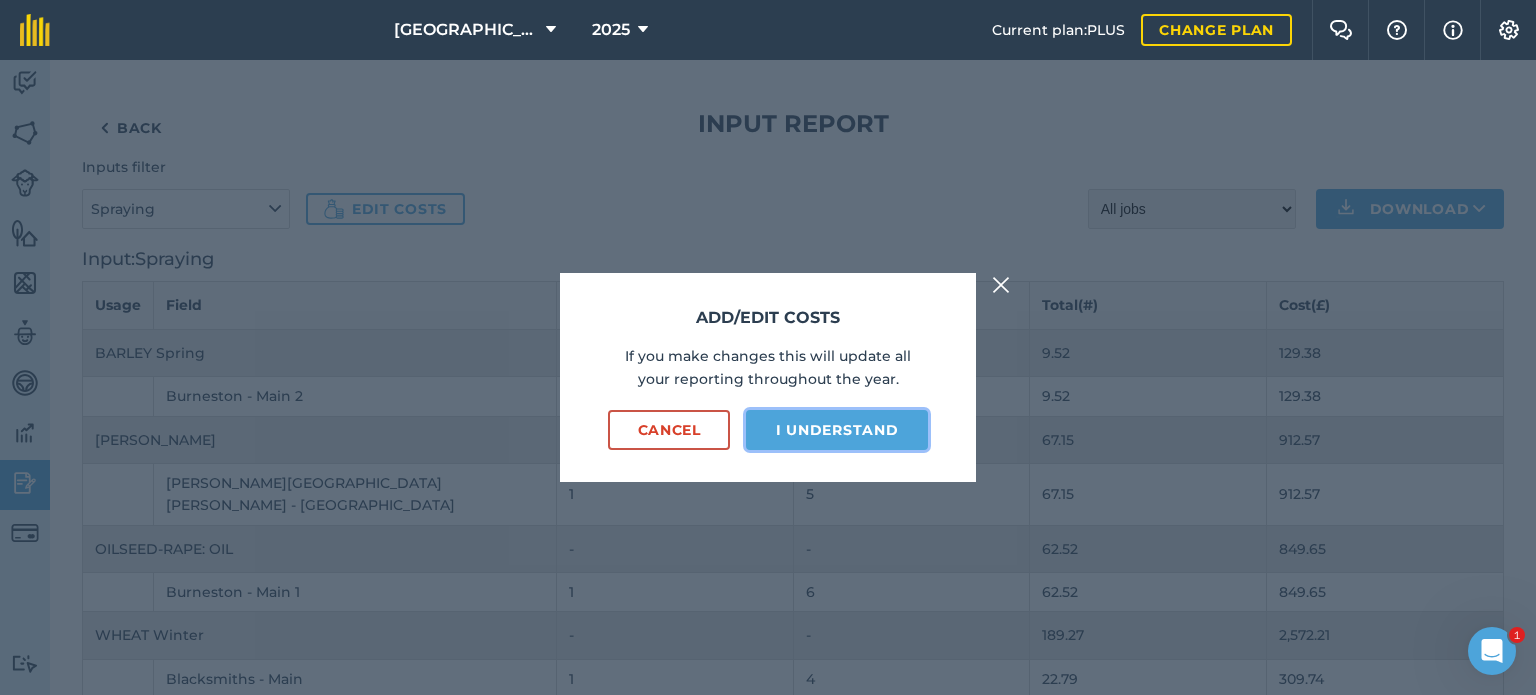 click on "I understand" at bounding box center (837, 430) 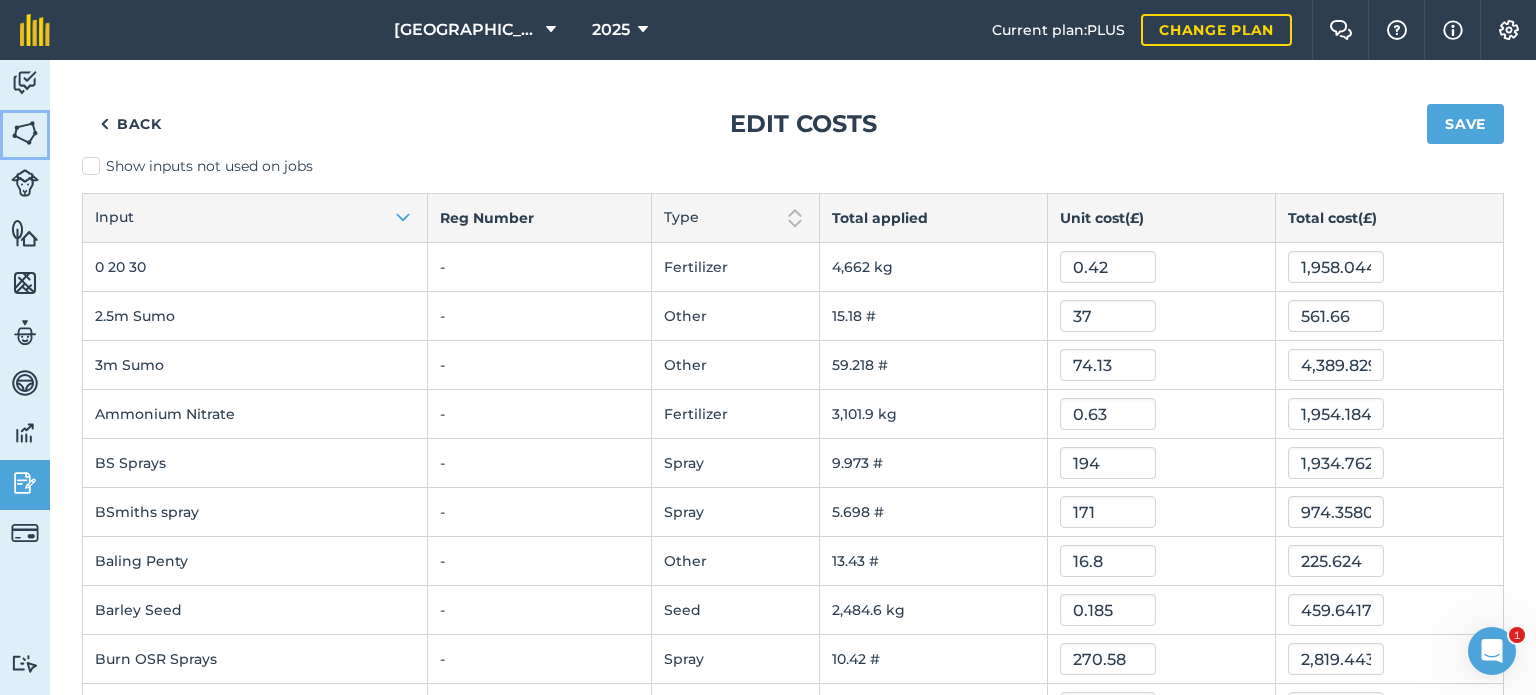 click at bounding box center (25, 133) 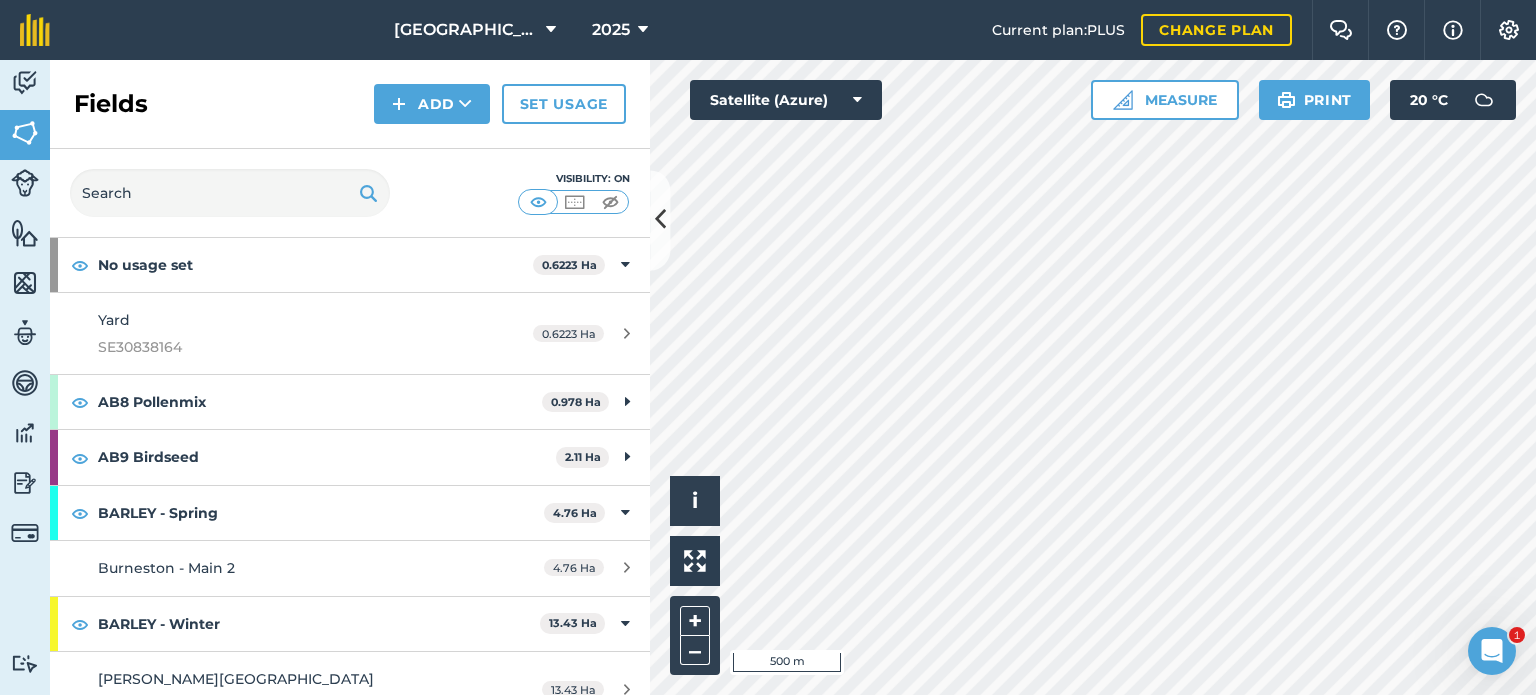 scroll, scrollTop: 300, scrollLeft: 0, axis: vertical 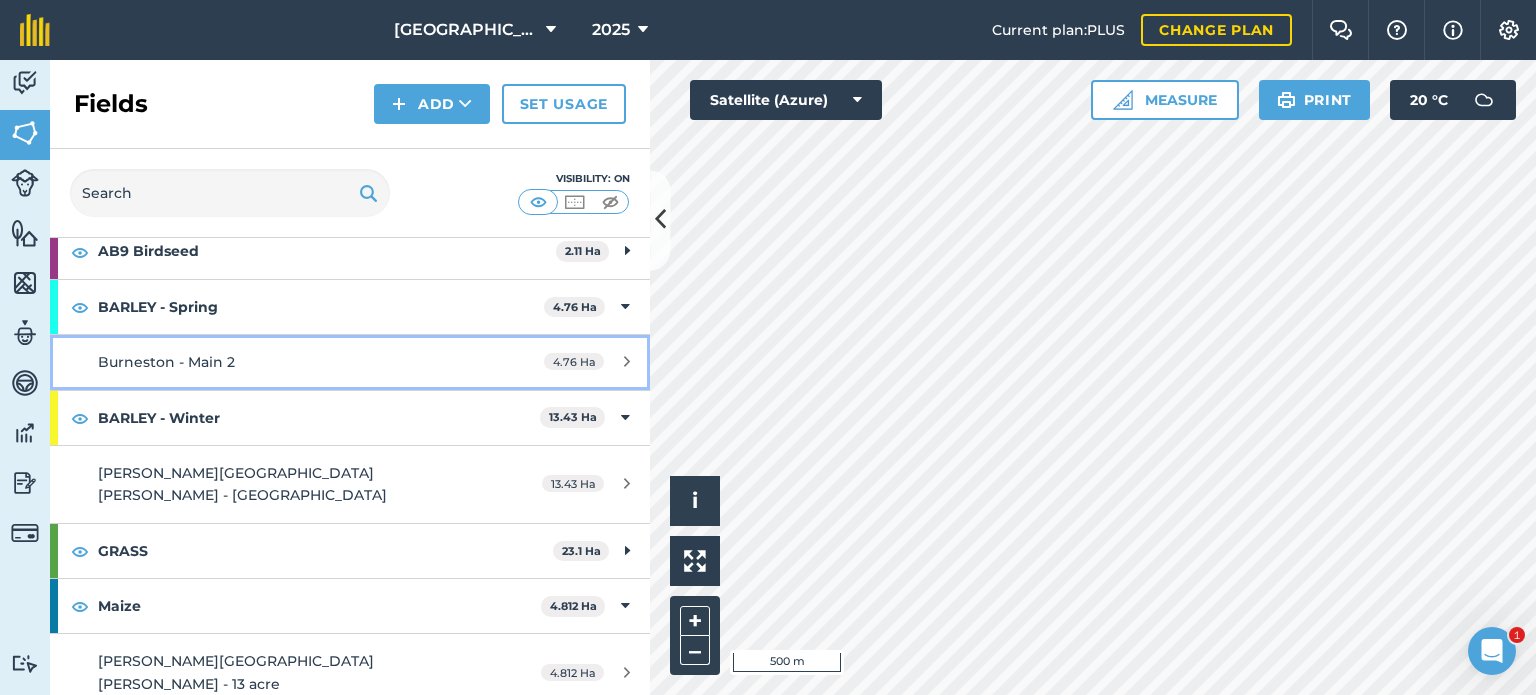 click on "Burneston - Main 2" at bounding box center (166, 362) 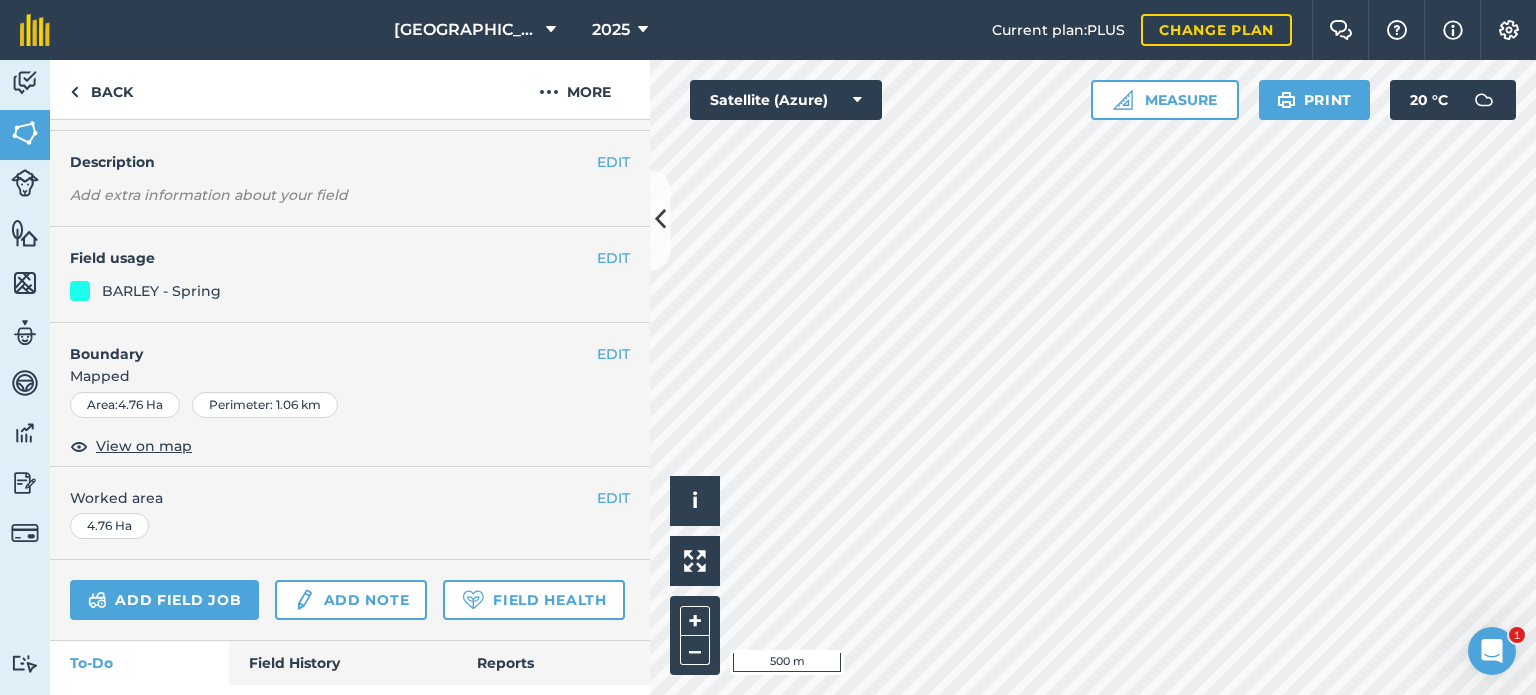 scroll, scrollTop: 205, scrollLeft: 0, axis: vertical 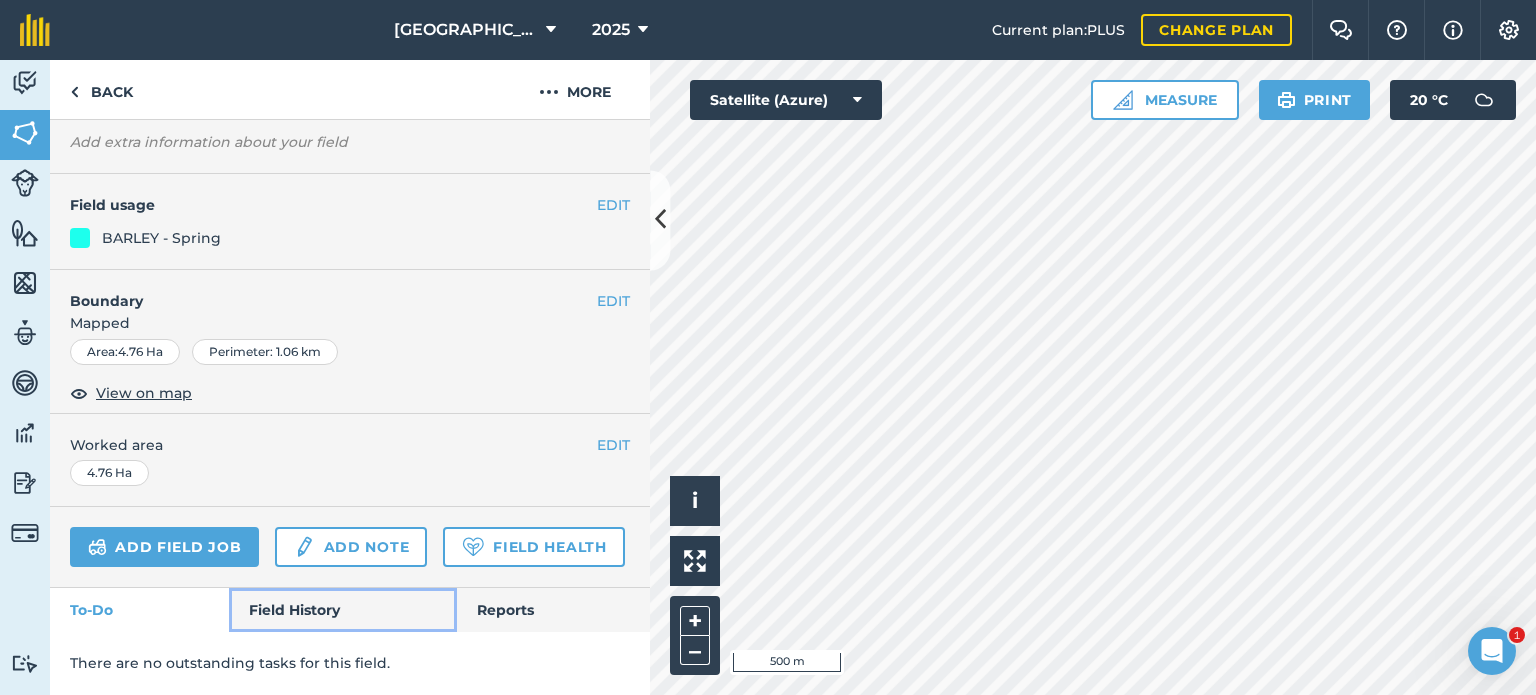 click on "Field History" at bounding box center (342, 610) 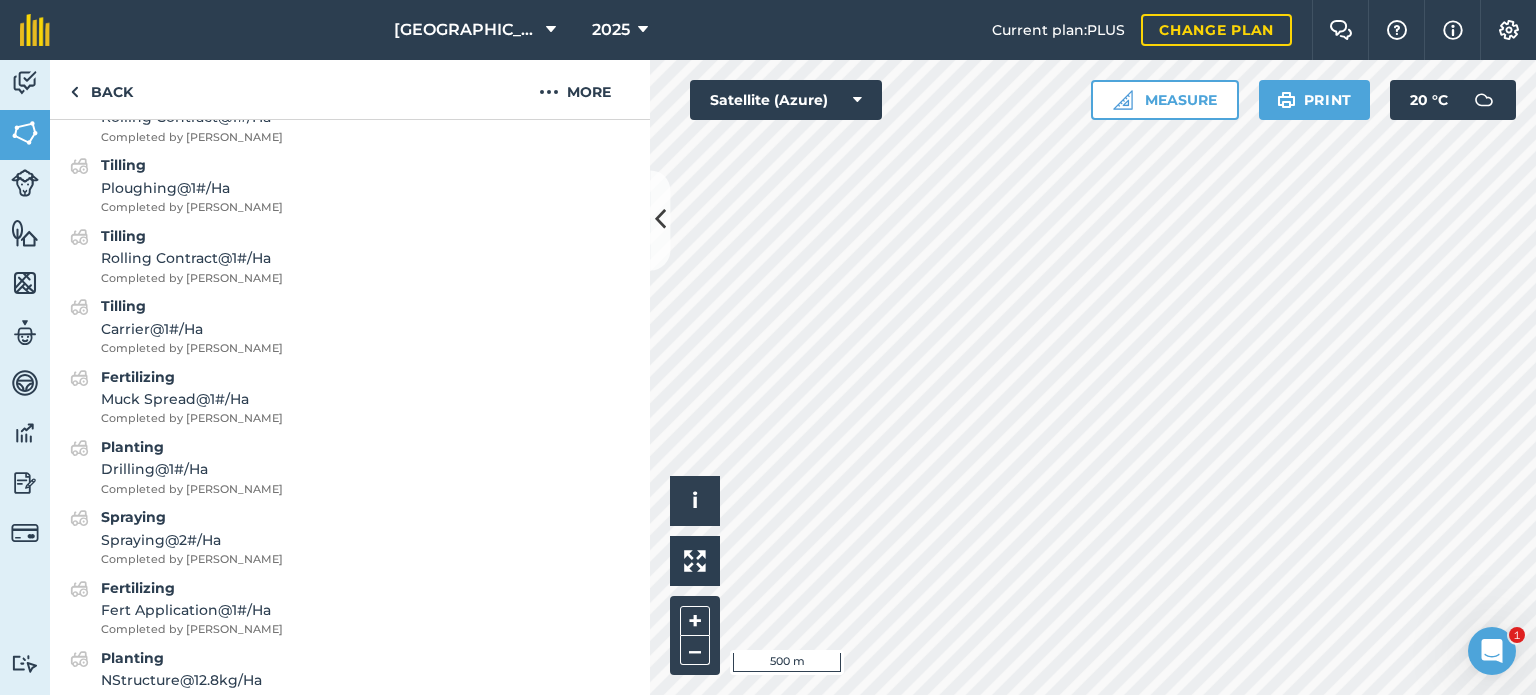scroll, scrollTop: 1105, scrollLeft: 0, axis: vertical 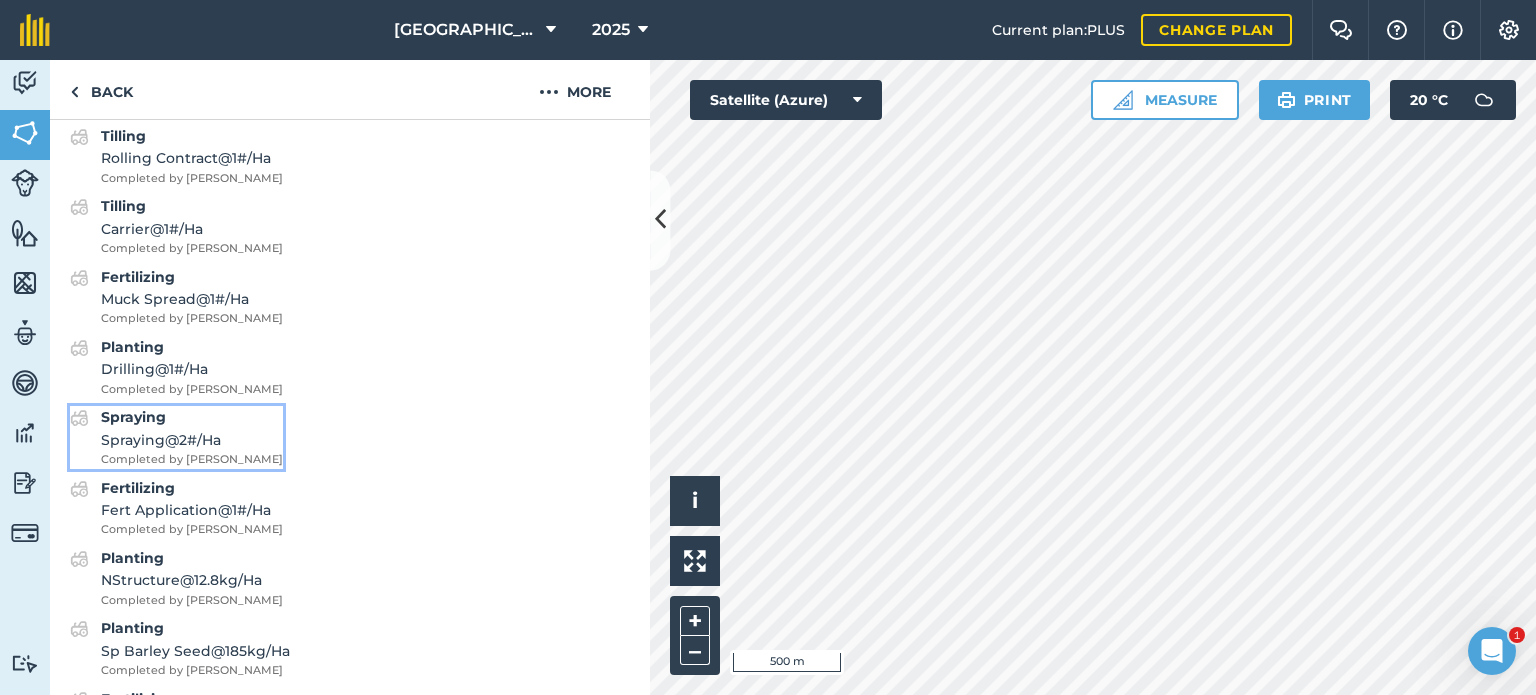 click on "Spraying" at bounding box center (133, 417) 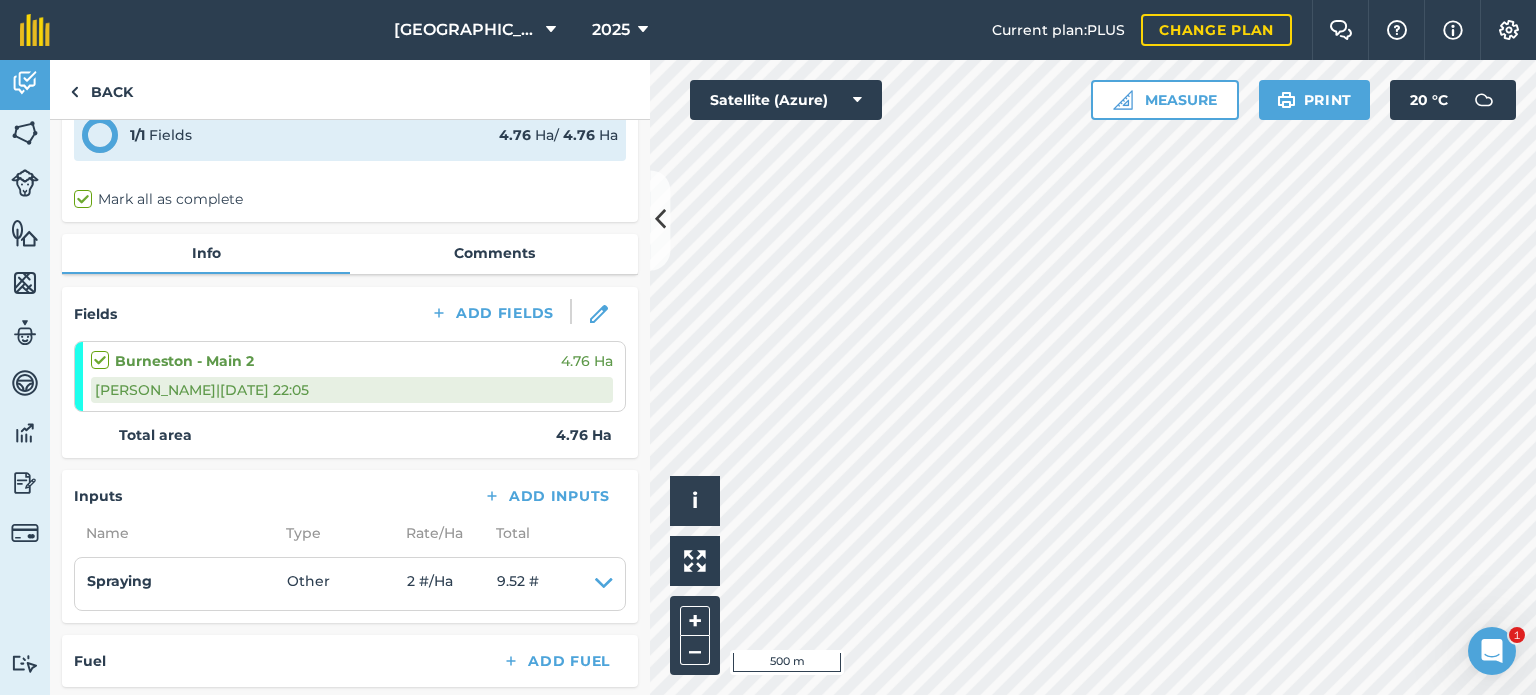 scroll, scrollTop: 200, scrollLeft: 0, axis: vertical 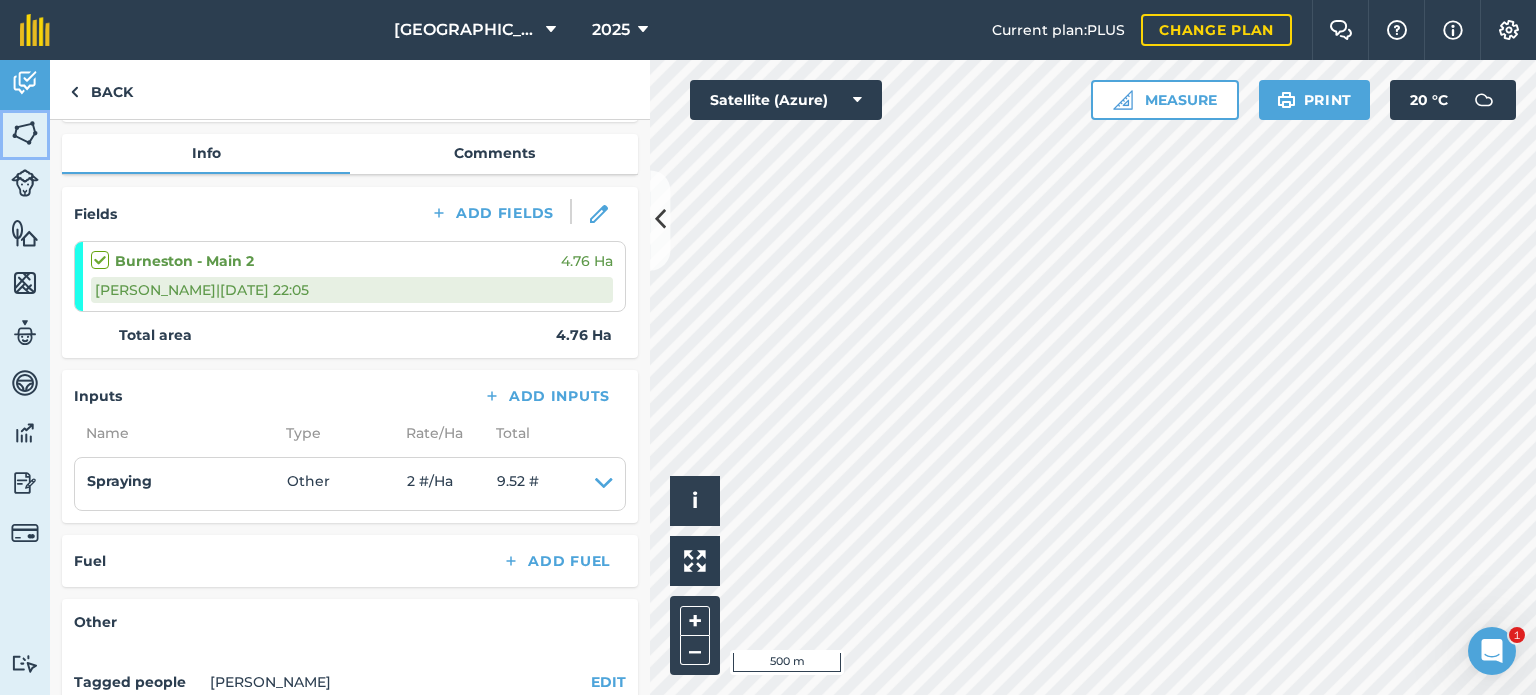 click at bounding box center (25, 133) 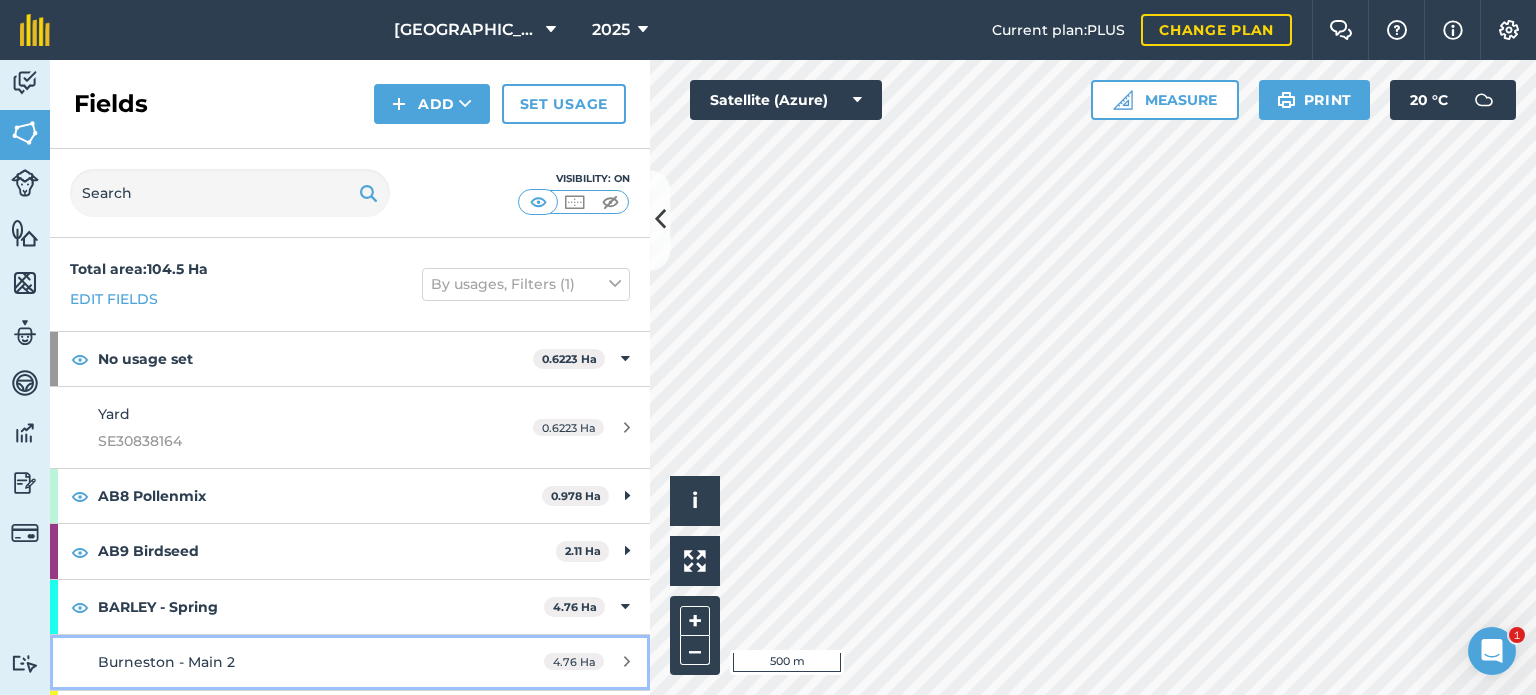 click on "Burneston - Main 2" at bounding box center [166, 662] 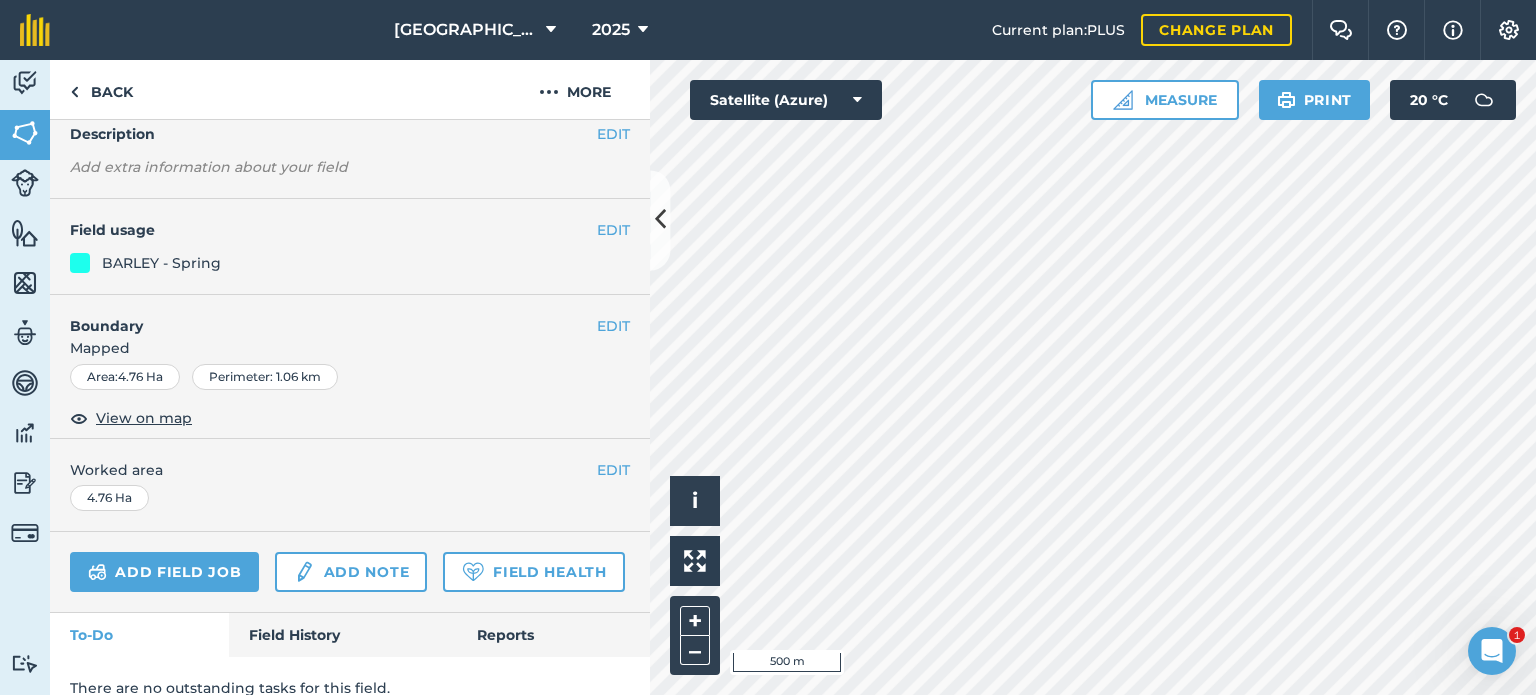 scroll, scrollTop: 205, scrollLeft: 0, axis: vertical 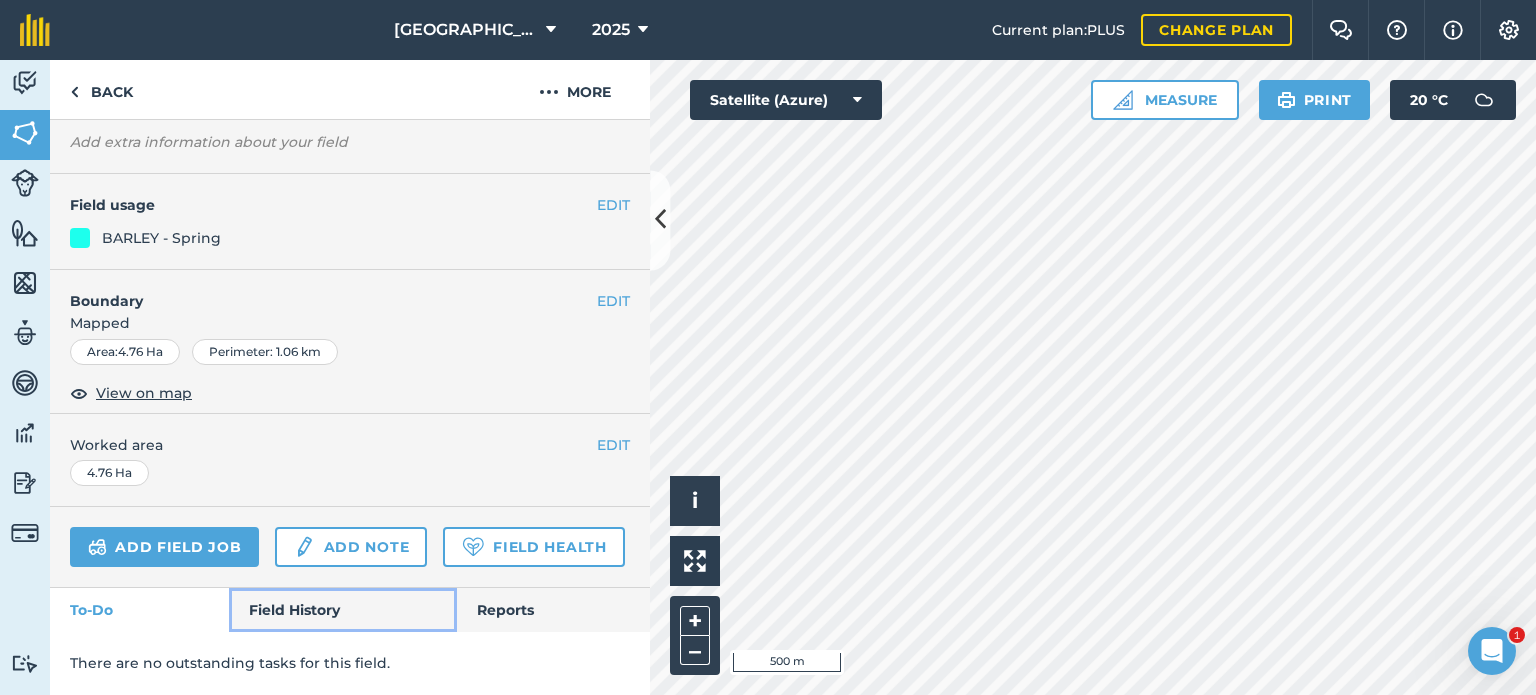 click on "Field History" at bounding box center [342, 610] 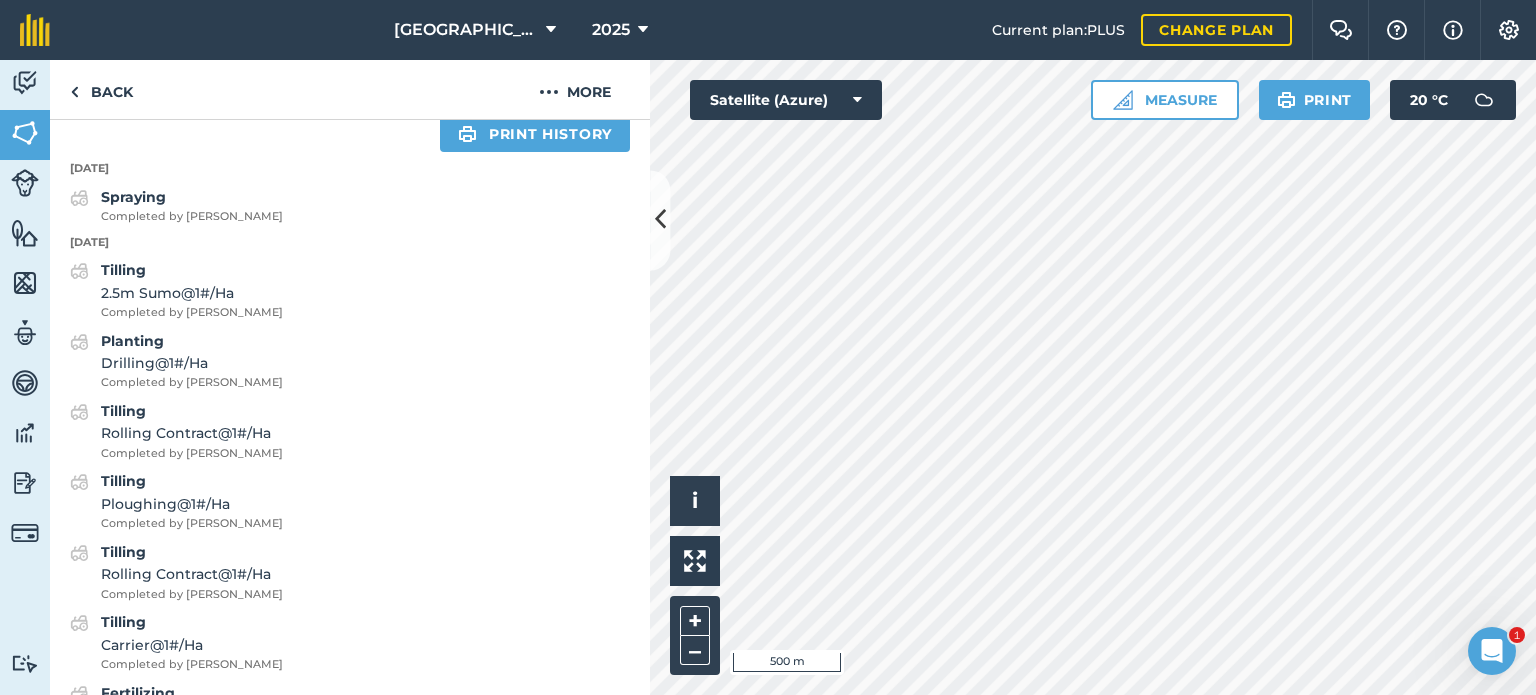scroll, scrollTop: 705, scrollLeft: 0, axis: vertical 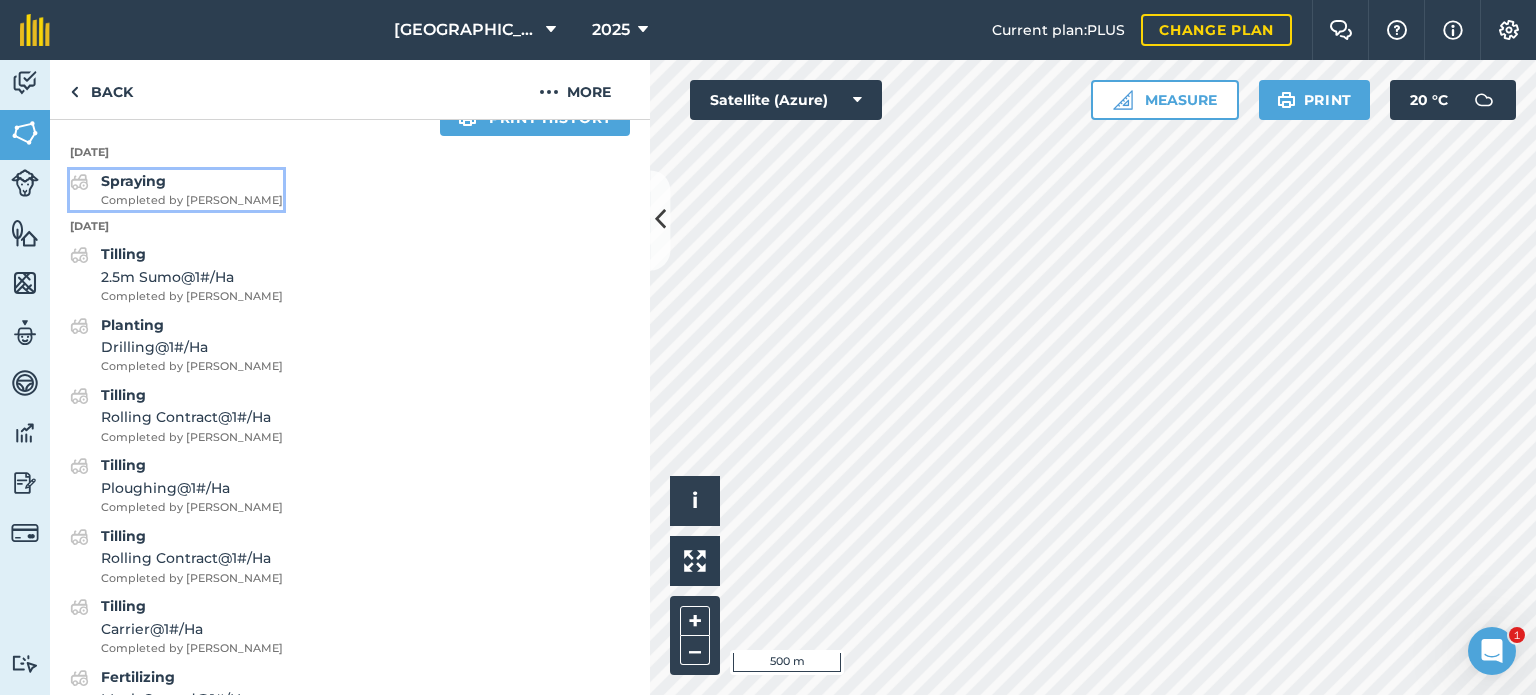 click on "Spraying Completed by   [PERSON_NAME]" at bounding box center [192, 190] 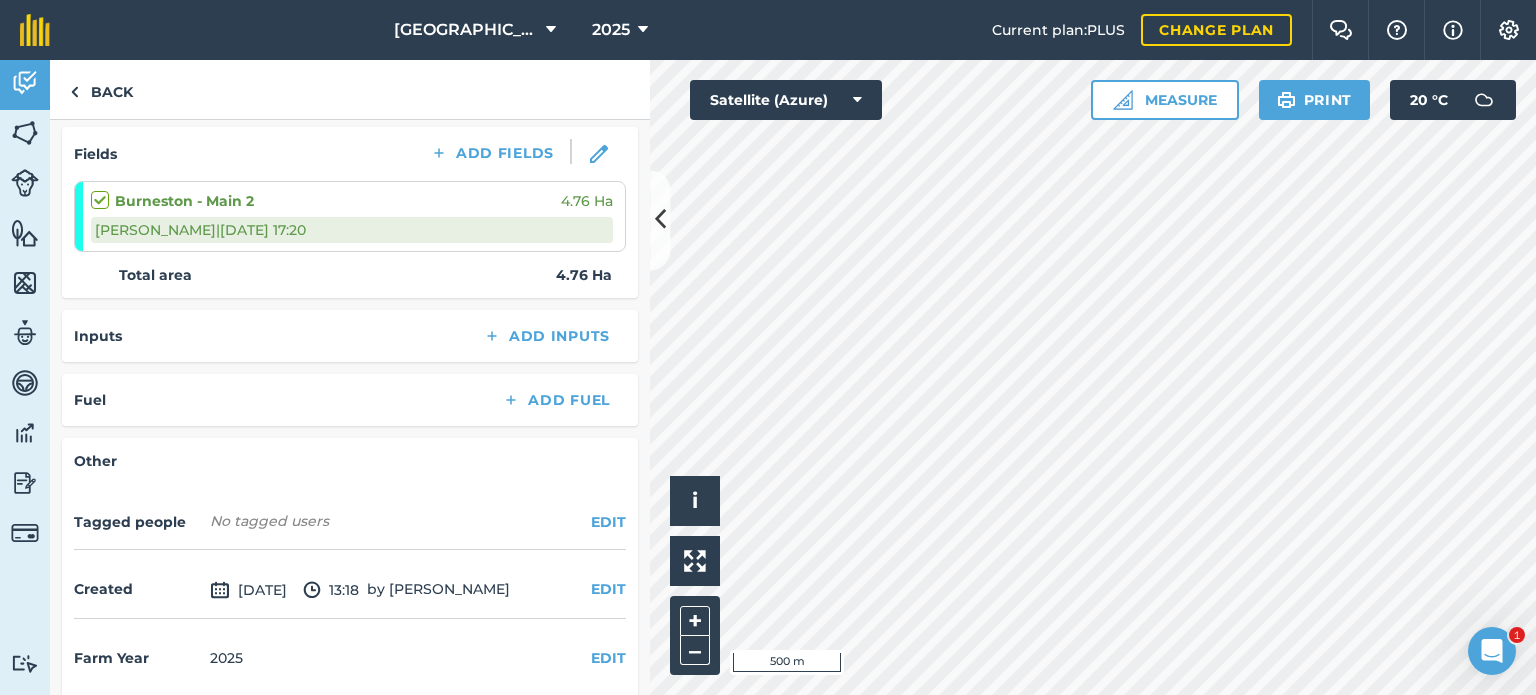 scroll, scrollTop: 272, scrollLeft: 0, axis: vertical 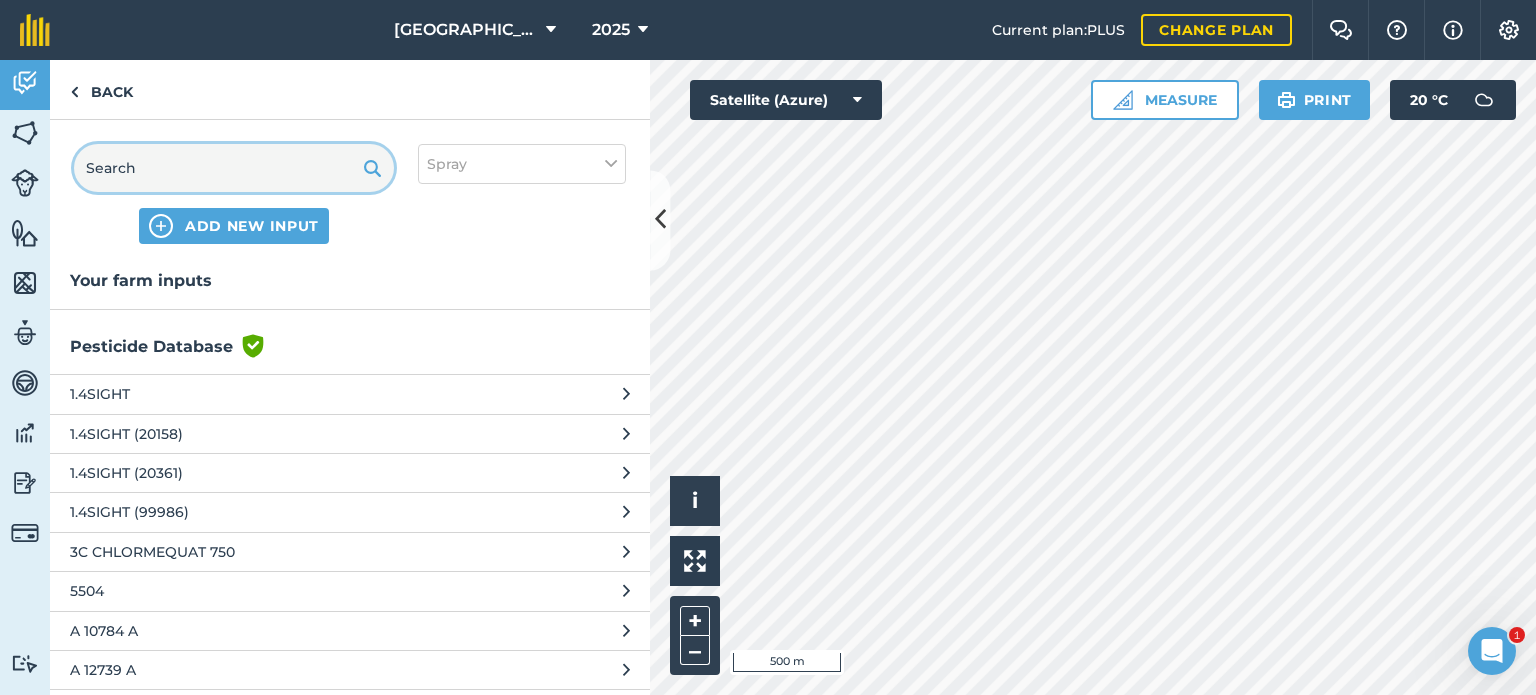 click at bounding box center [234, 168] 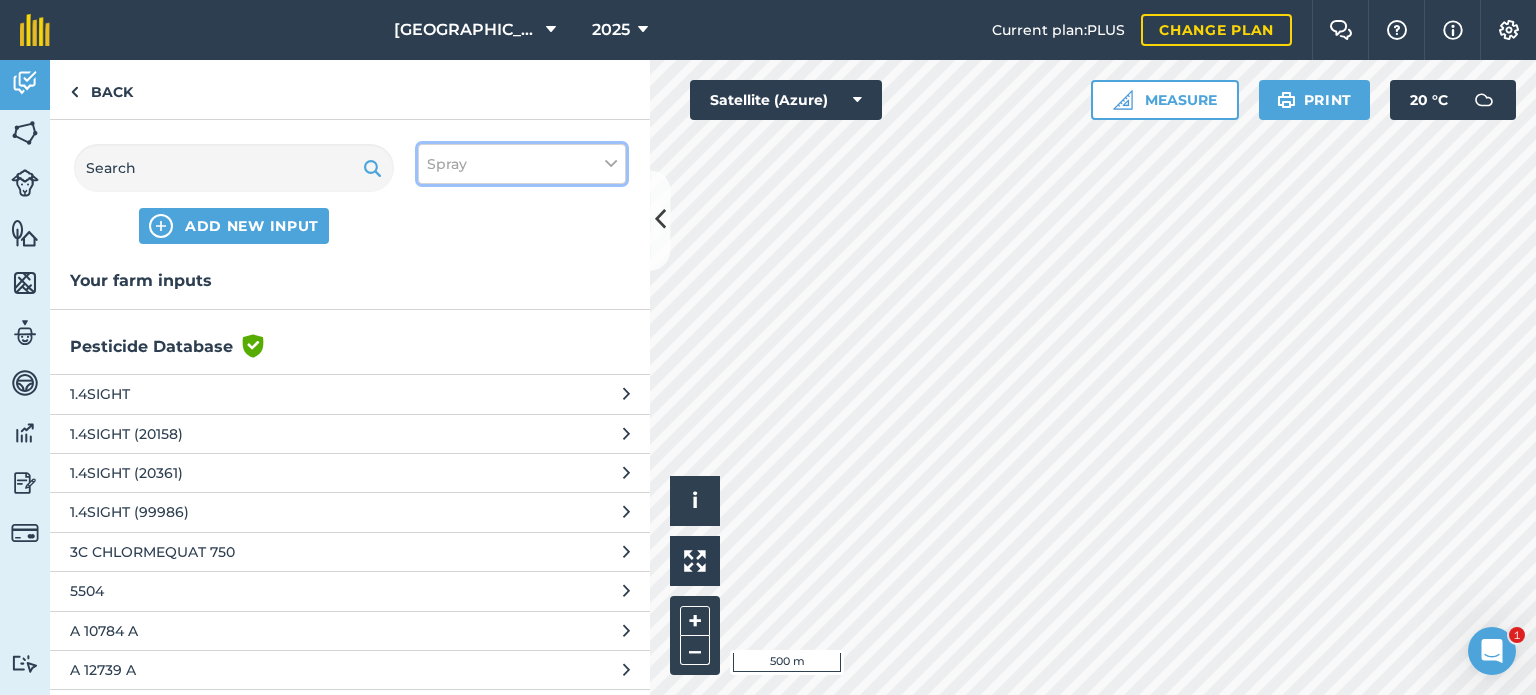 click on "Spray" at bounding box center [447, 164] 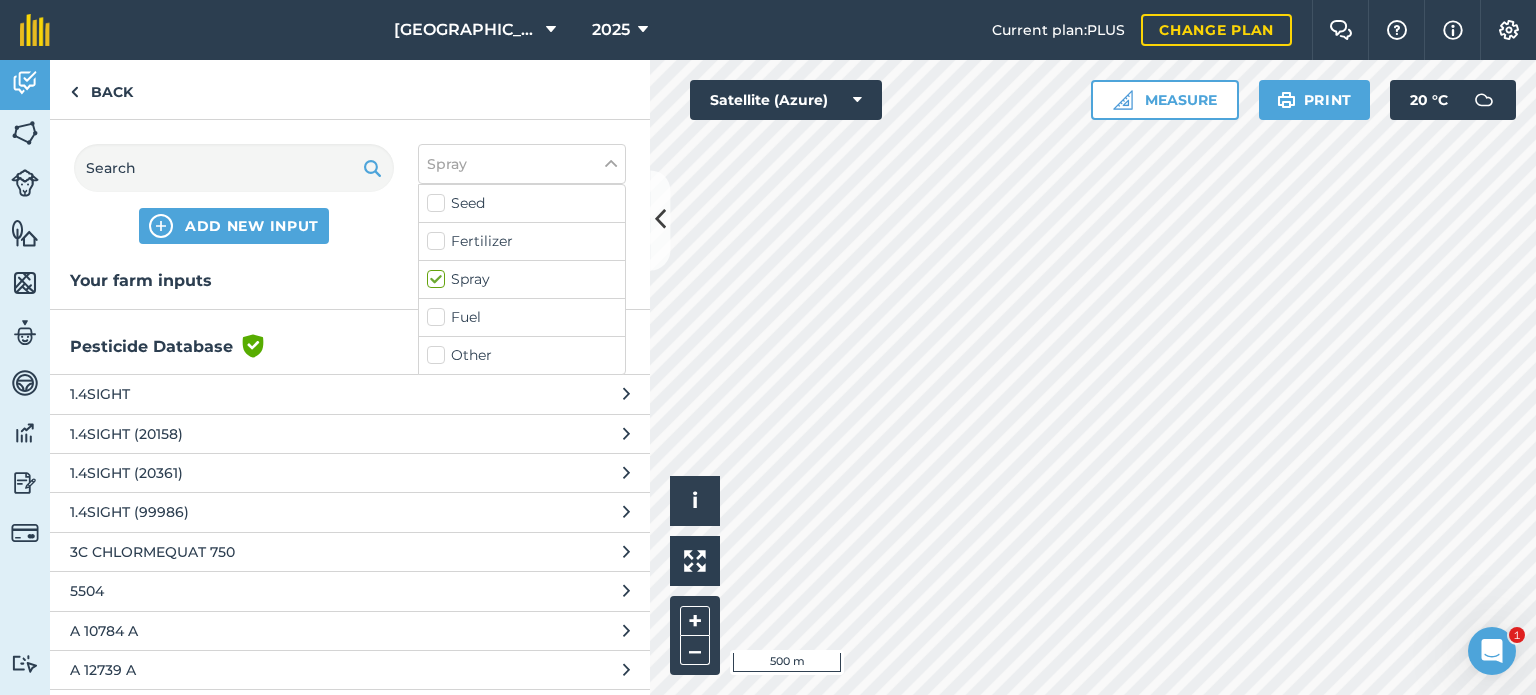 click on "Spray" at bounding box center (522, 279) 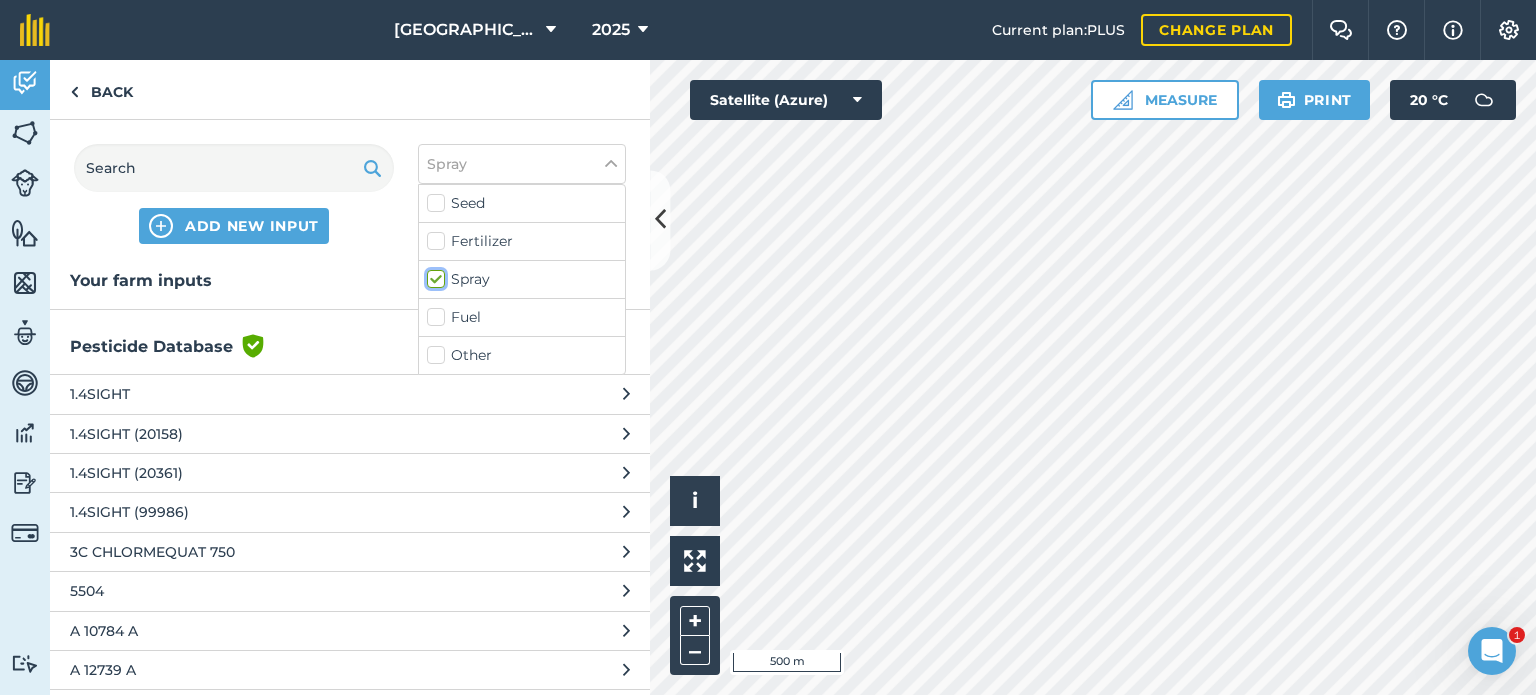 click on "Spray" at bounding box center (433, 275) 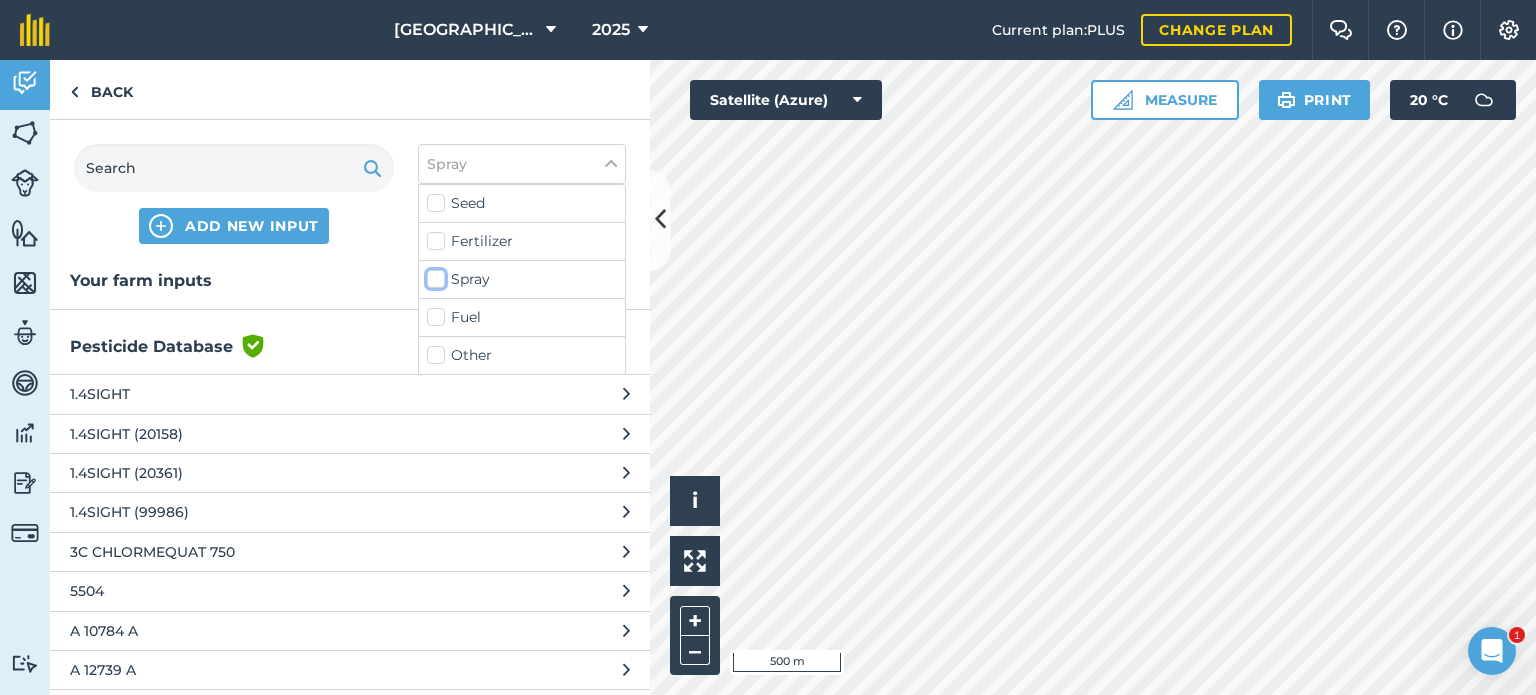 checkbox on "false" 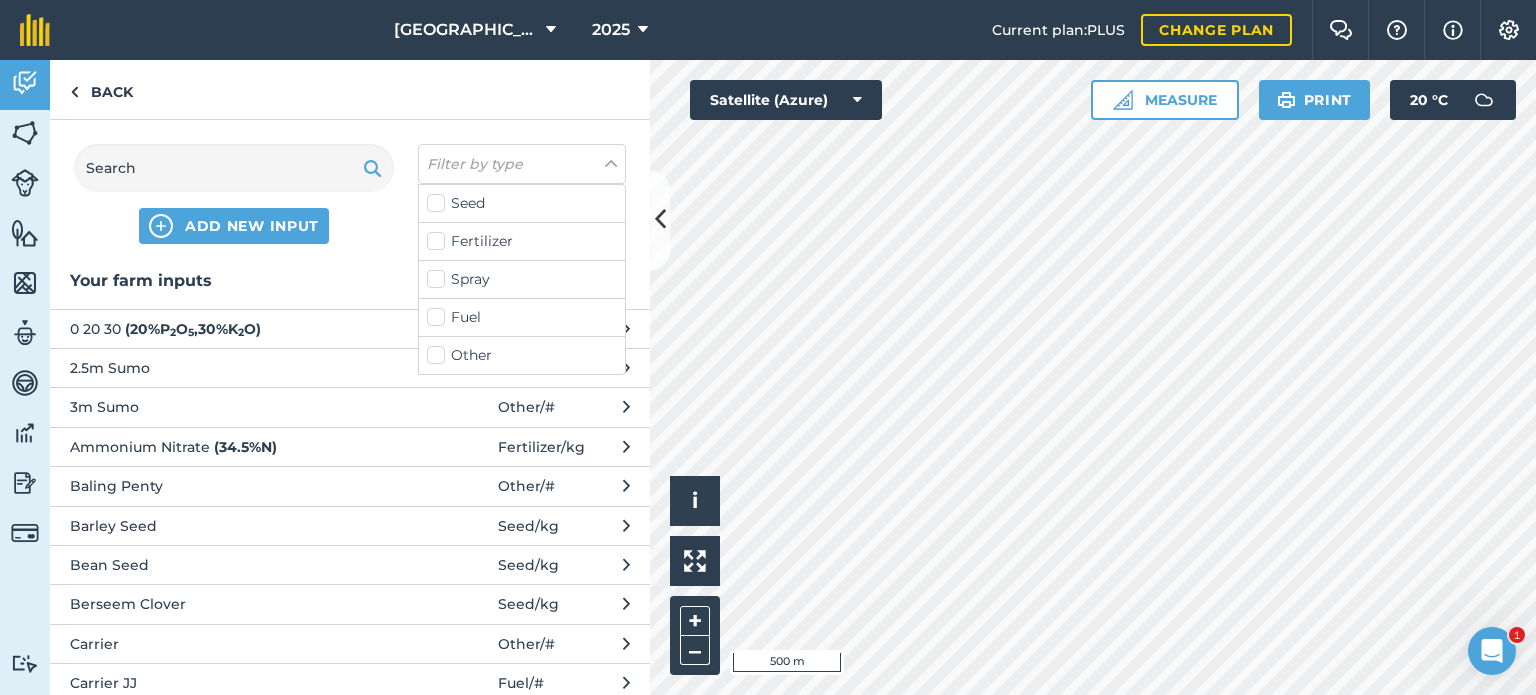 click on "Other" at bounding box center [522, 355] 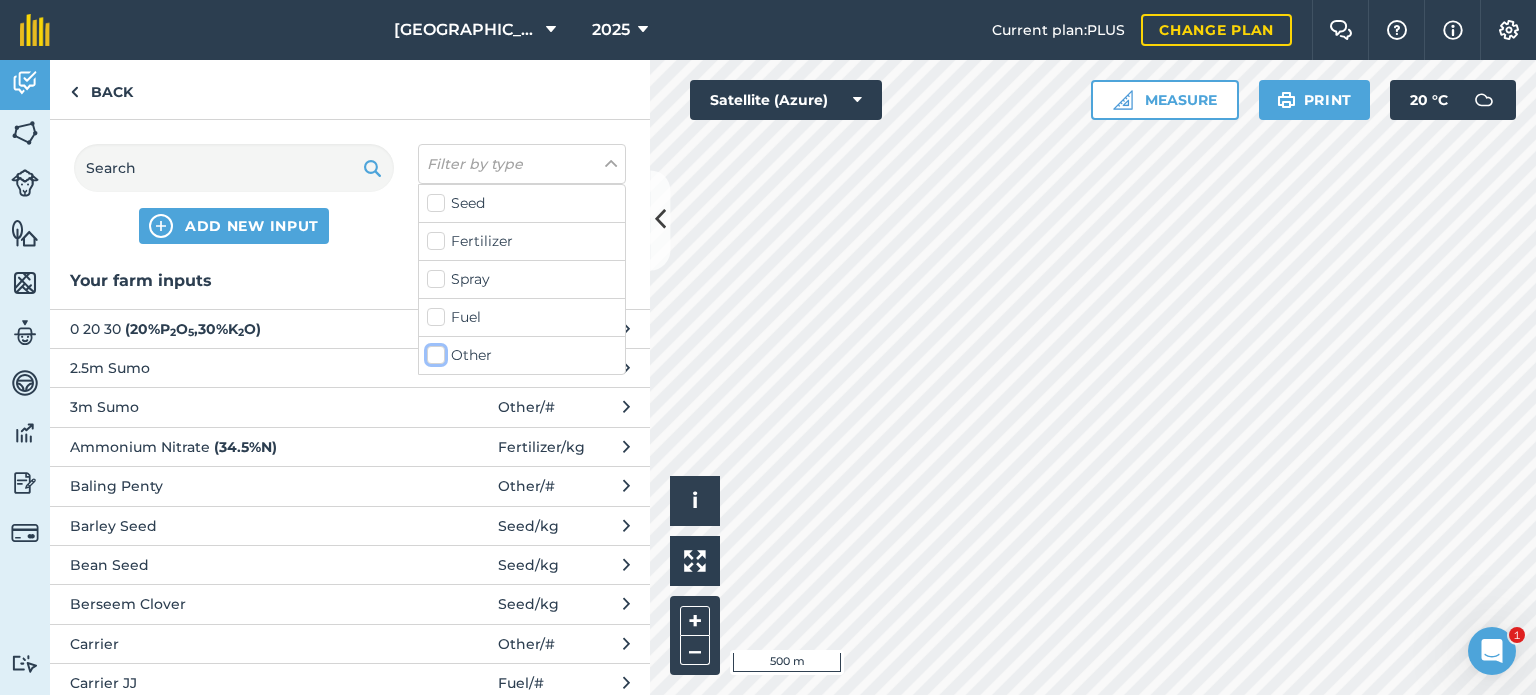 click on "Other" at bounding box center (433, 351) 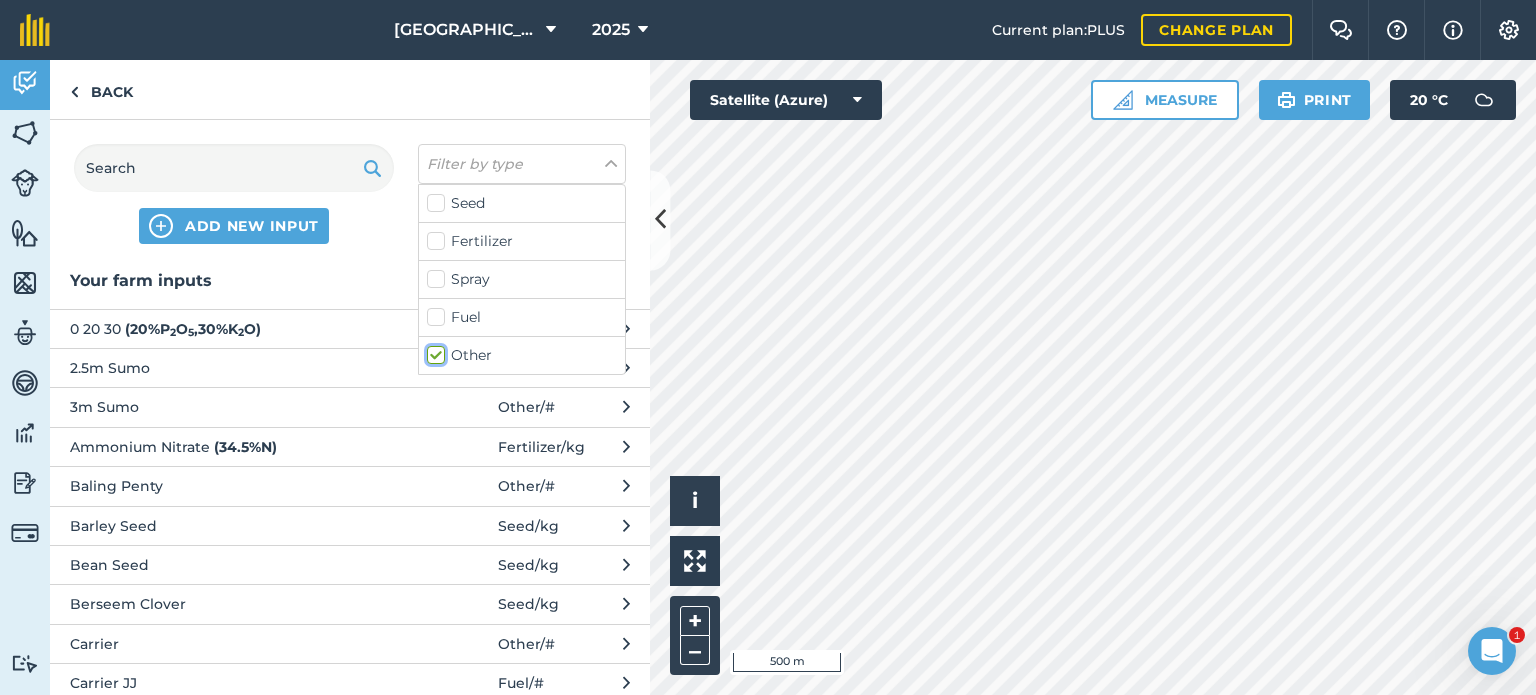 checkbox on "true" 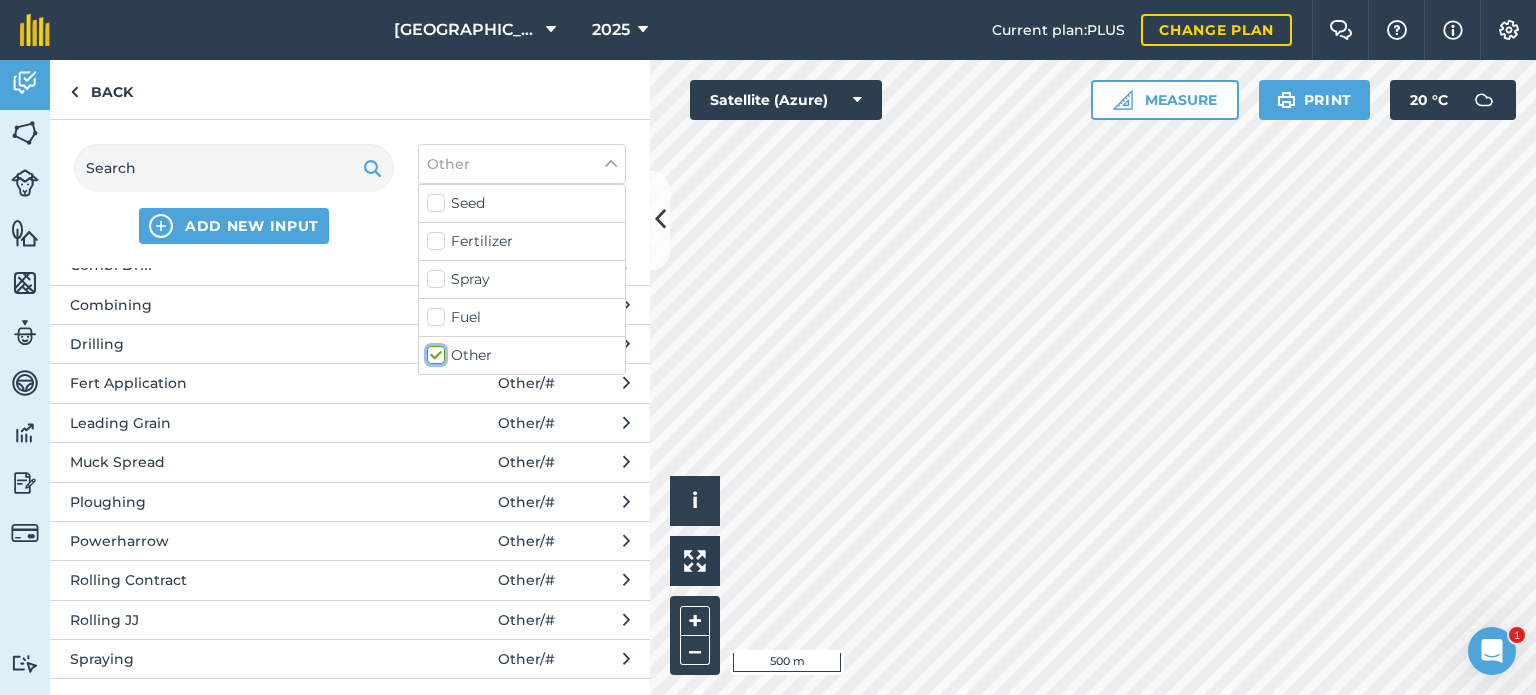 scroll, scrollTop: 225, scrollLeft: 0, axis: vertical 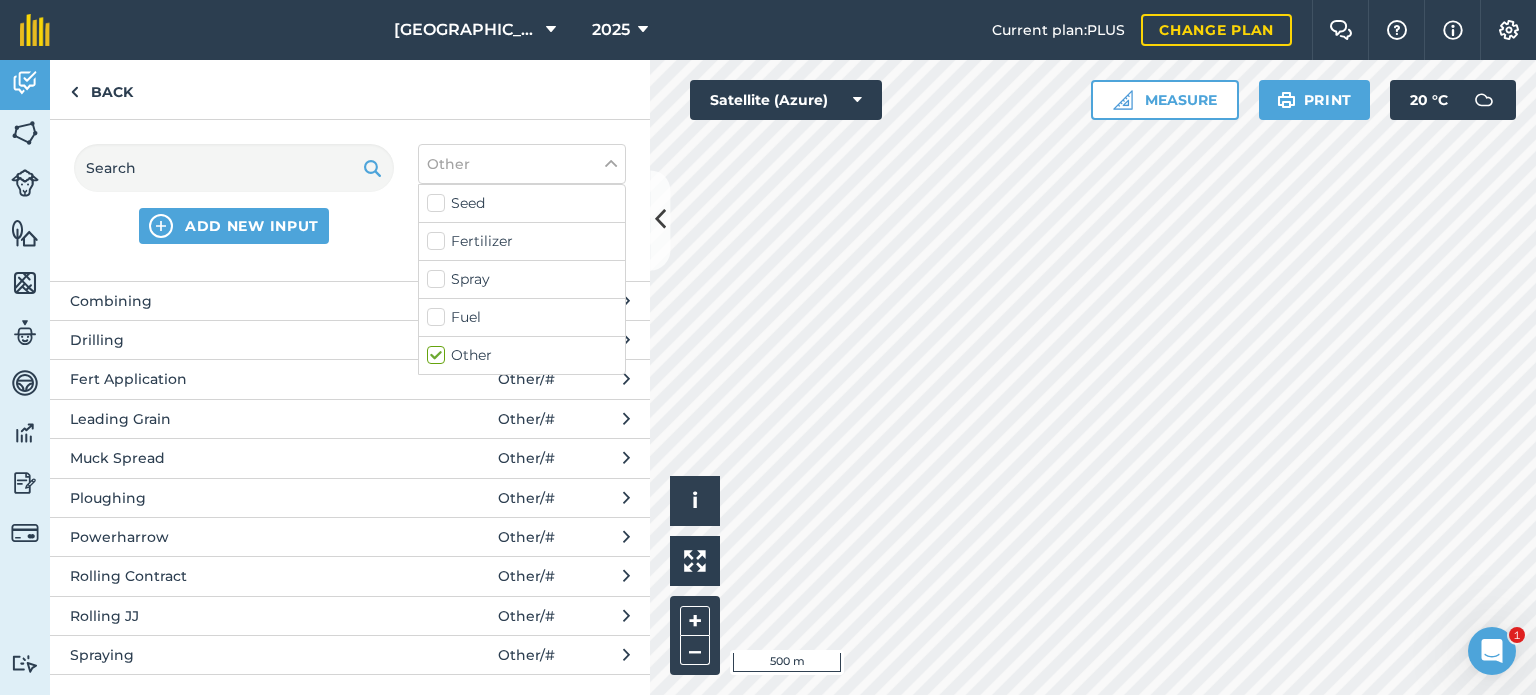 click on "Spraying" at bounding box center [233, 655] 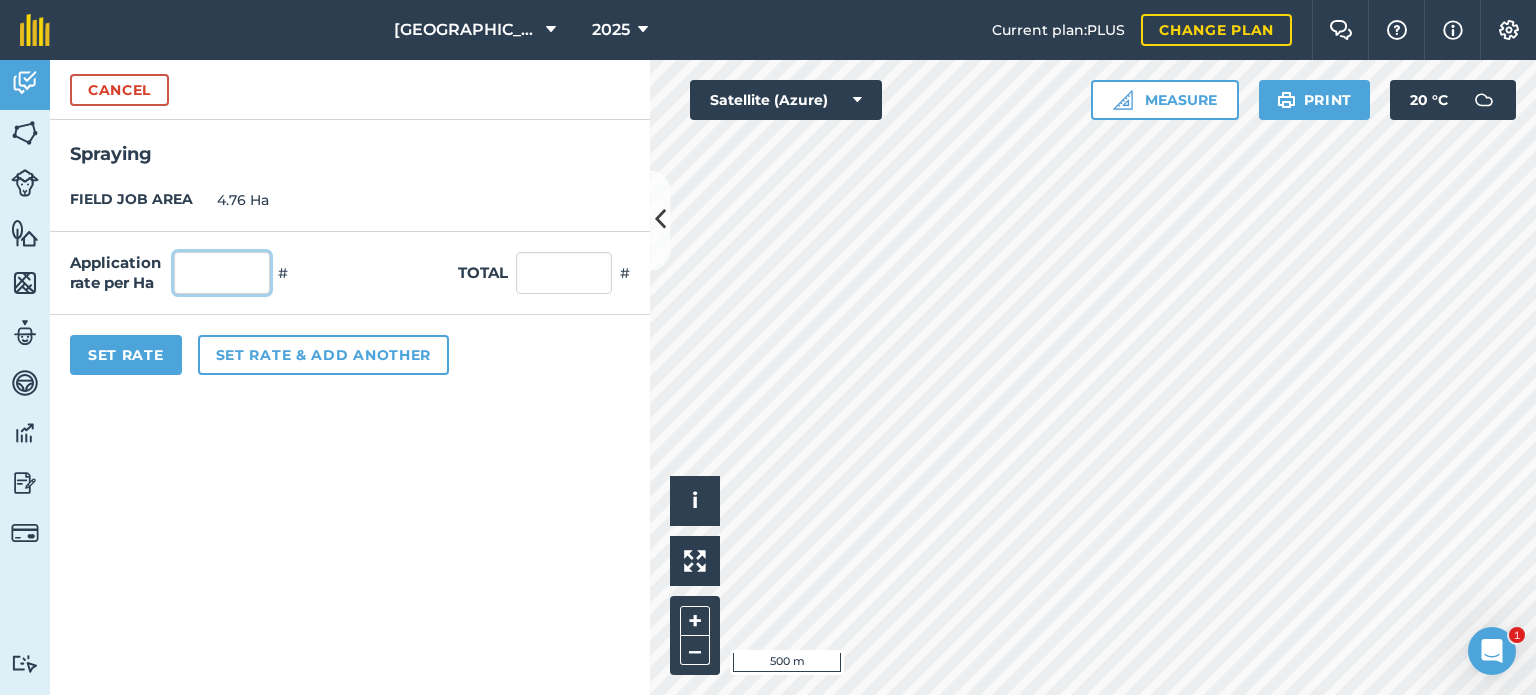 click at bounding box center [222, 273] 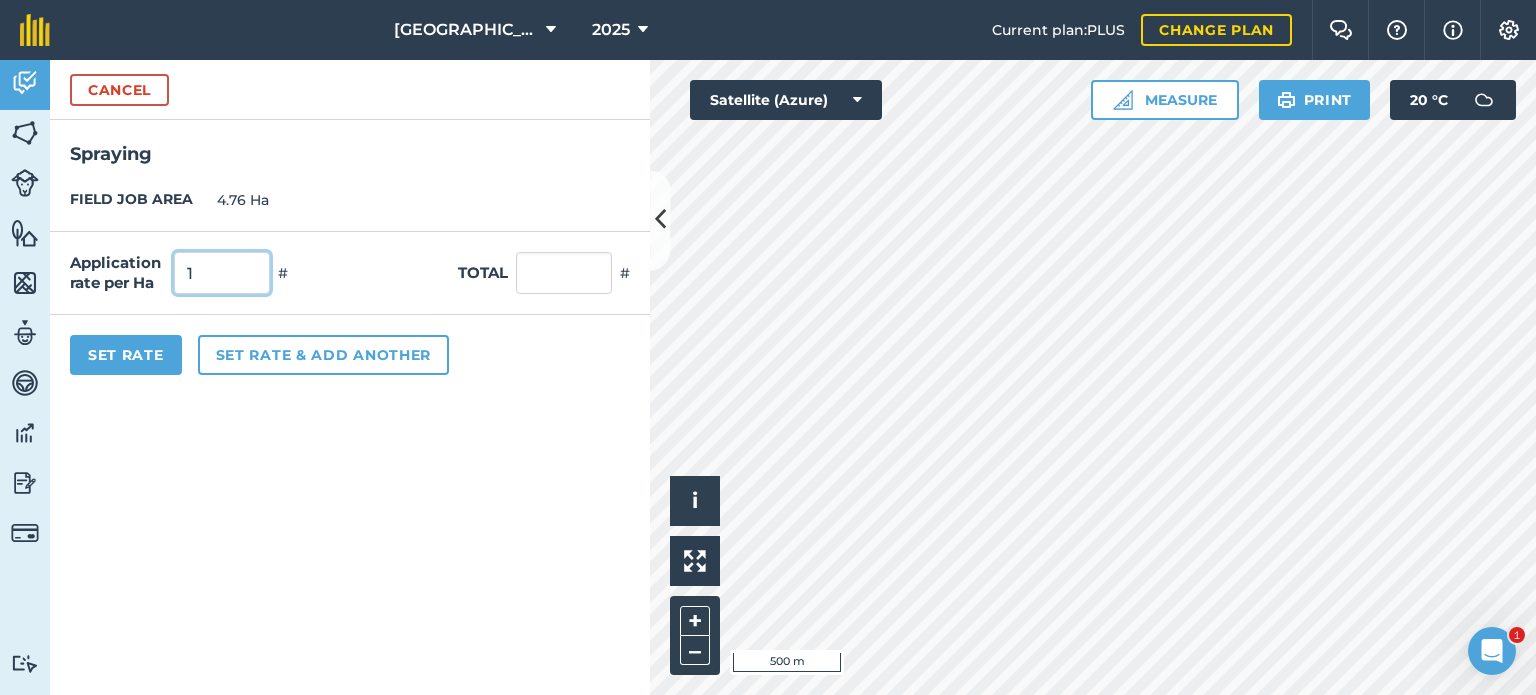 type on "1" 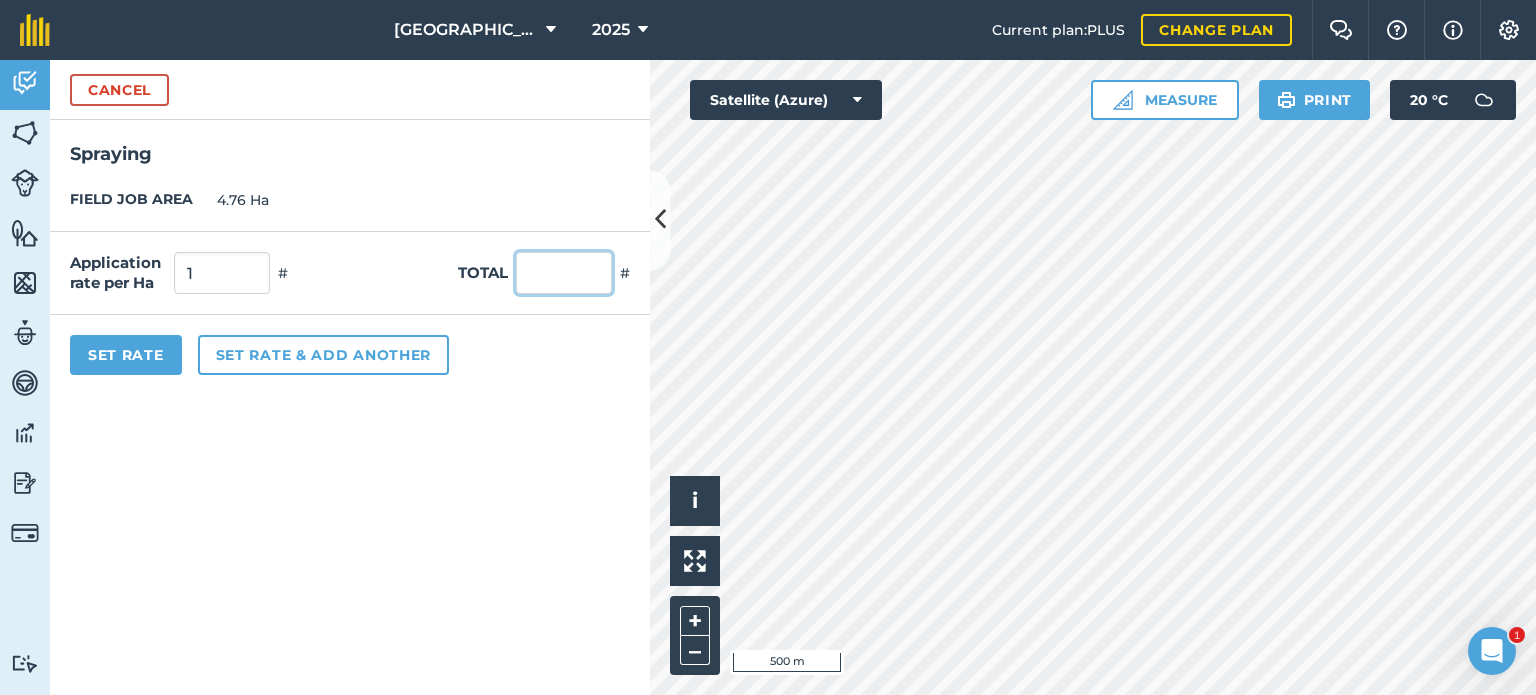 type on "4.76" 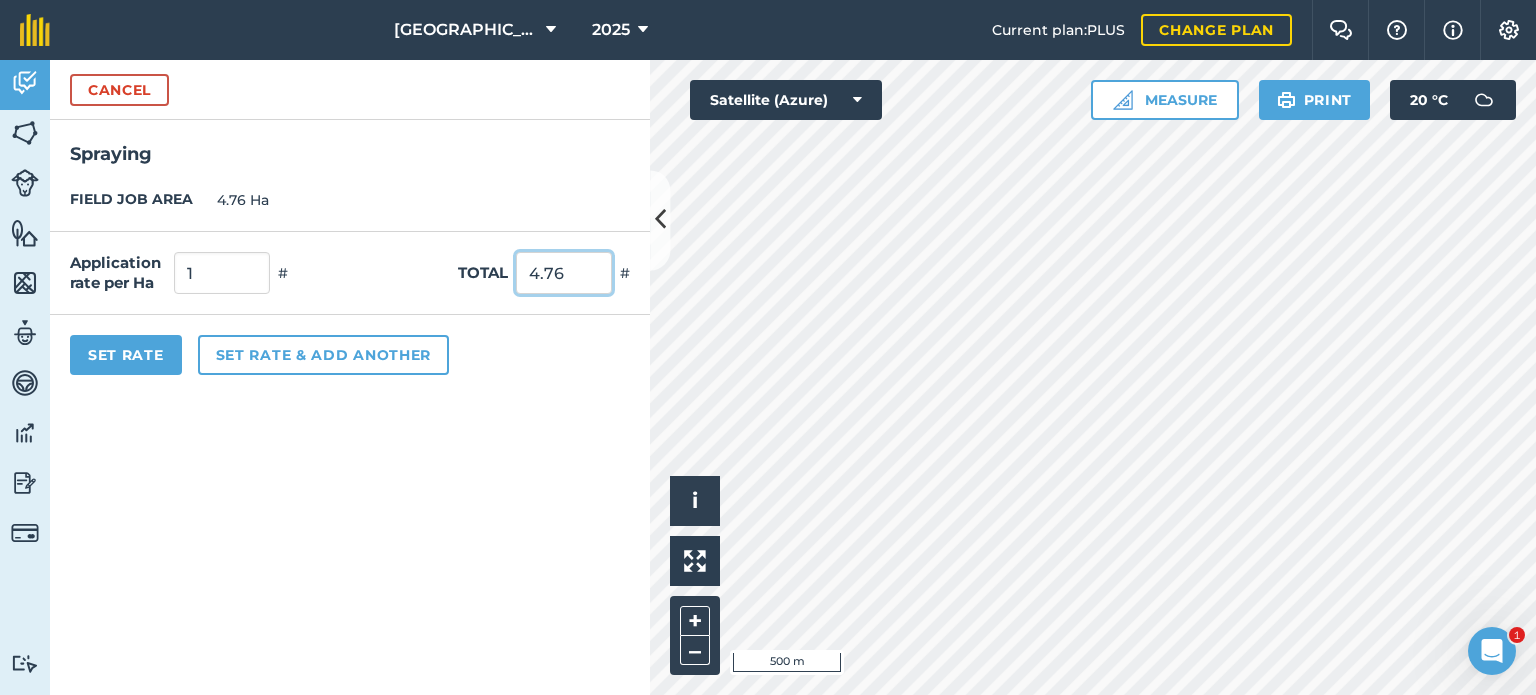 click on "4.76" at bounding box center (564, 273) 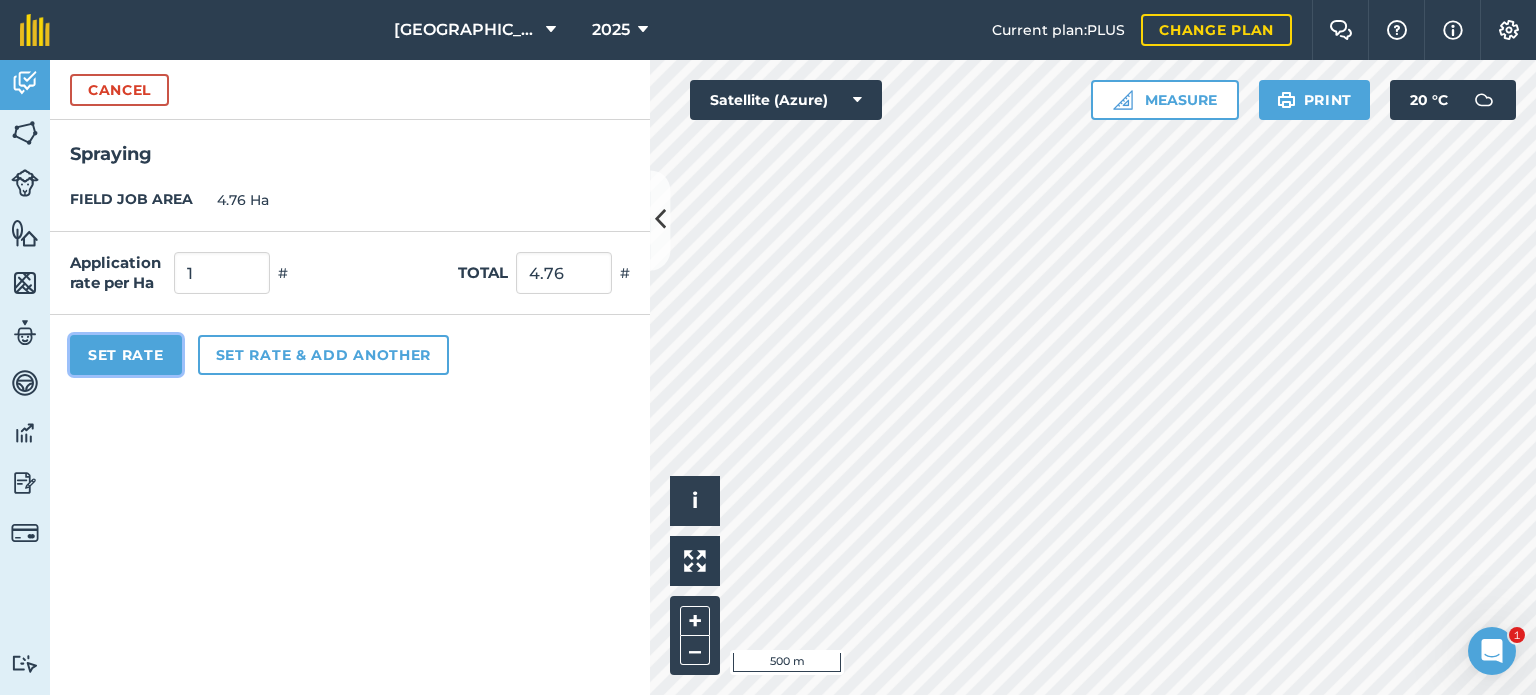 click on "Set Rate" at bounding box center (126, 355) 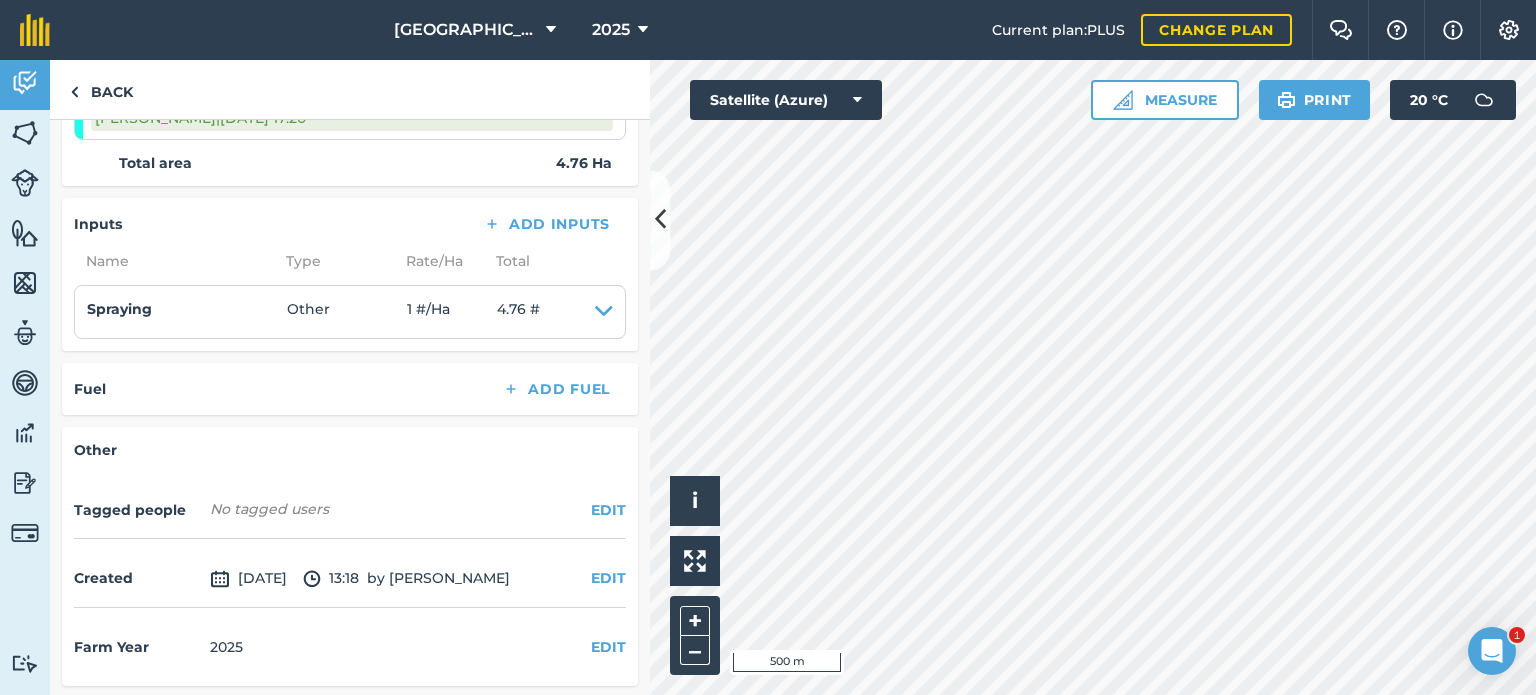 scroll, scrollTop: 0, scrollLeft: 0, axis: both 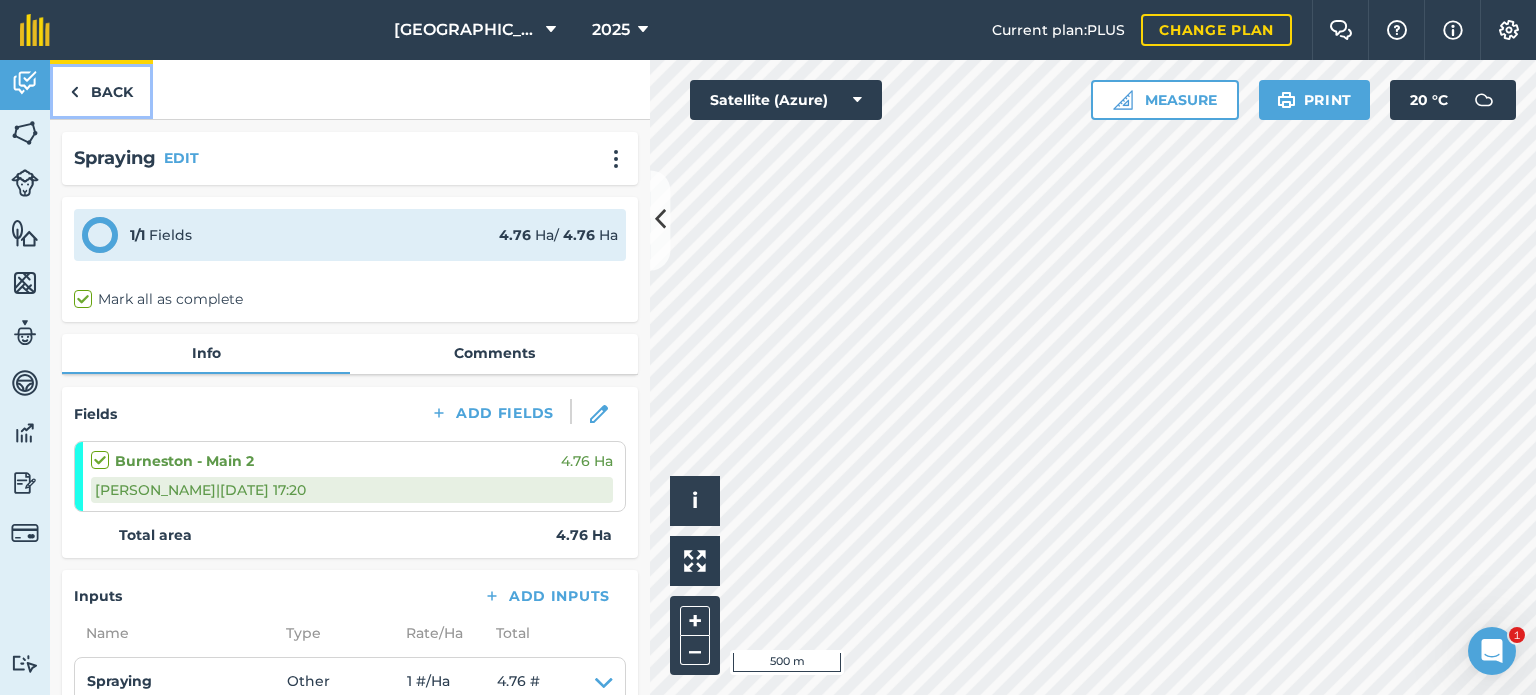 click on "Back" at bounding box center [101, 89] 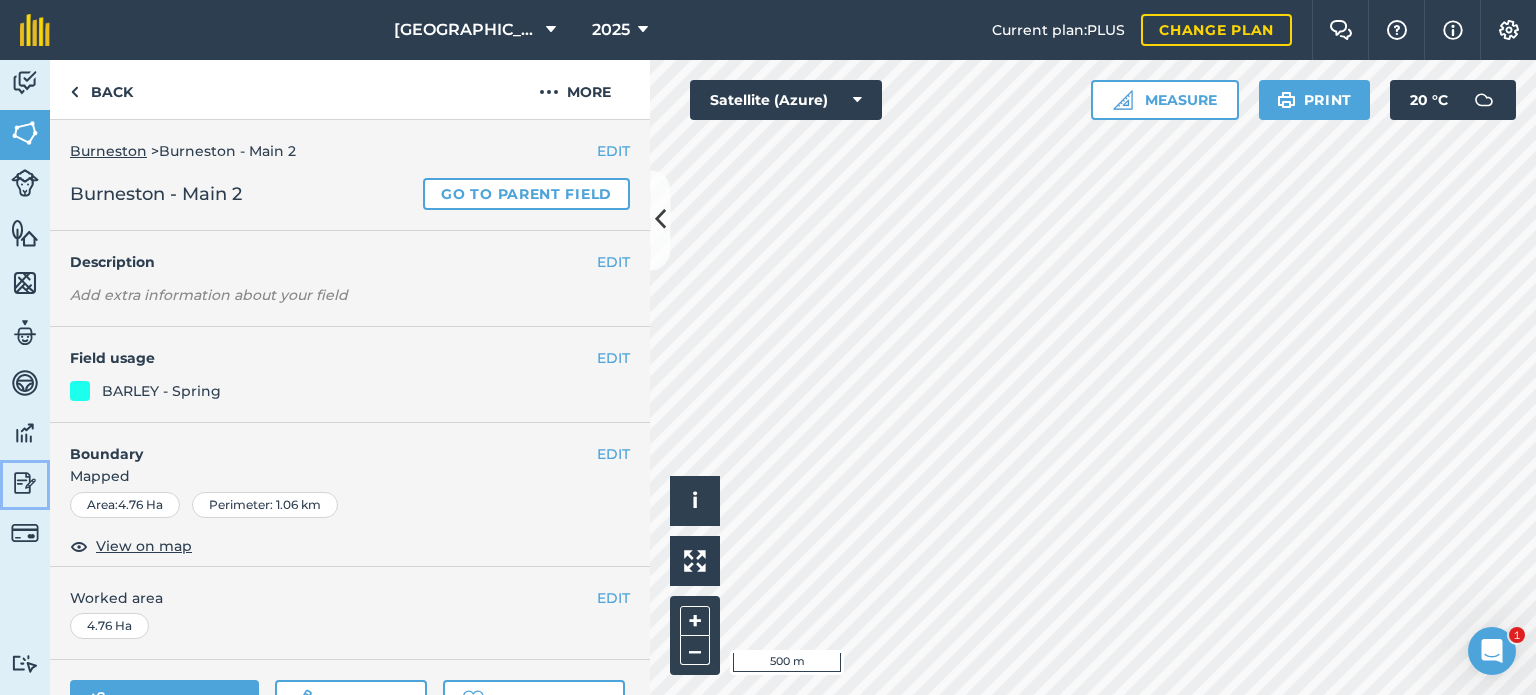 click at bounding box center [25, 483] 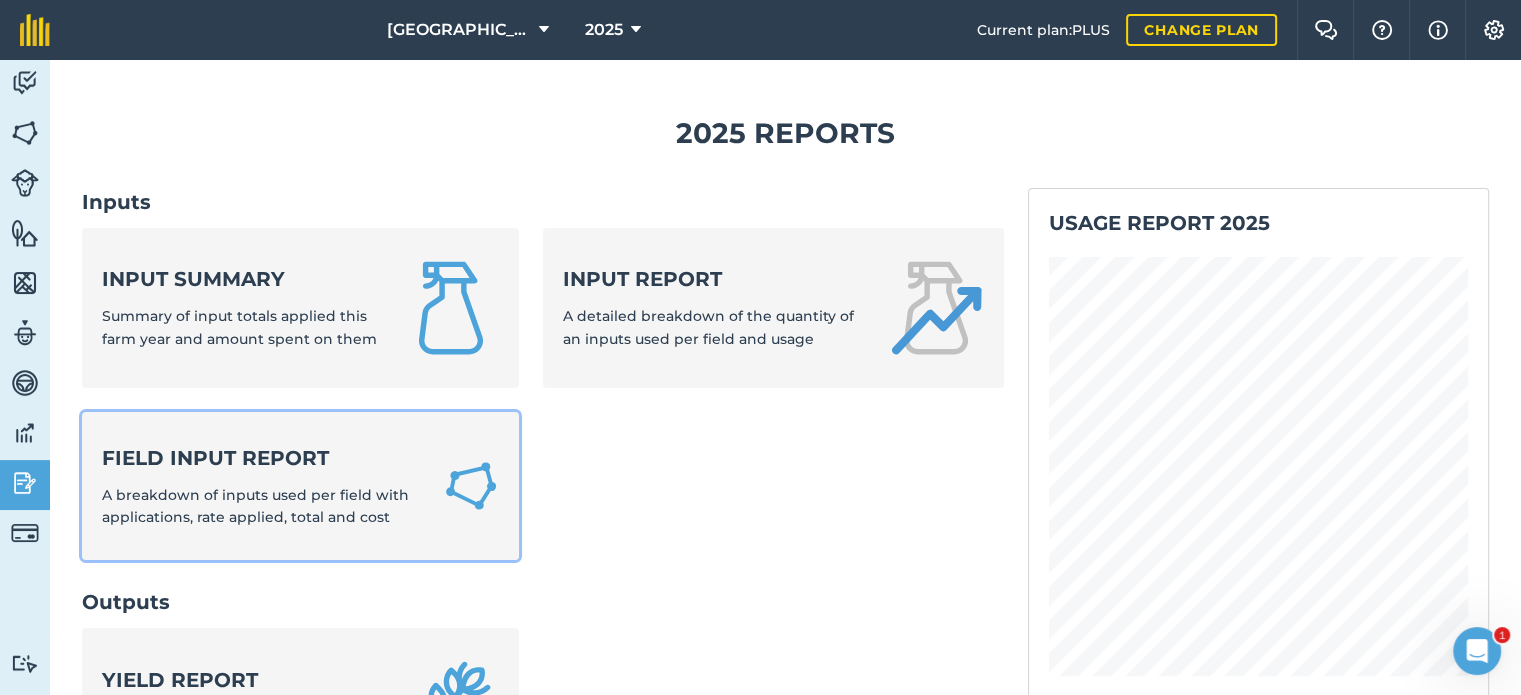 click on "Field Input Report A breakdown of inputs used per field with applications, rate applied, total and cost" at bounding box center [260, 486] 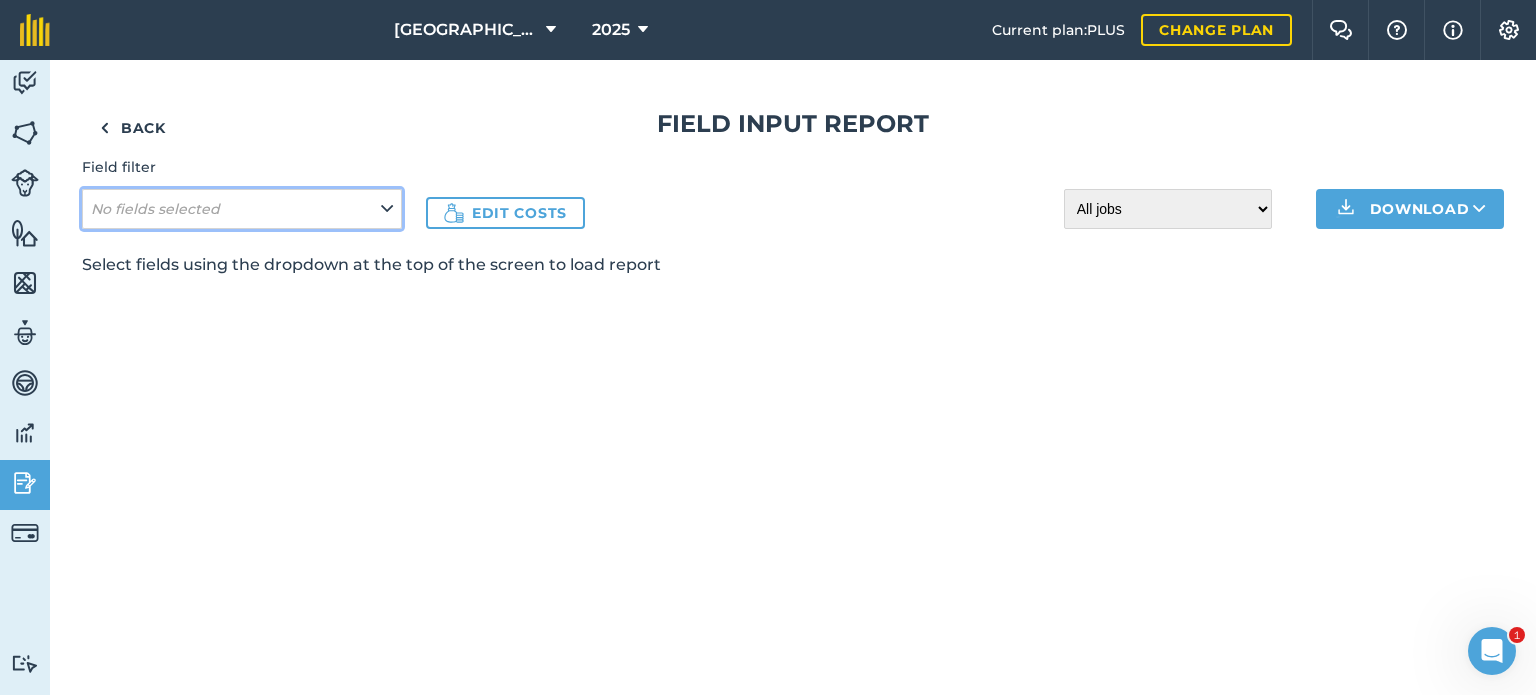 click on "No fields selected" at bounding box center (242, 209) 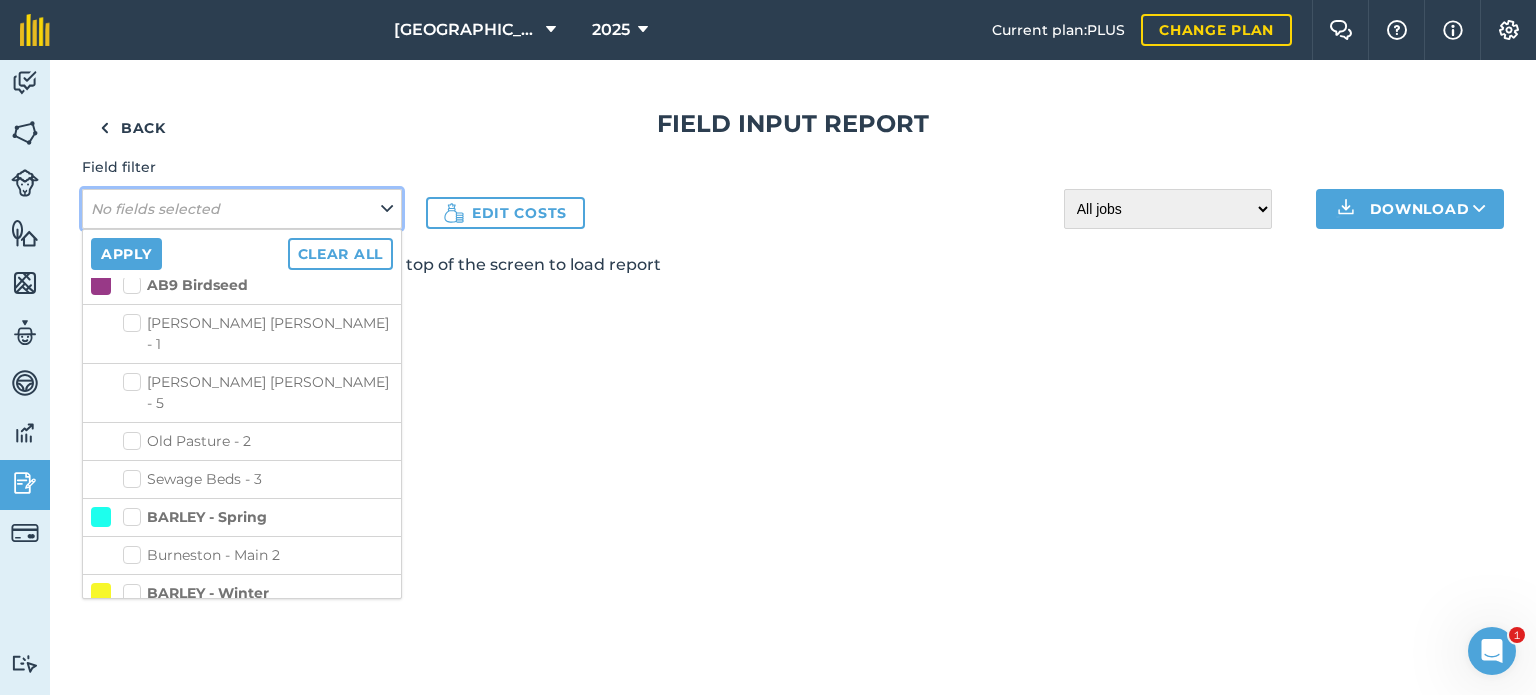 scroll, scrollTop: 300, scrollLeft: 0, axis: vertical 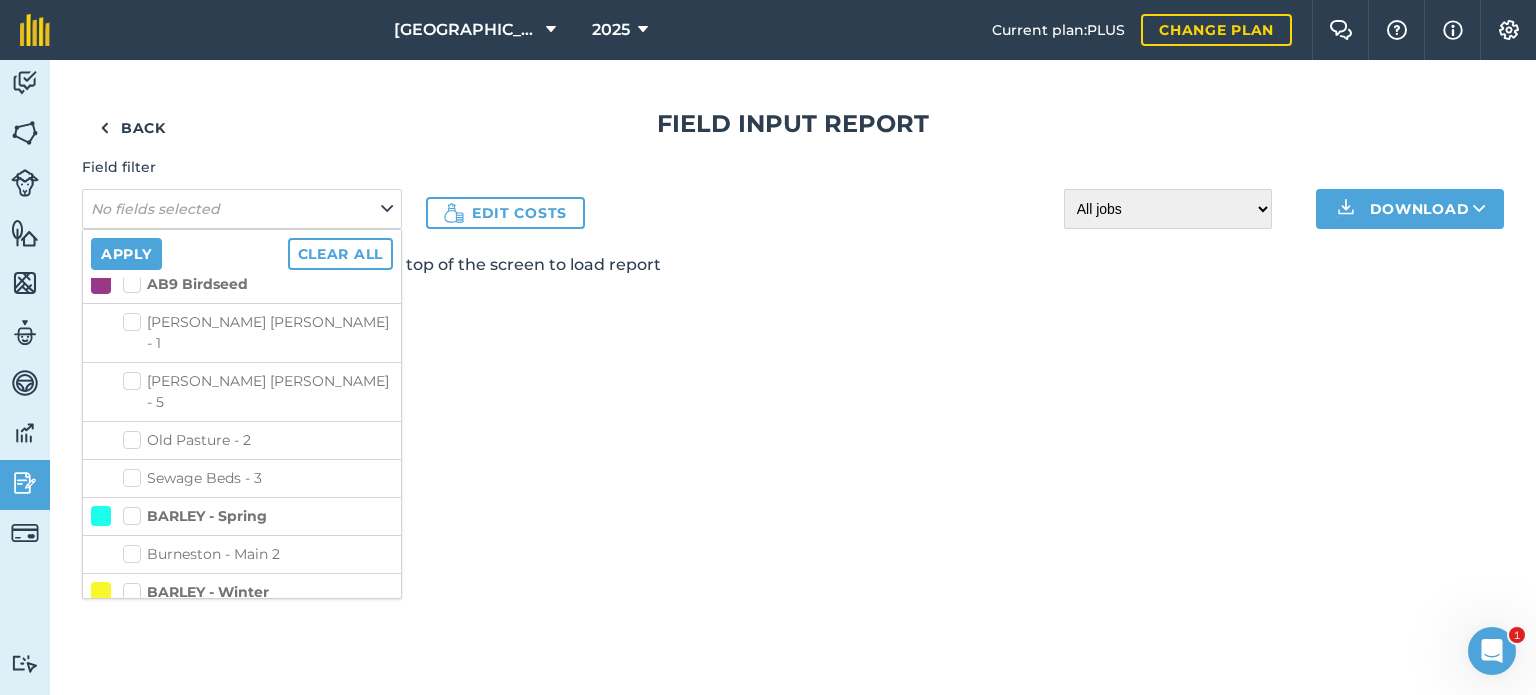 click on "Burneston - Main 2" at bounding box center (258, 554) 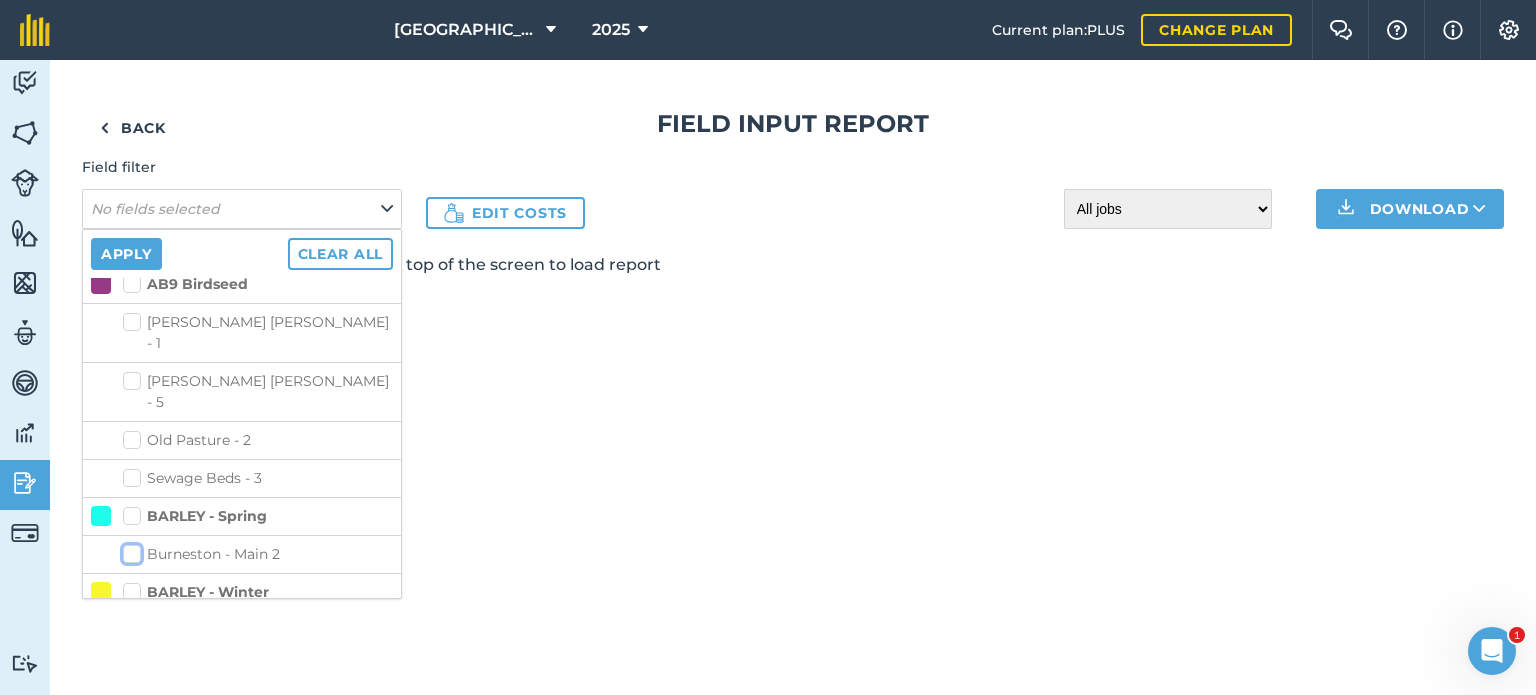 click on "Burneston - Main 2" at bounding box center [129, 550] 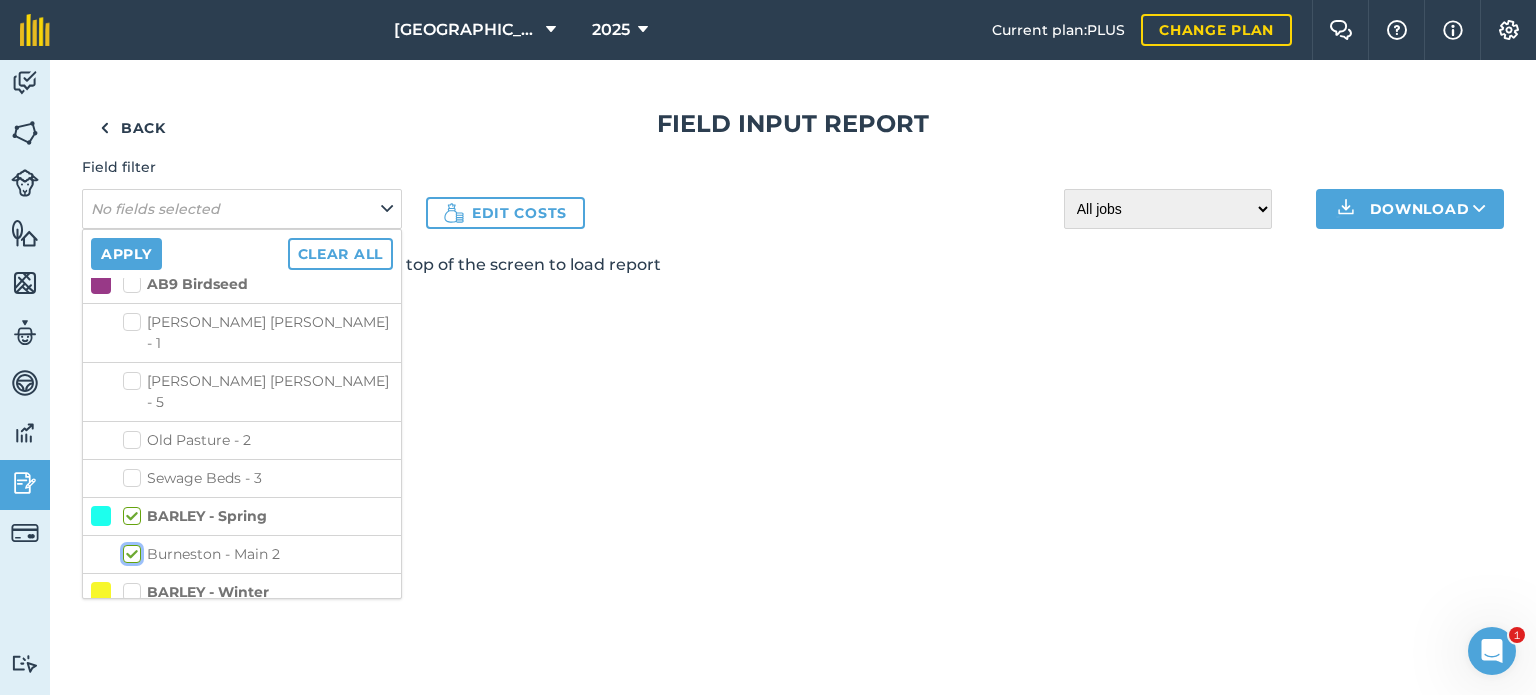 checkbox on "true" 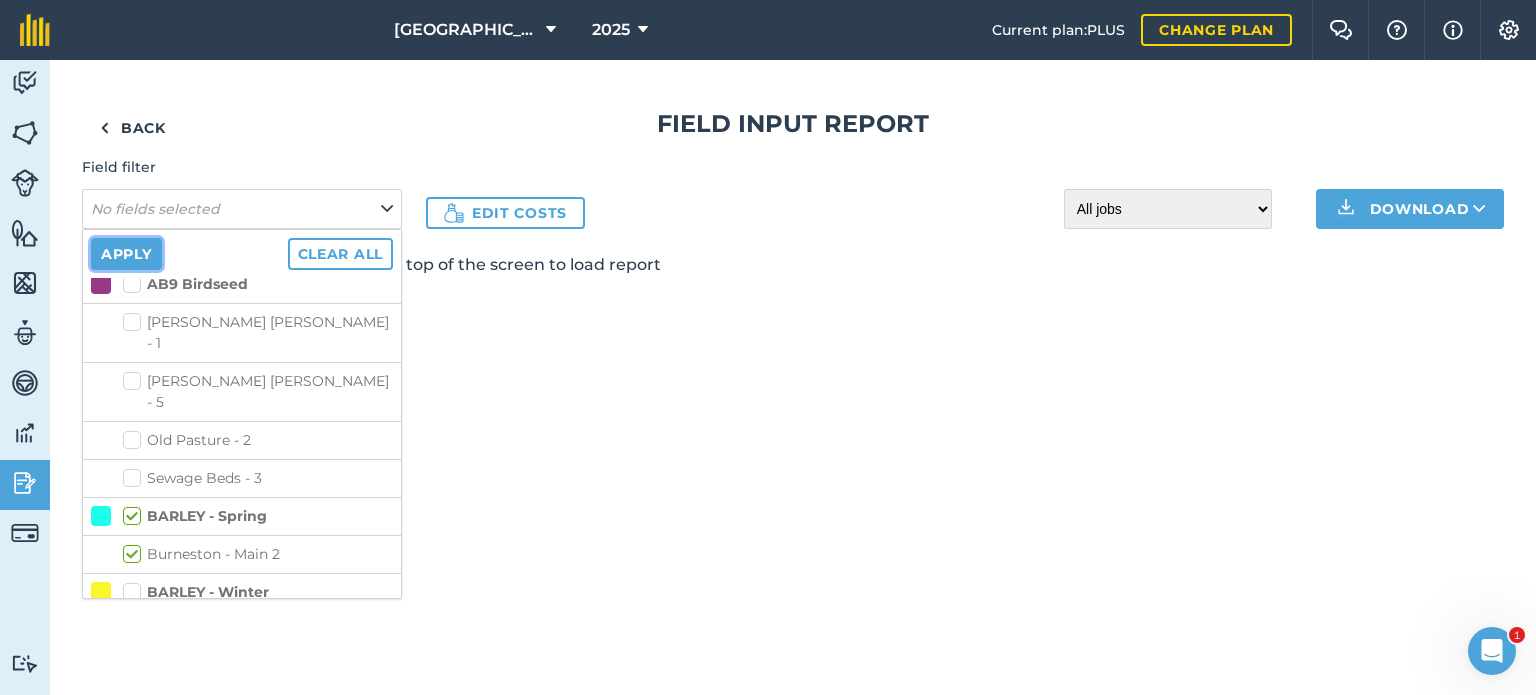 click on "Apply" at bounding box center (126, 254) 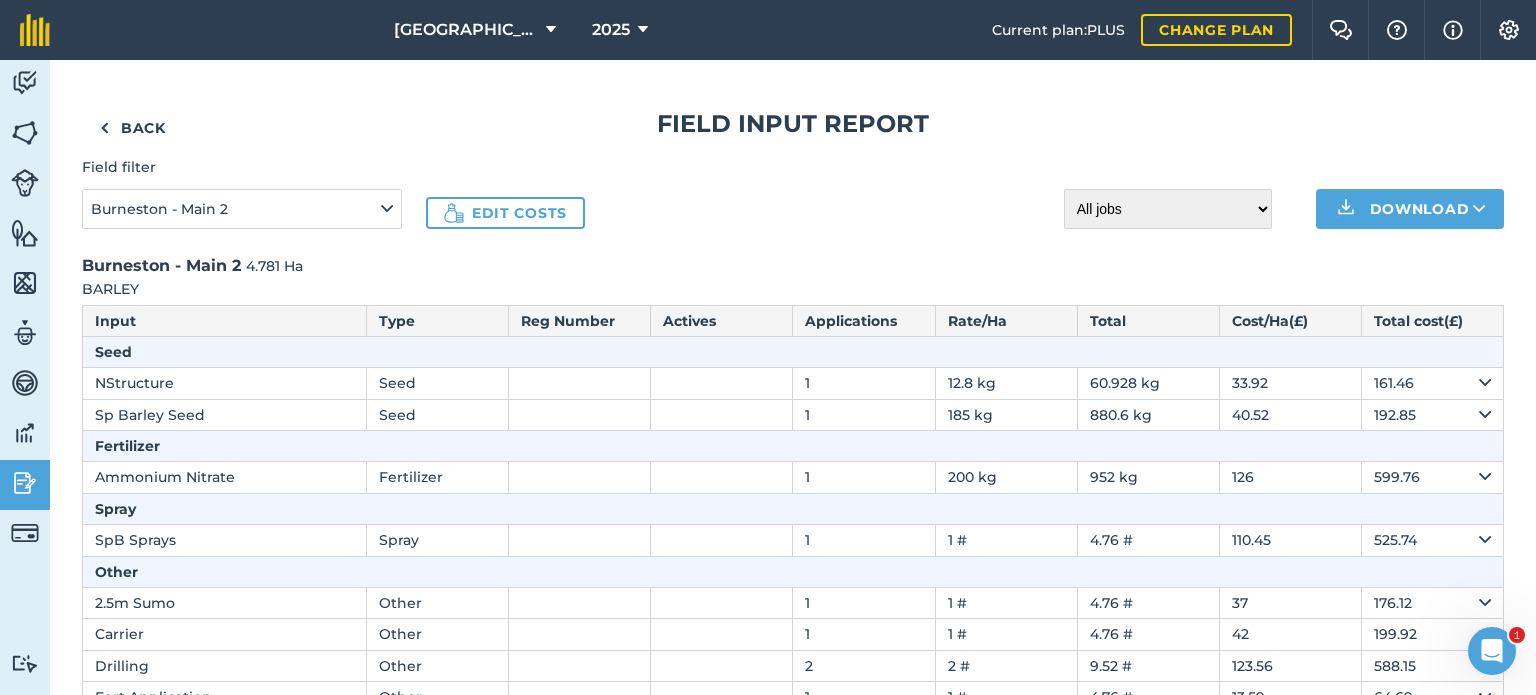 scroll, scrollTop: 196, scrollLeft: 0, axis: vertical 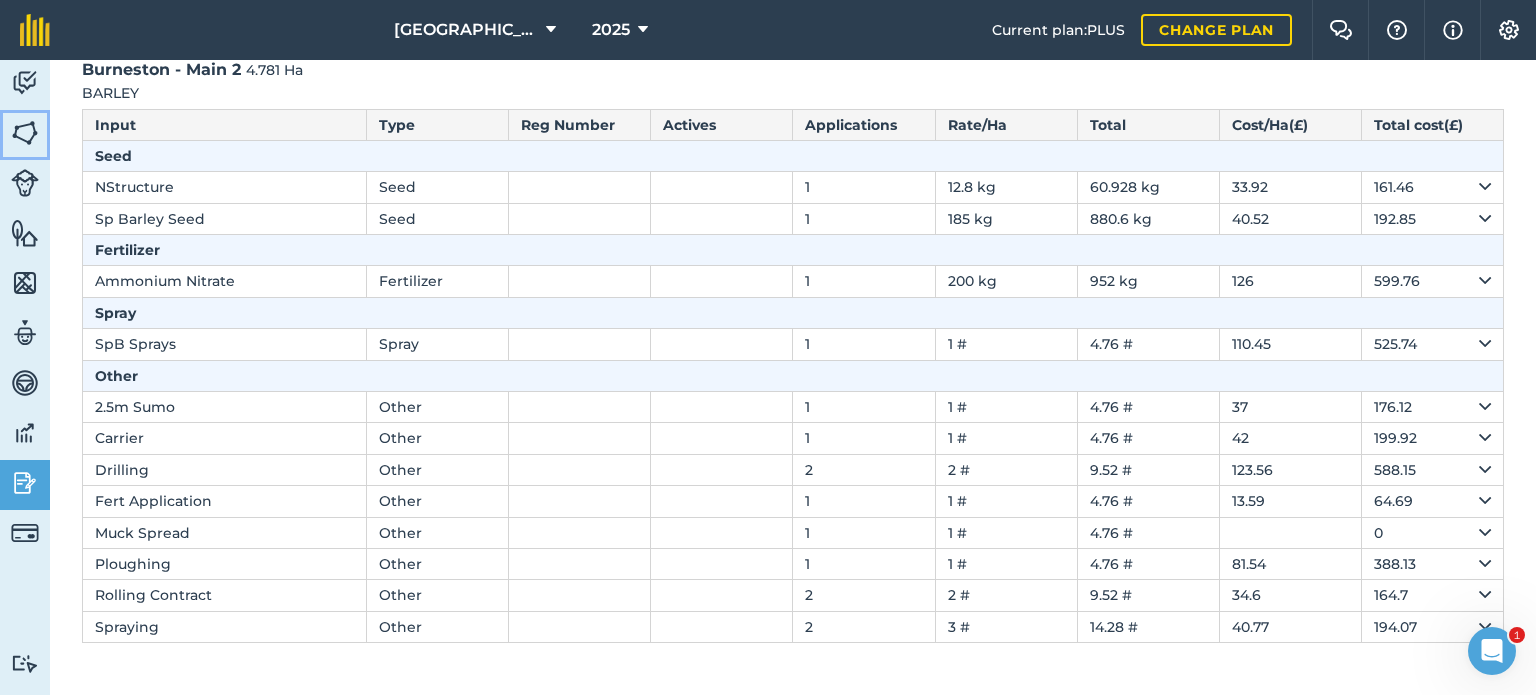 click at bounding box center (25, 133) 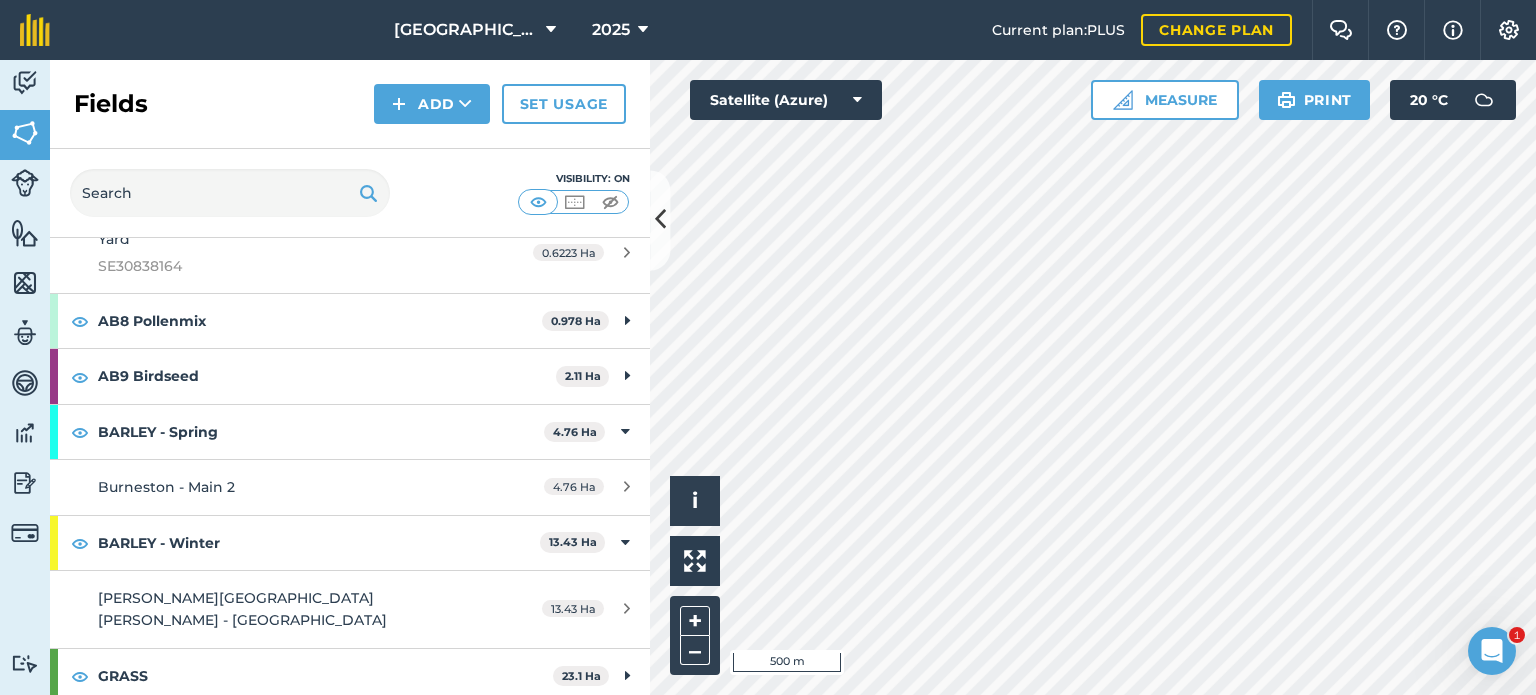 scroll, scrollTop: 400, scrollLeft: 0, axis: vertical 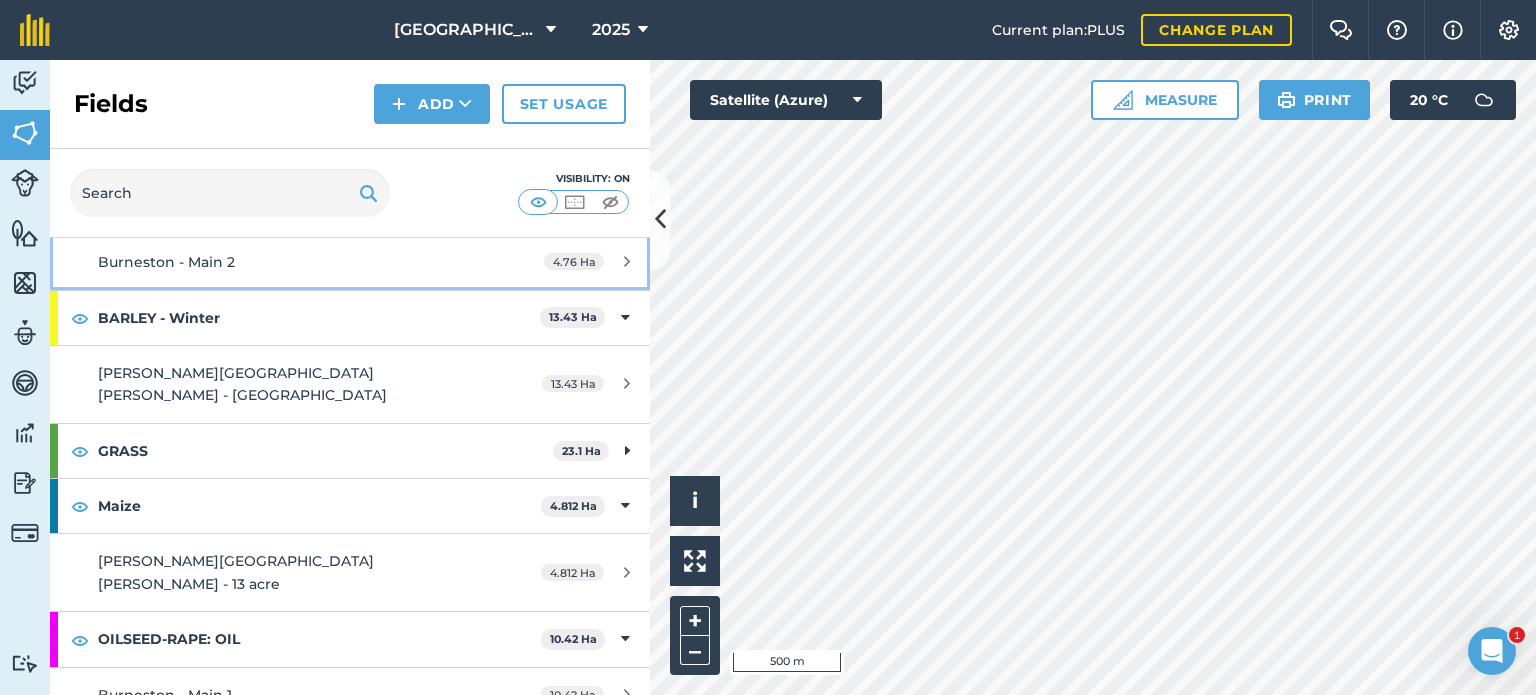 click on "Burneston - Main 2" at bounding box center [166, 262] 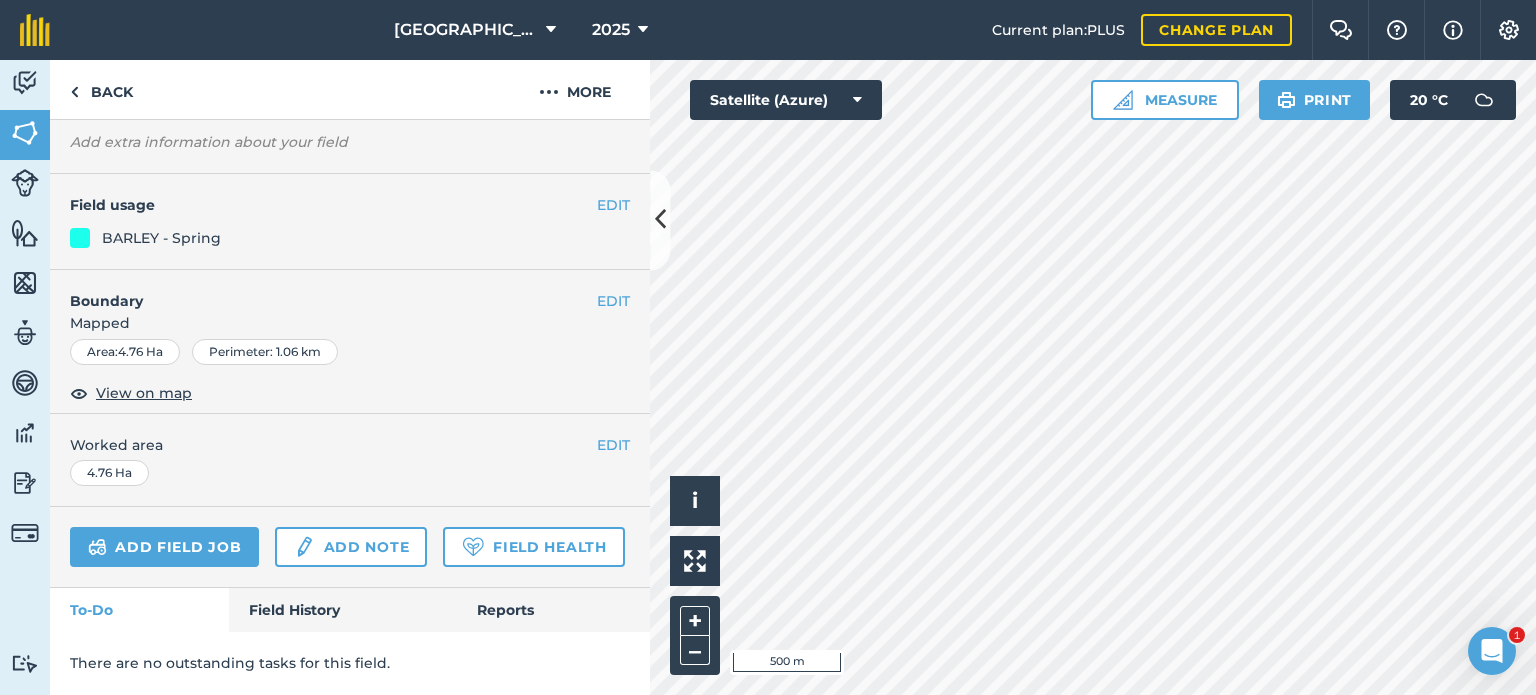 scroll, scrollTop: 205, scrollLeft: 0, axis: vertical 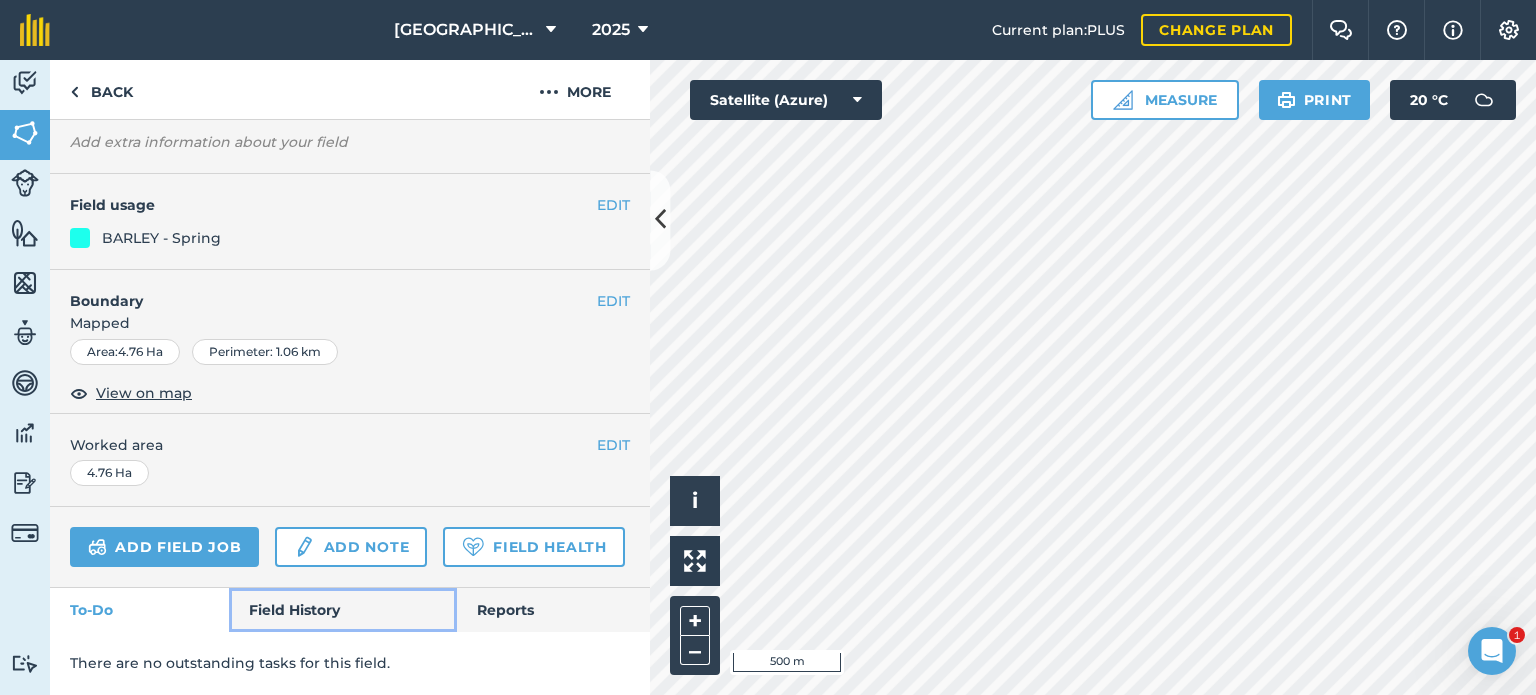 click on "Field History" at bounding box center [342, 610] 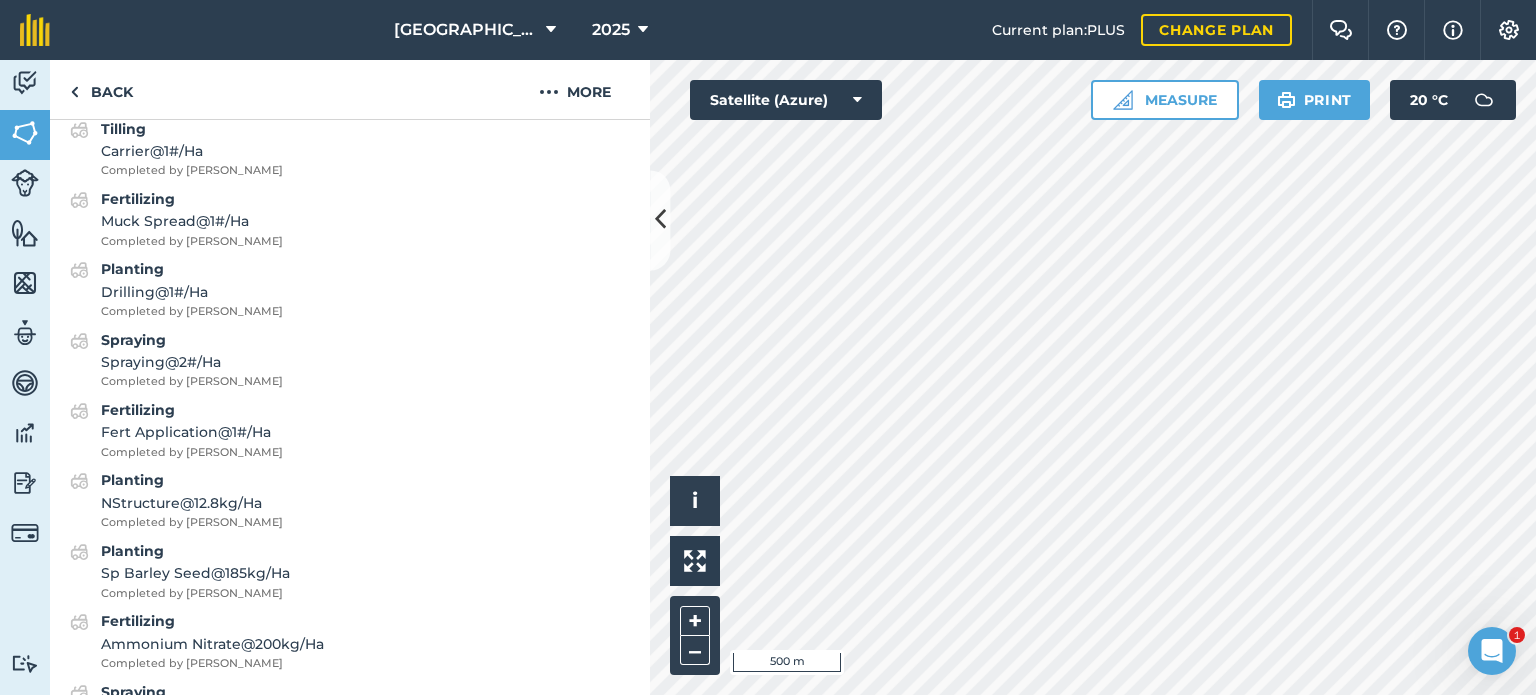 scroll, scrollTop: 1325, scrollLeft: 0, axis: vertical 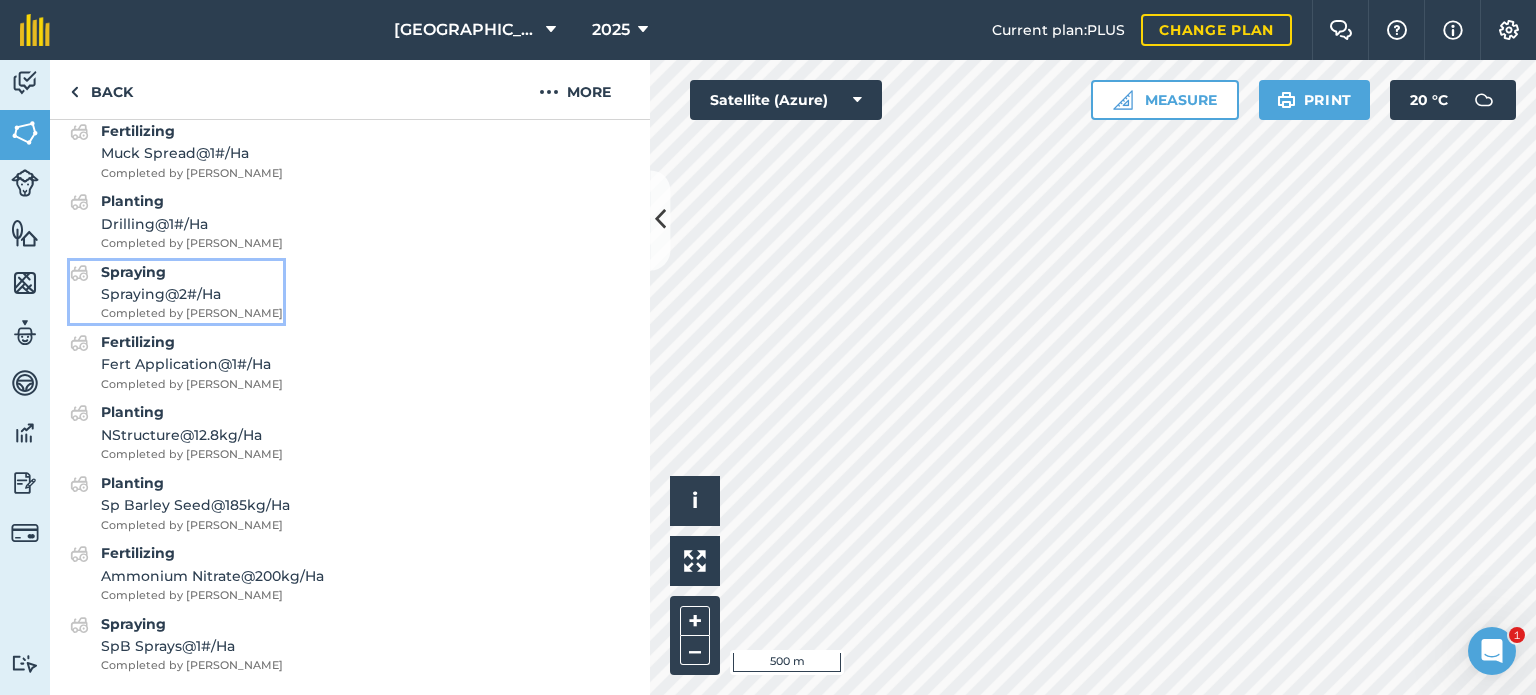 click on "Spraying  @  2 # / Ha" at bounding box center (192, 294) 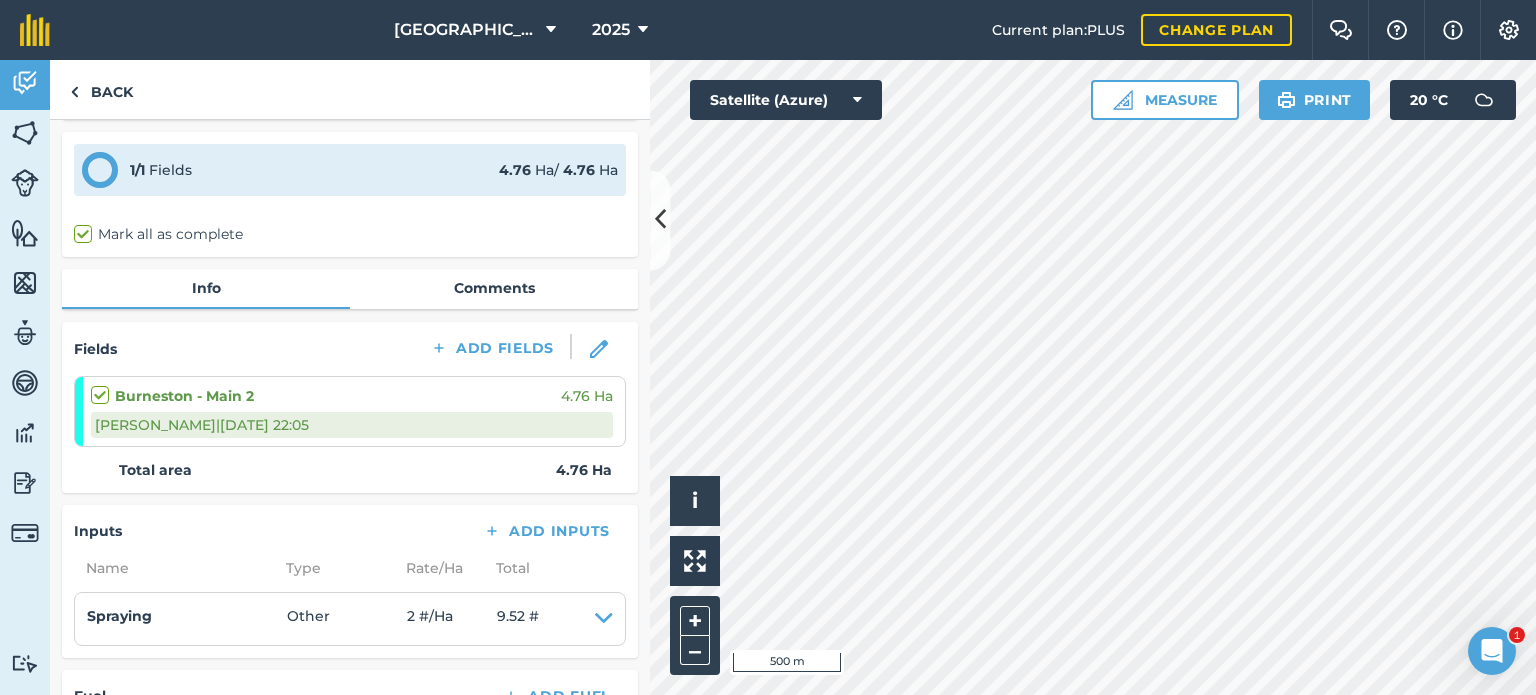 scroll, scrollTop: 0, scrollLeft: 0, axis: both 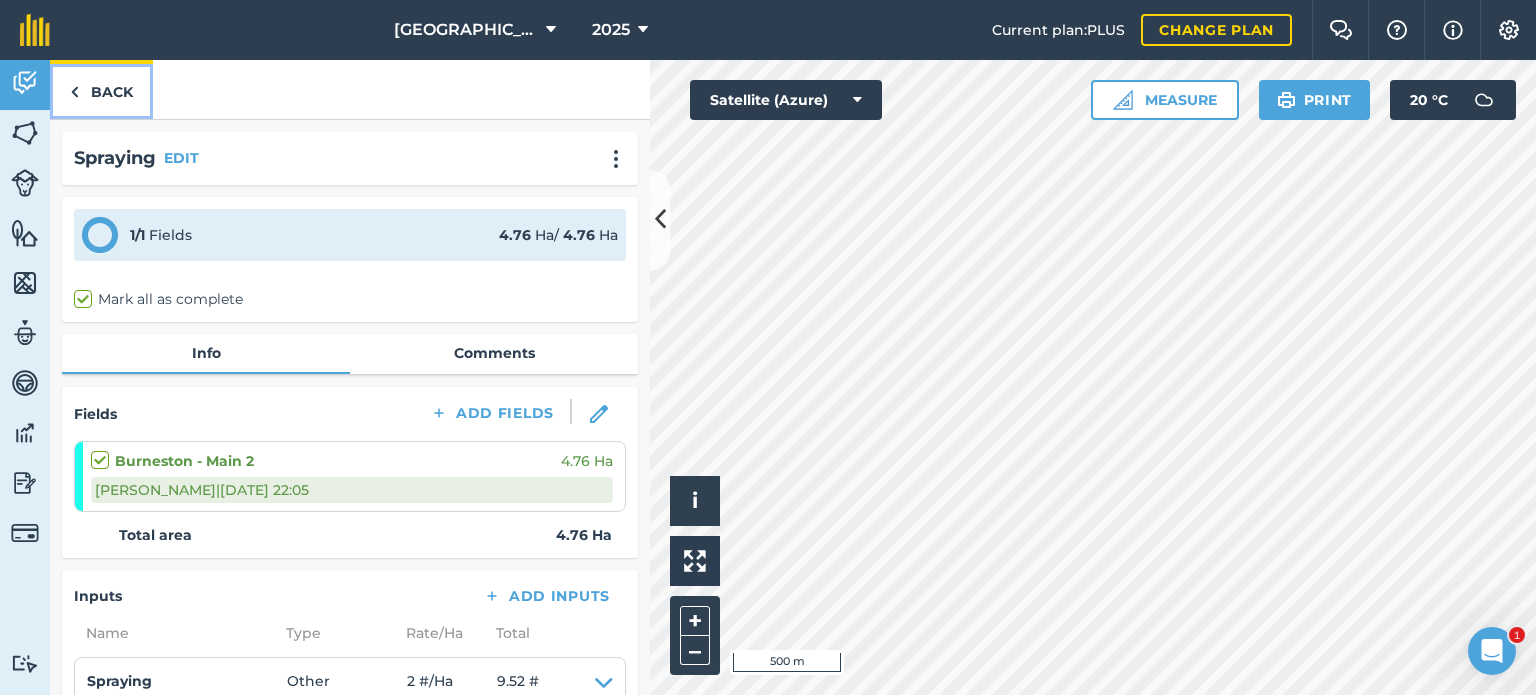 click on "Back" at bounding box center [101, 89] 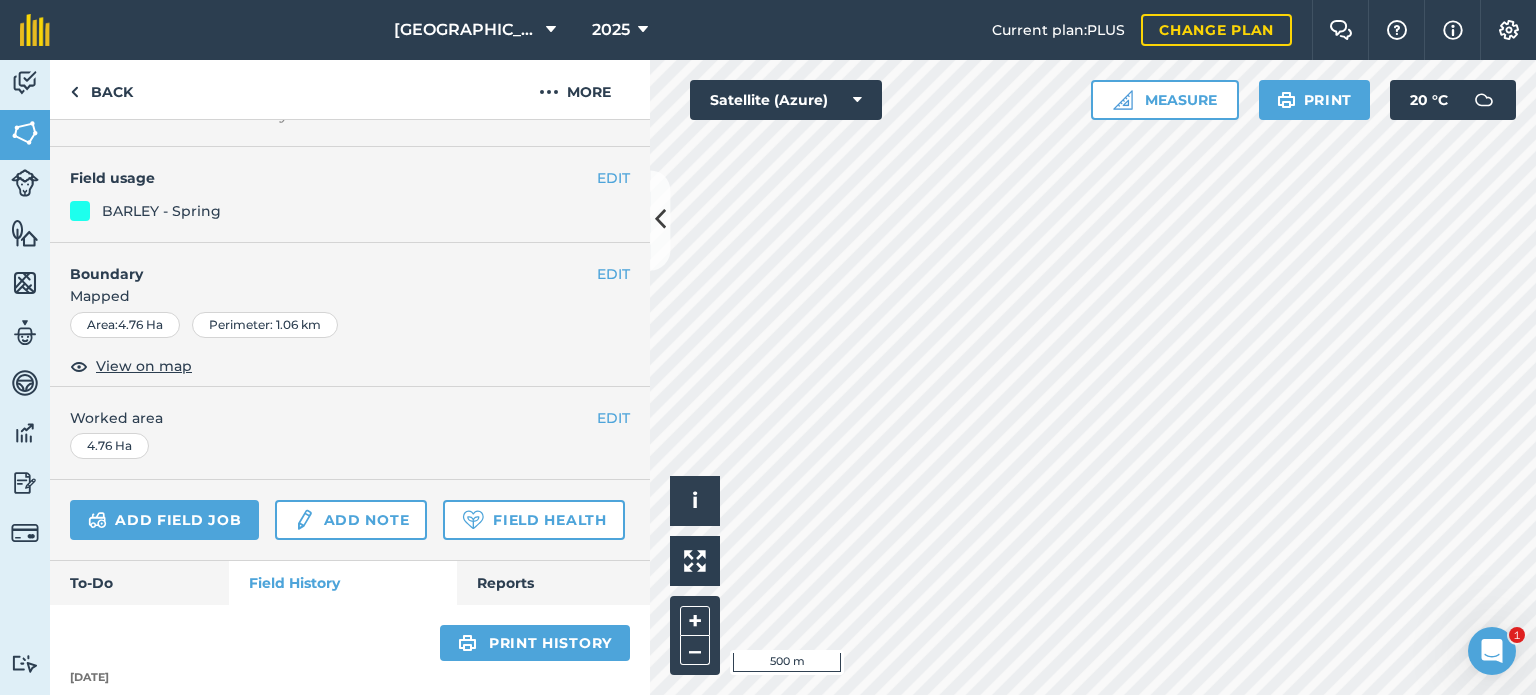 scroll, scrollTop: 400, scrollLeft: 0, axis: vertical 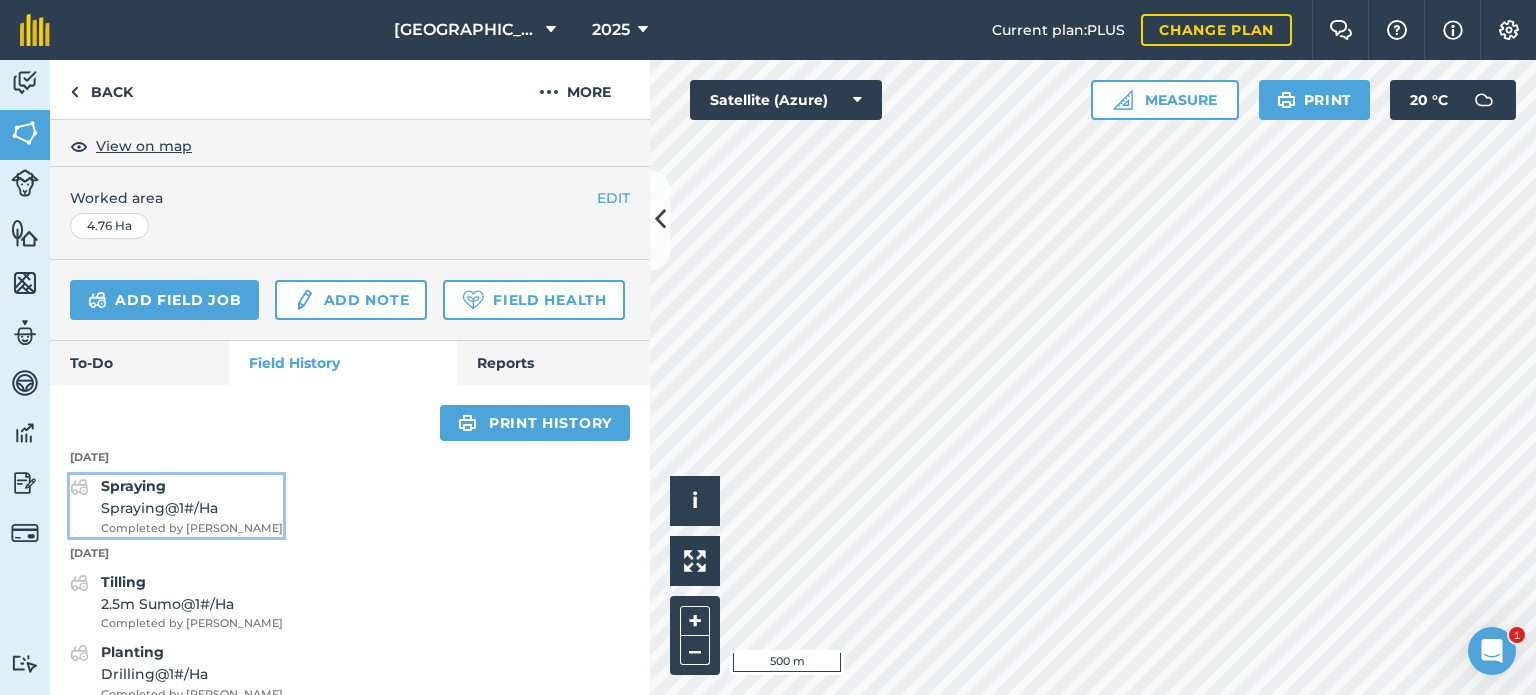 click on "Spraying Spraying  @  1 # / Ha Completed by   [PERSON_NAME]" at bounding box center (192, 506) 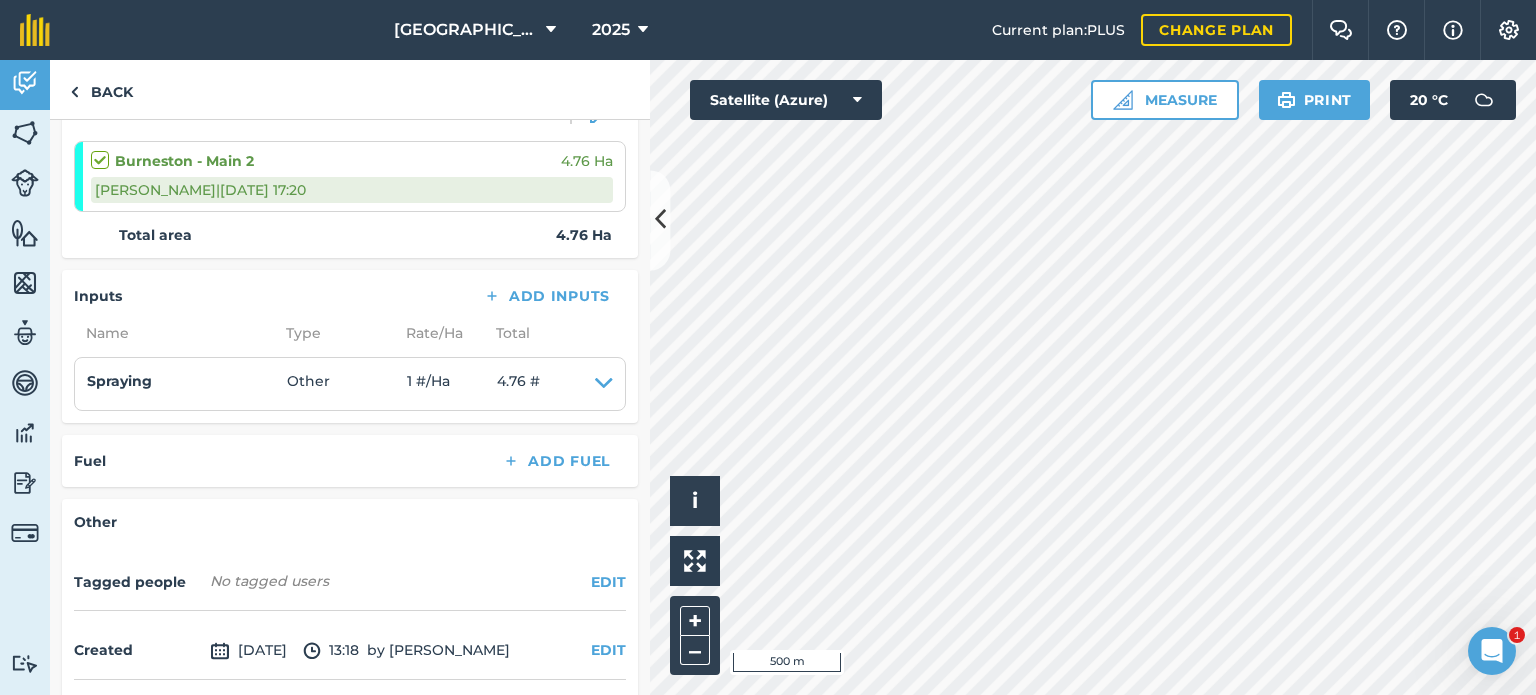 scroll, scrollTop: 0, scrollLeft: 0, axis: both 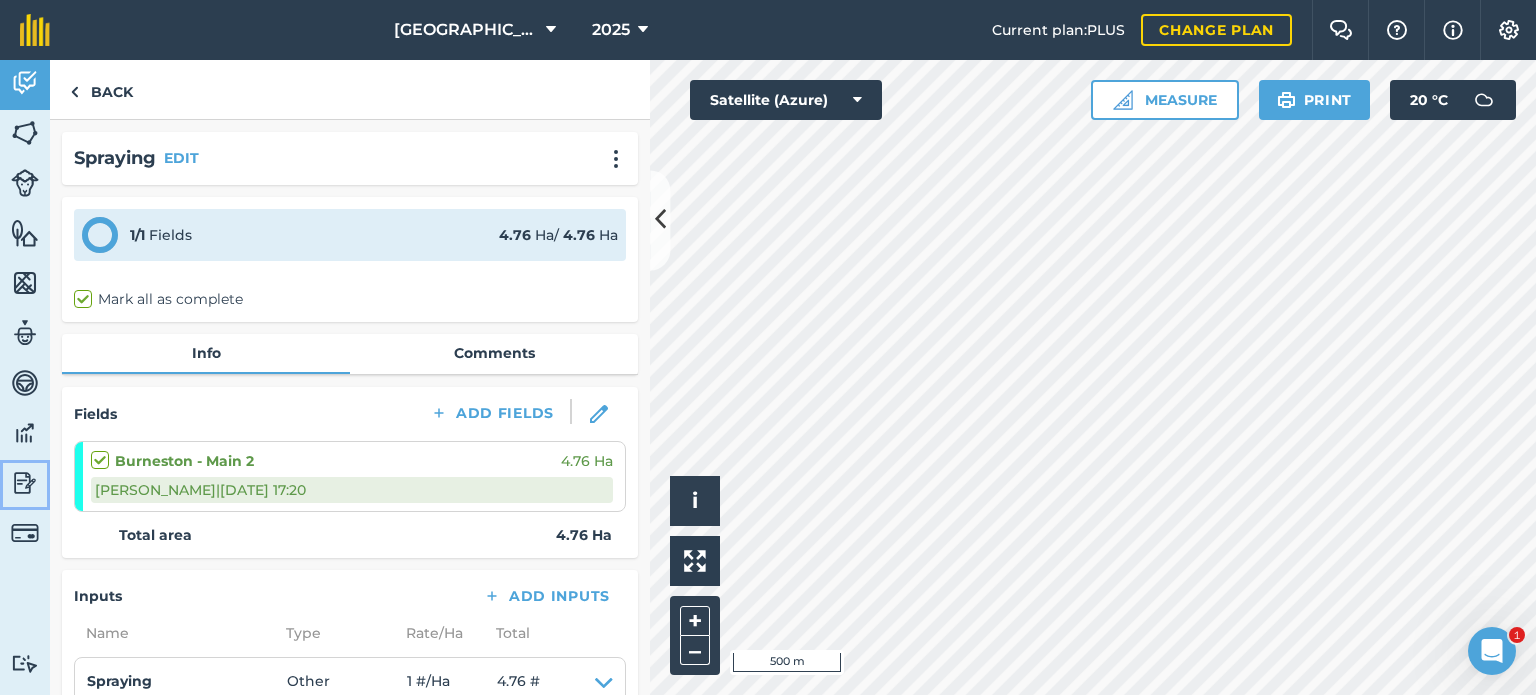 click at bounding box center [25, 483] 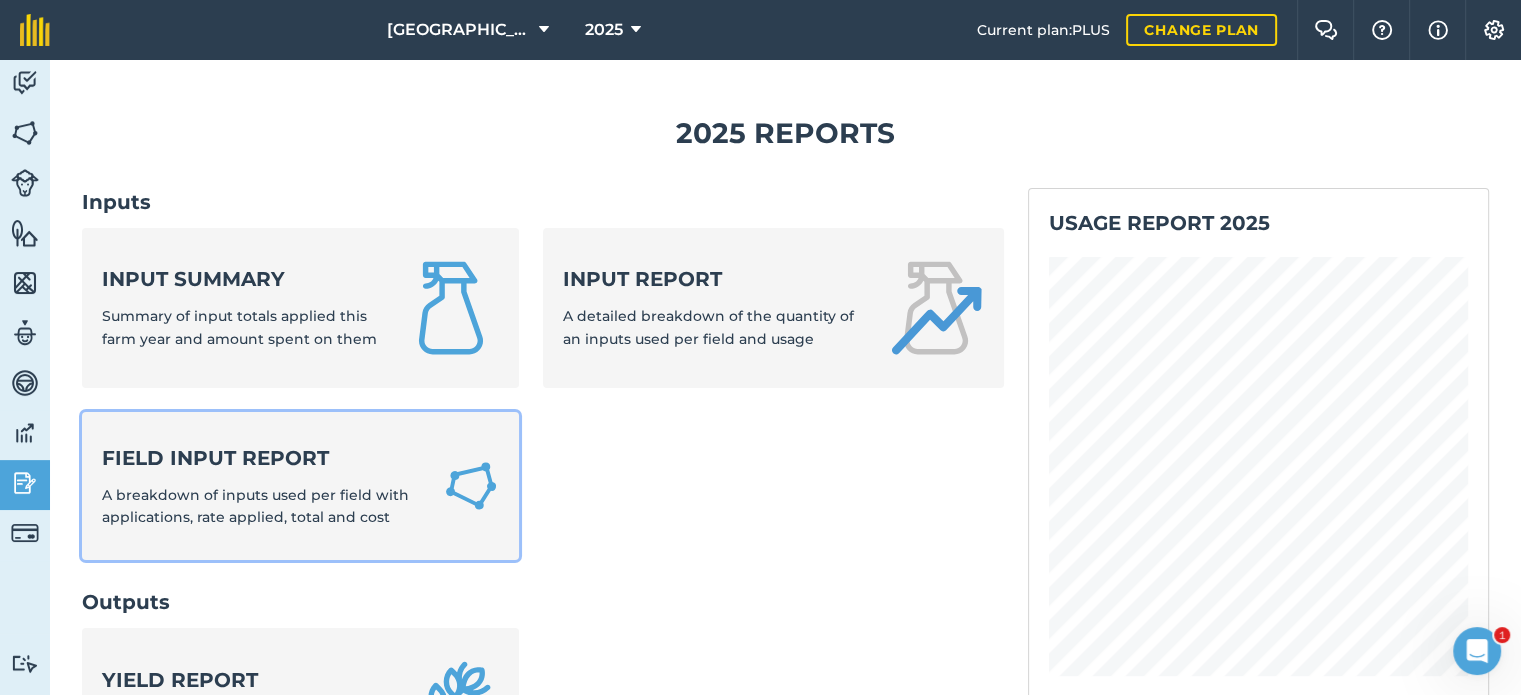 click on "Field Input Report A breakdown of inputs used per field with applications, rate applied, total and cost" at bounding box center (260, 486) 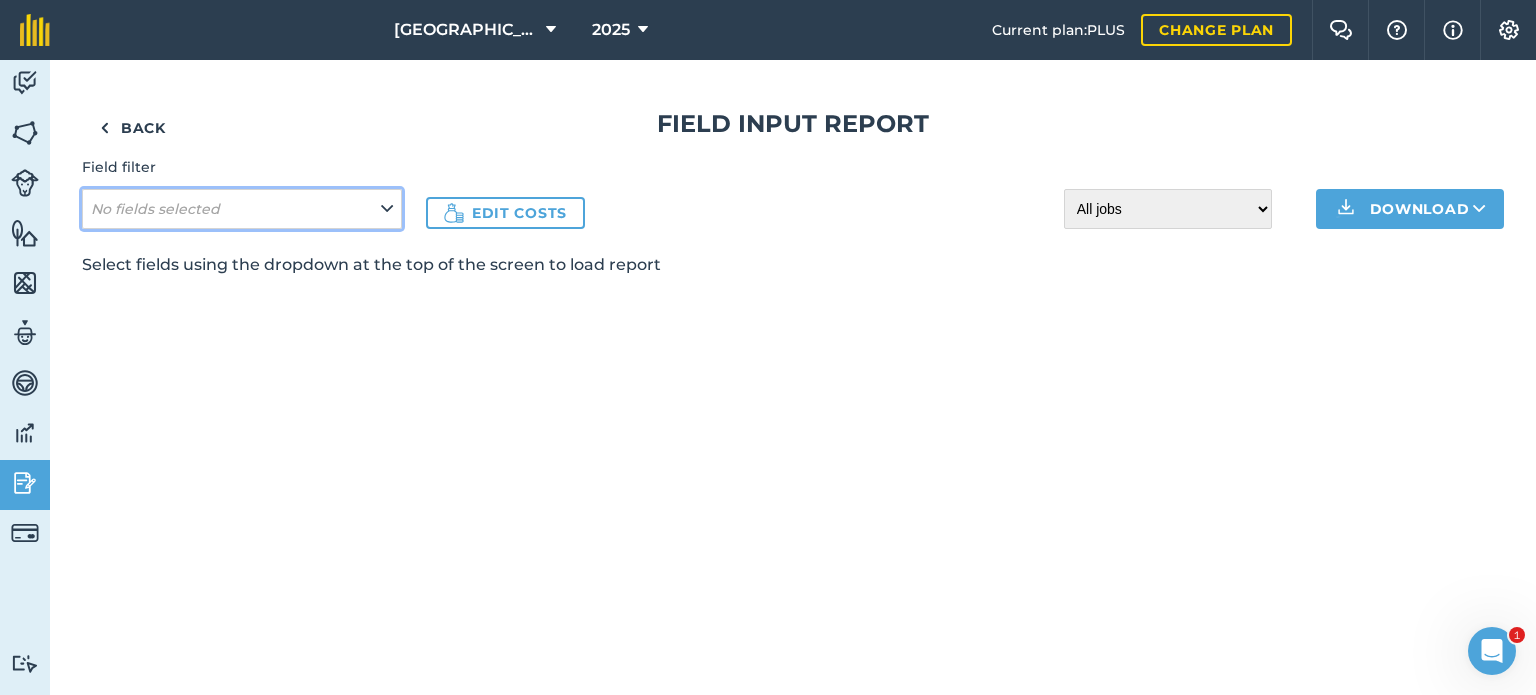 click on "No fields selected" at bounding box center (155, 209) 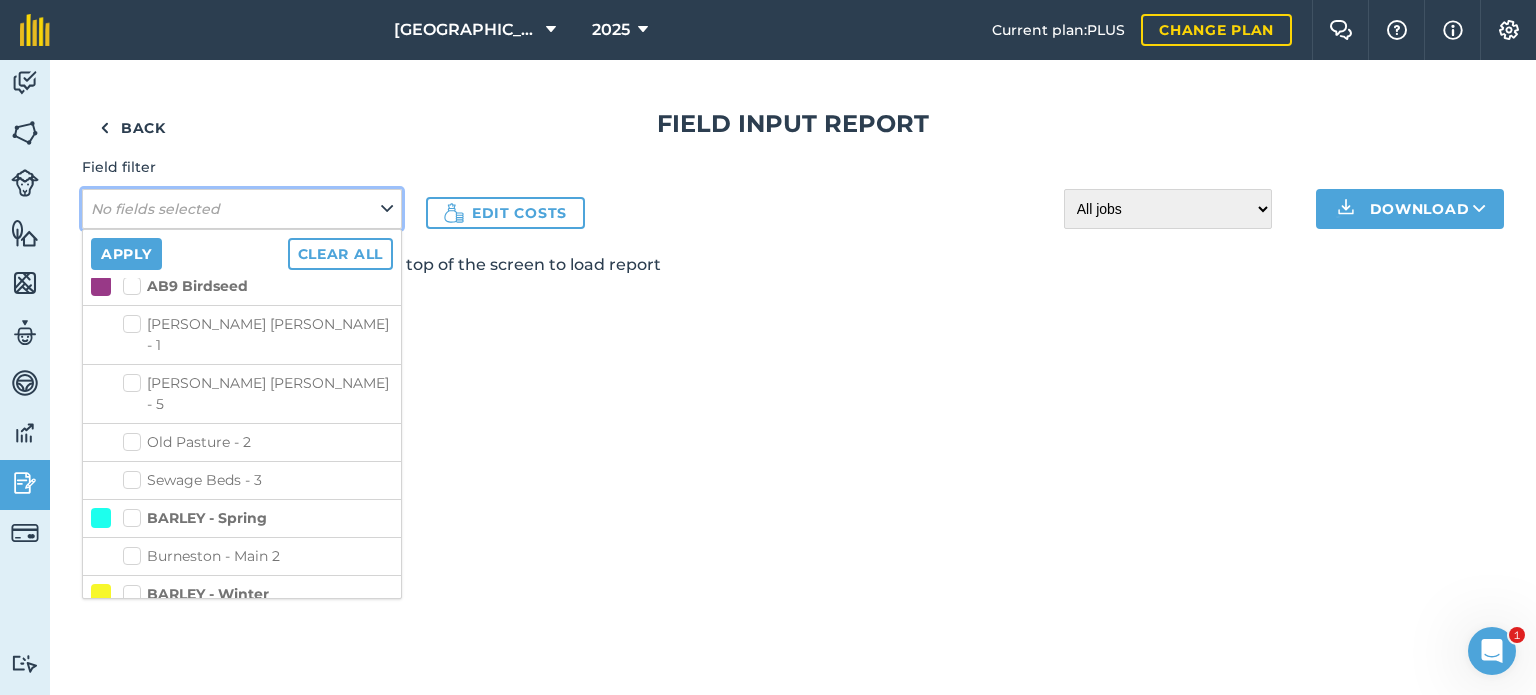 scroll, scrollTop: 300, scrollLeft: 0, axis: vertical 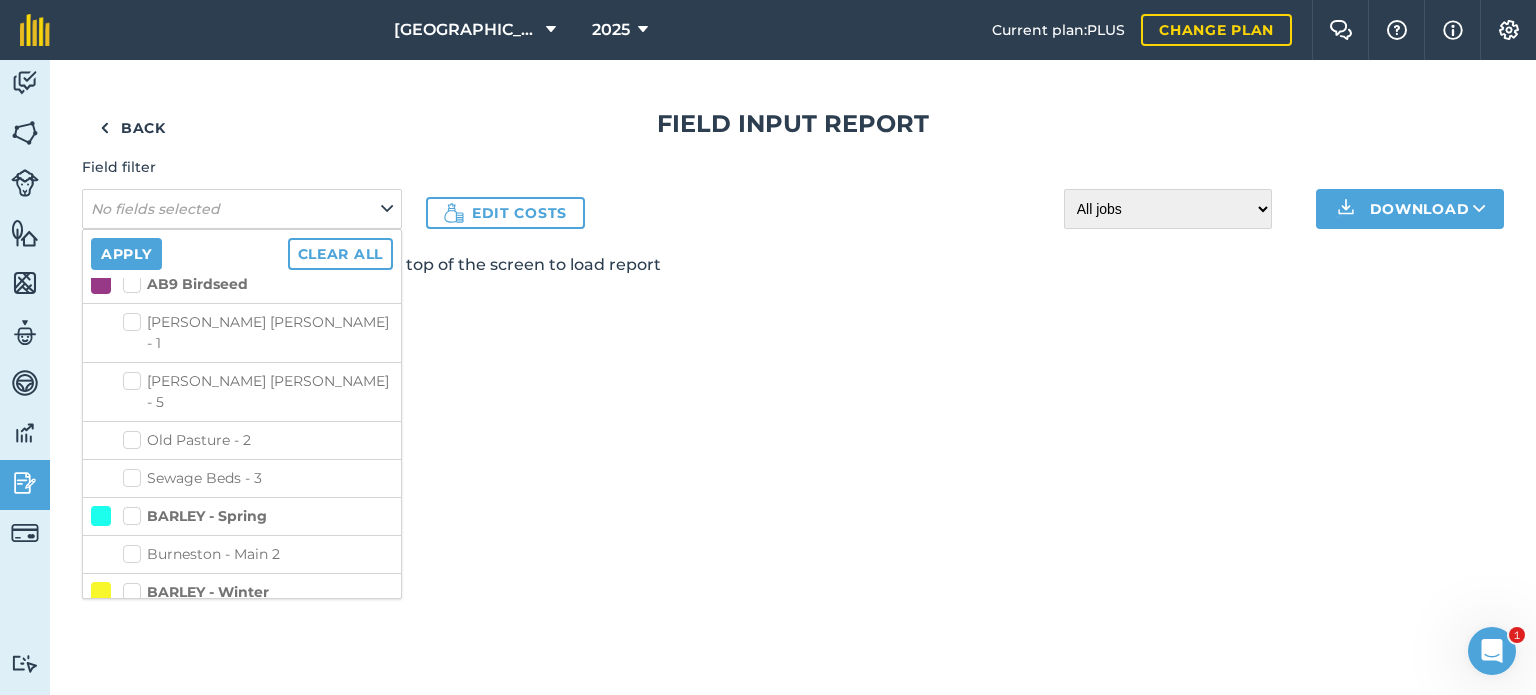 click on "Burneston - Main 2" at bounding box center [258, 554] 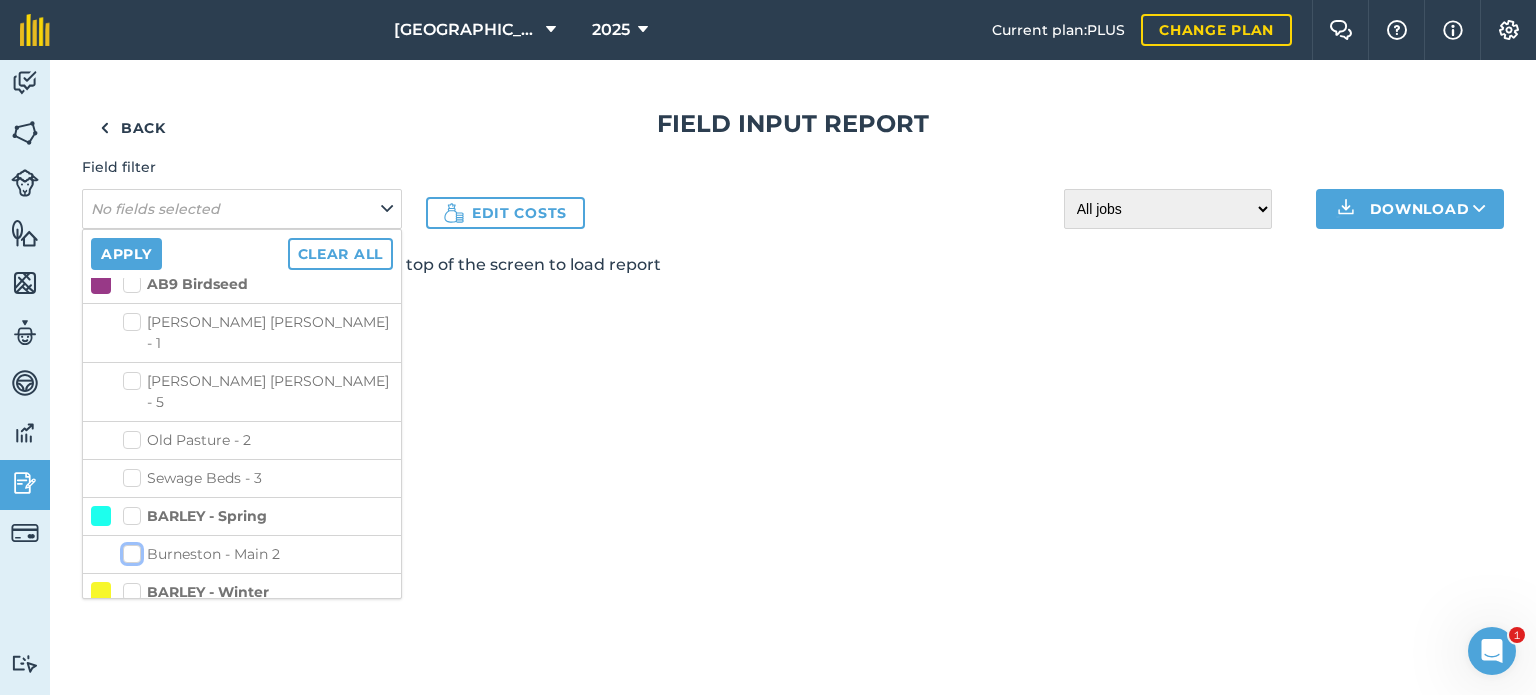 click on "Burneston - Main 2" at bounding box center (129, 550) 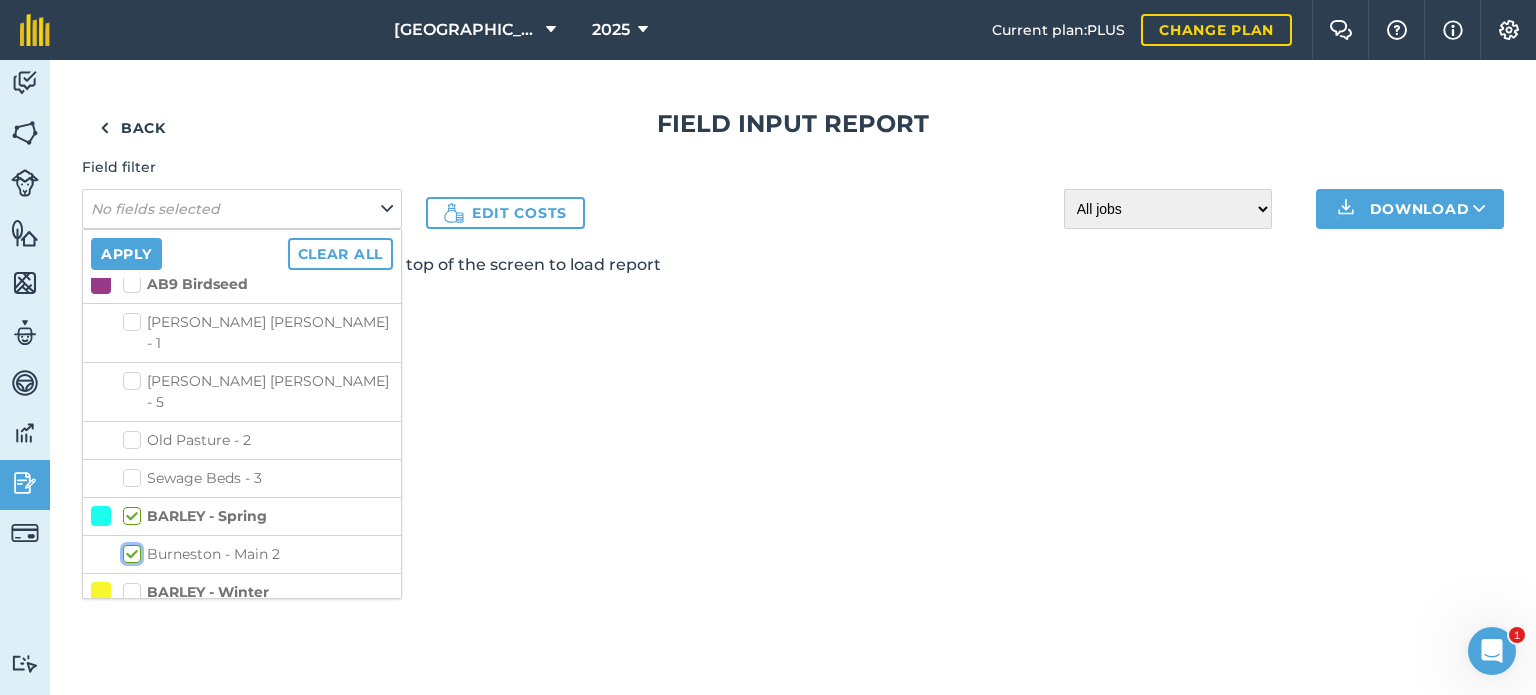 checkbox on "true" 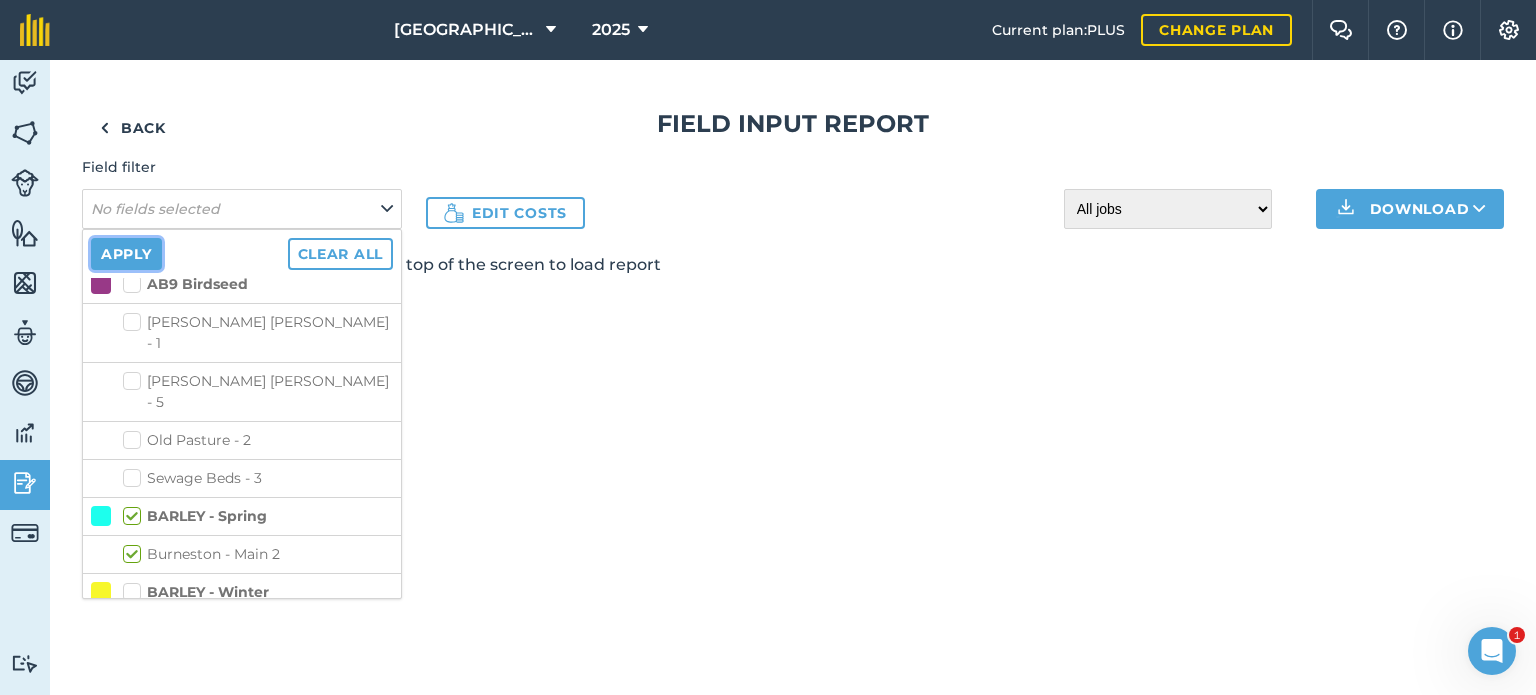 click on "Apply" at bounding box center [126, 254] 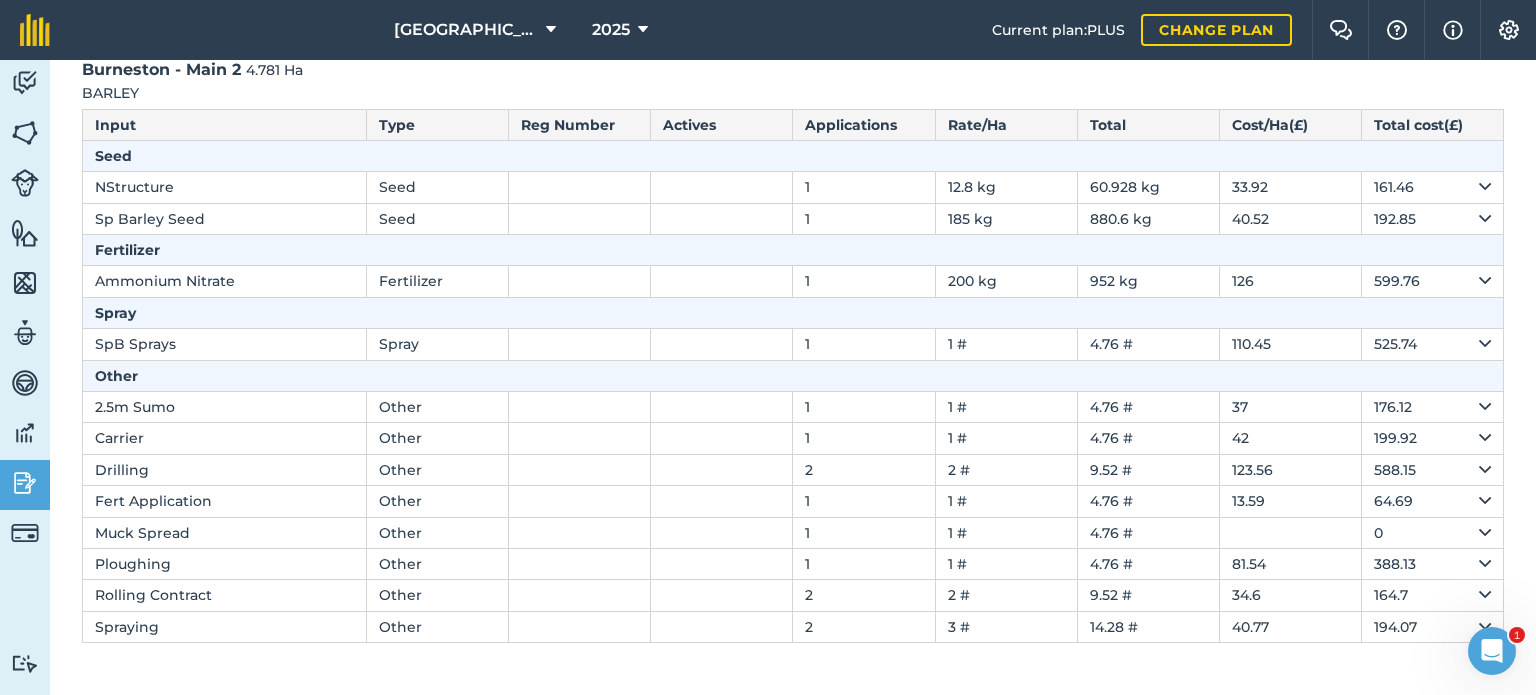 scroll, scrollTop: 0, scrollLeft: 0, axis: both 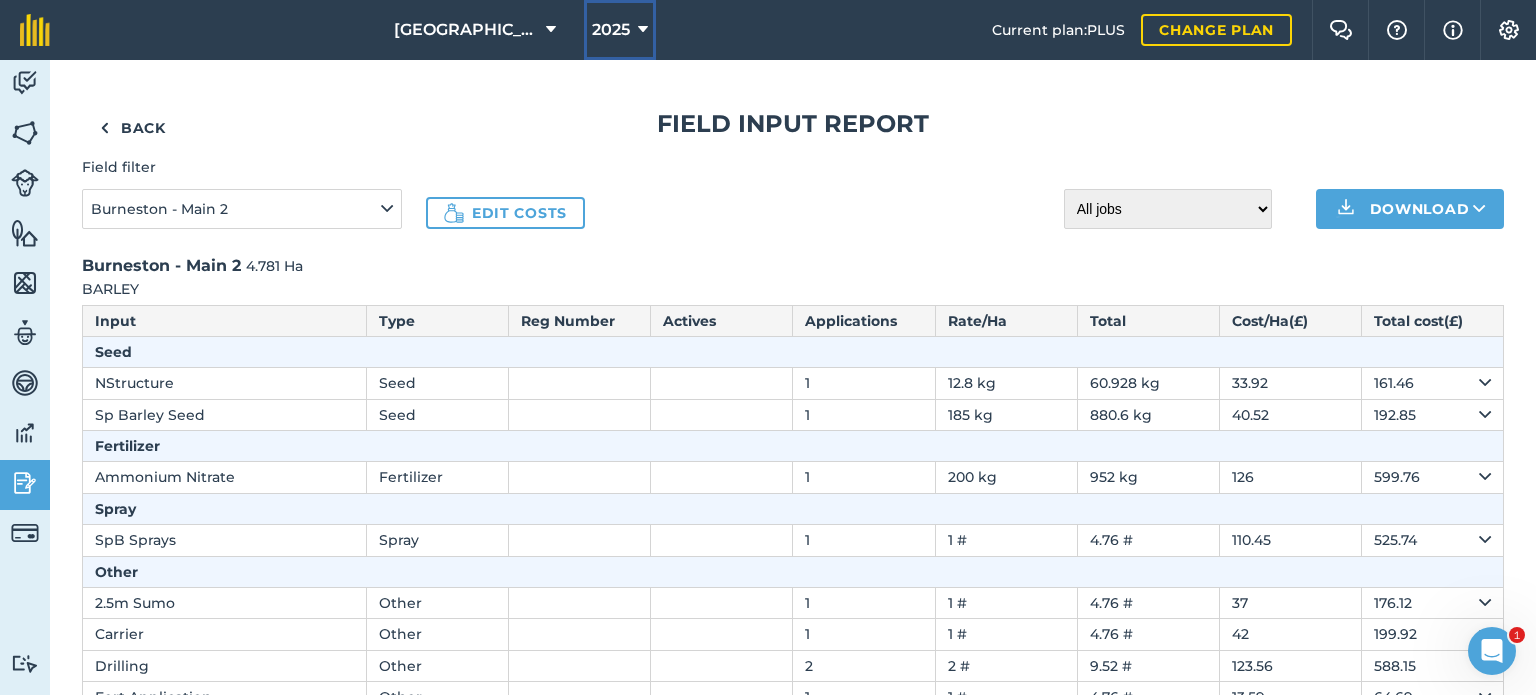 click on "2025" at bounding box center (620, 30) 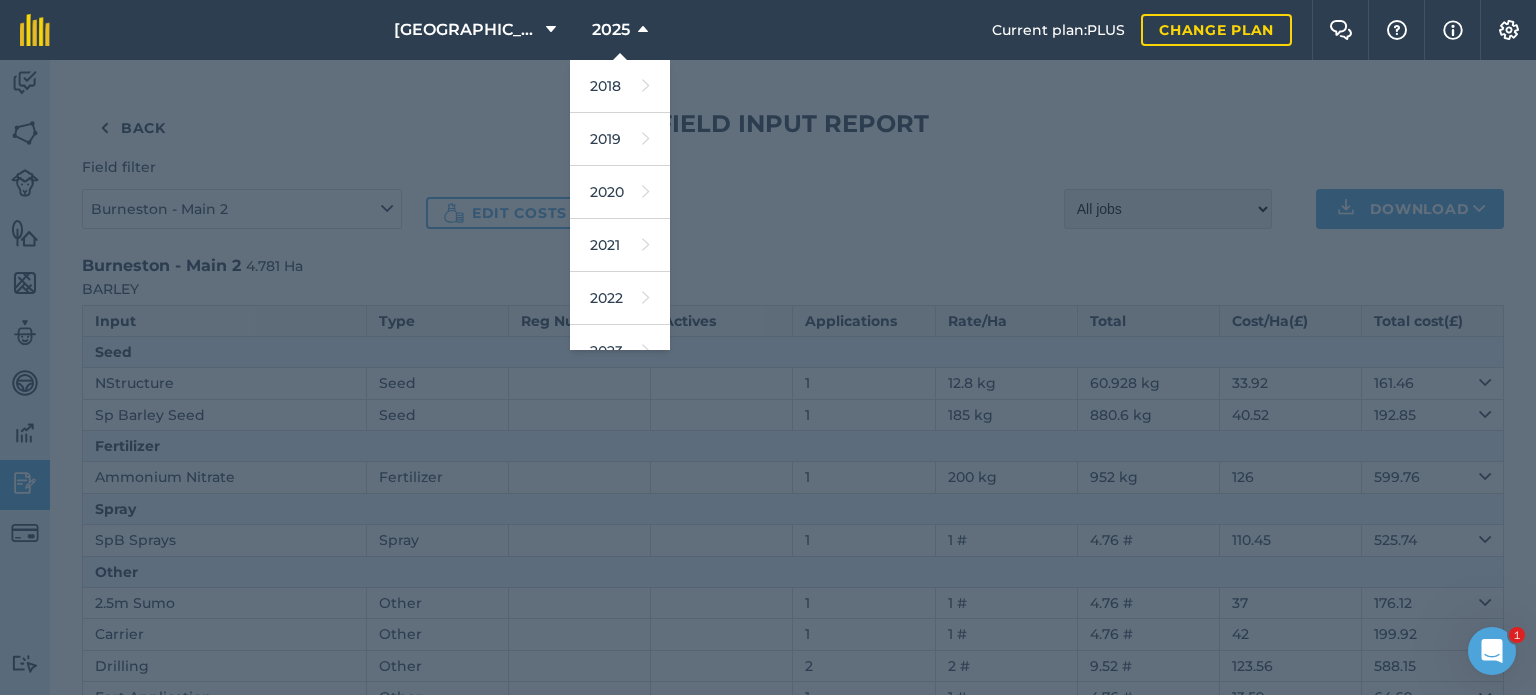 click at bounding box center (768, 377) 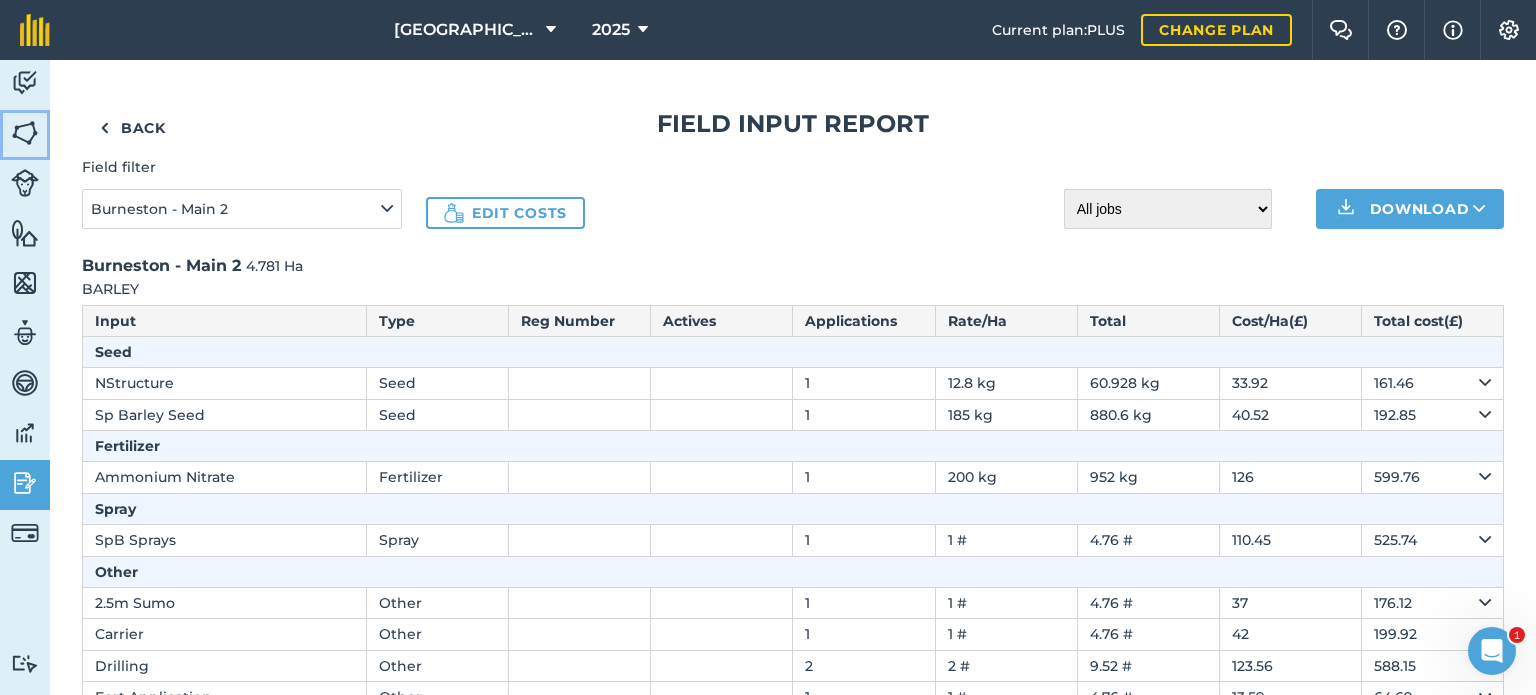 click at bounding box center (25, 133) 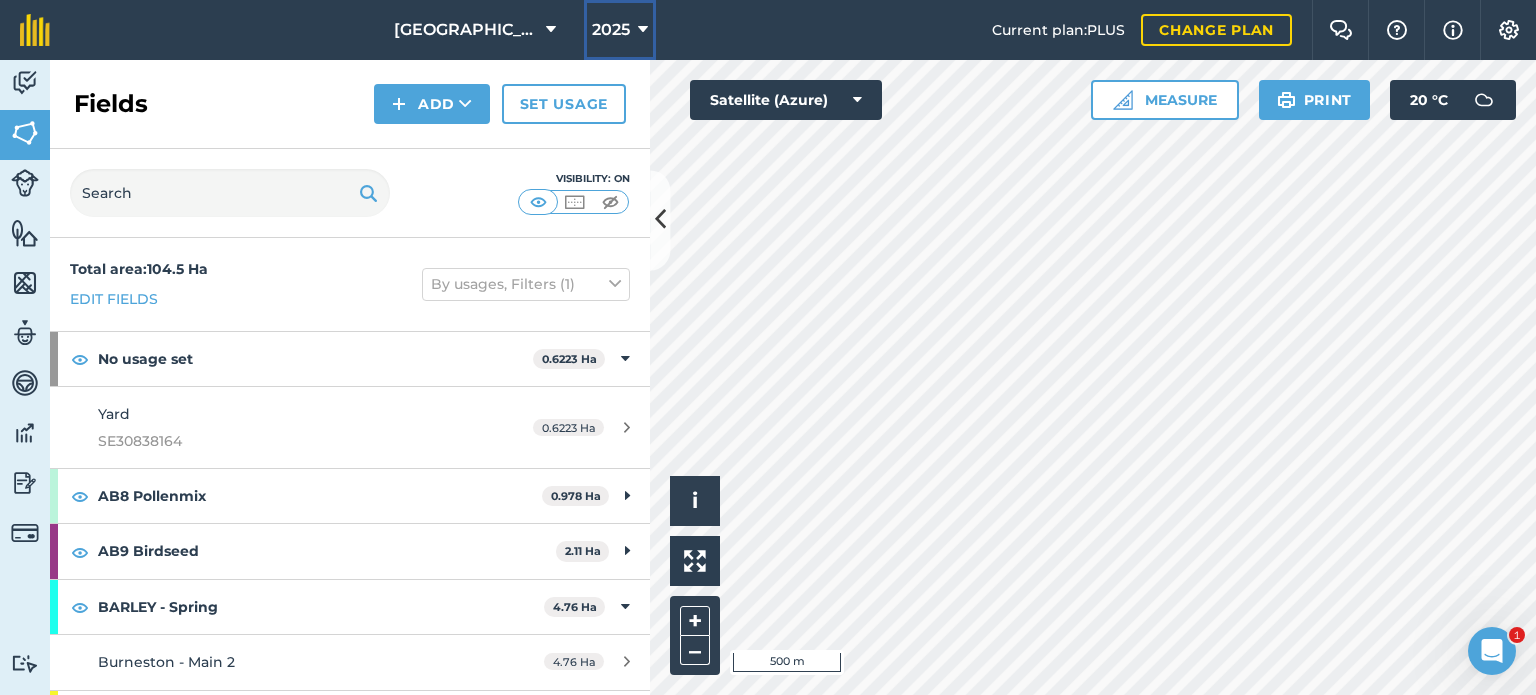 click on "2025" at bounding box center (611, 30) 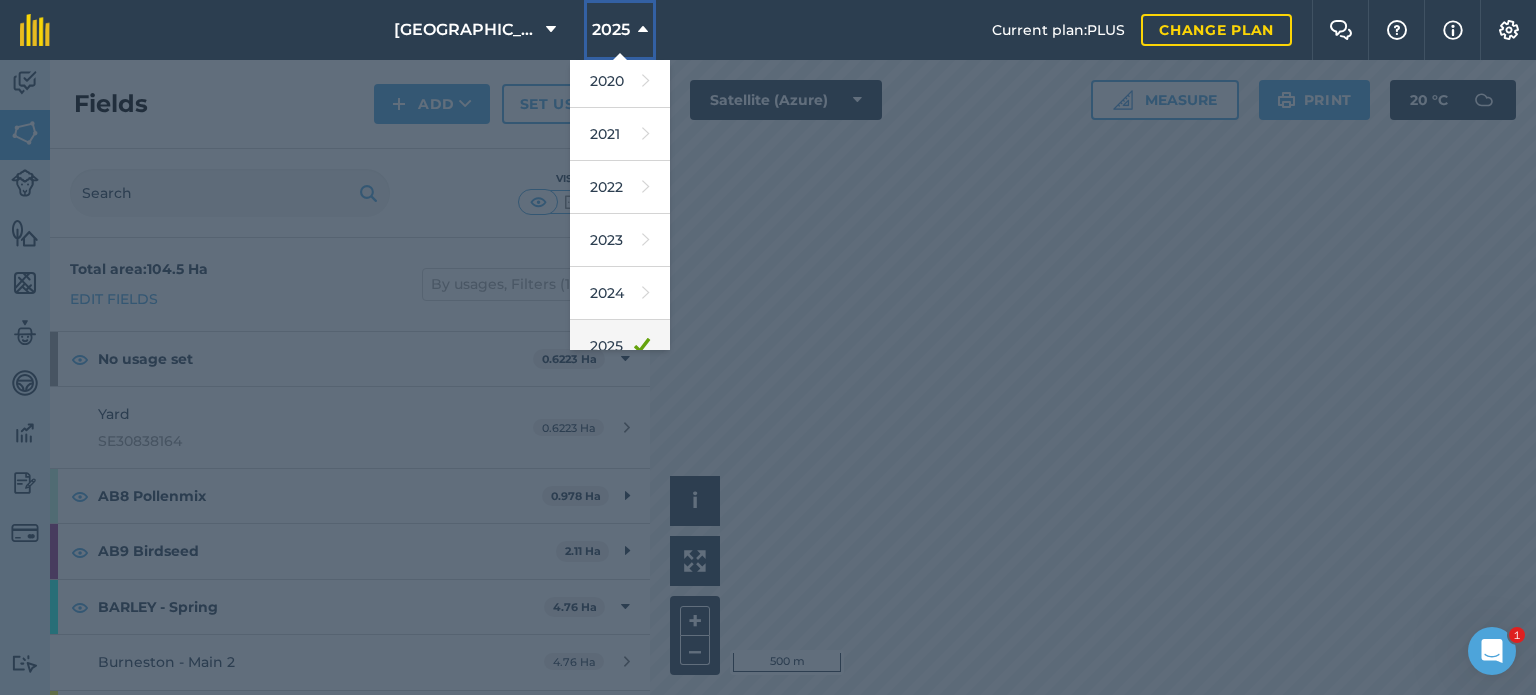 scroll, scrollTop: 237, scrollLeft: 0, axis: vertical 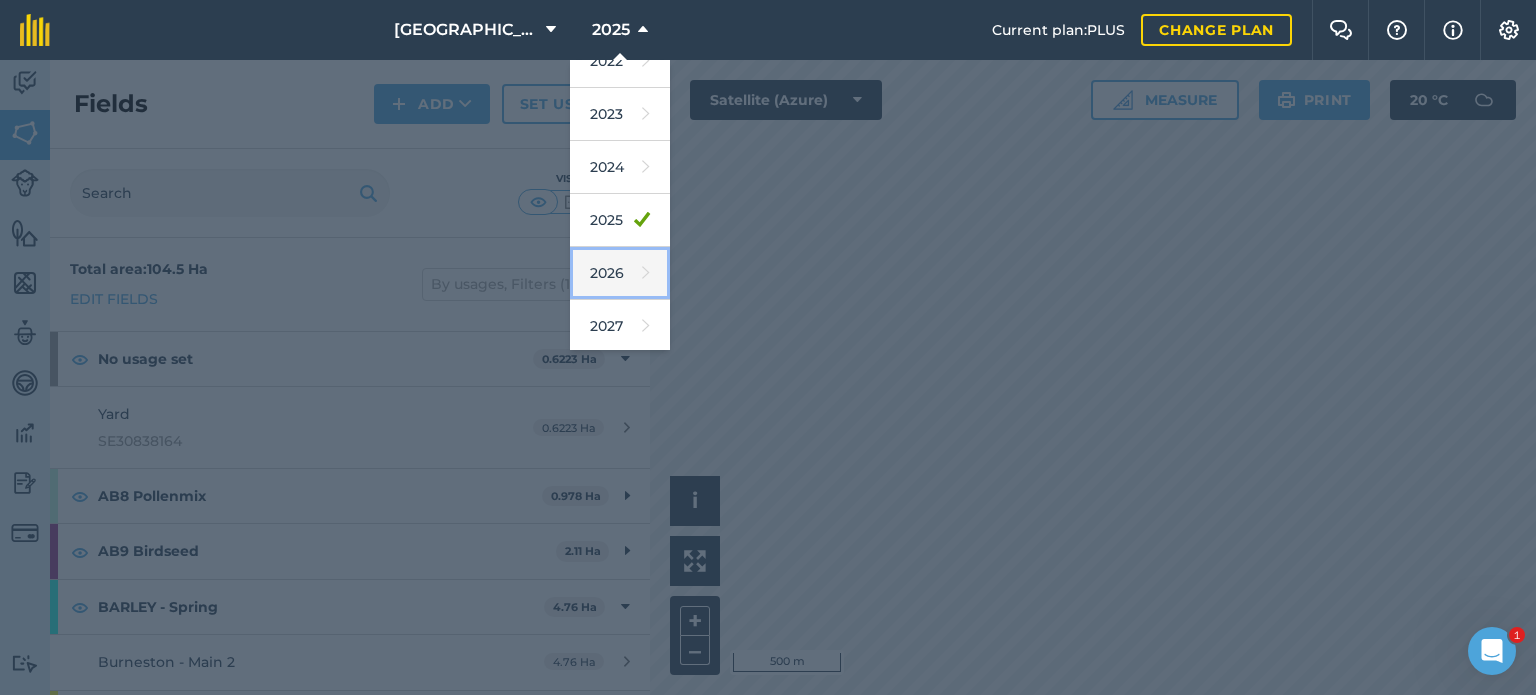 click on "2026" at bounding box center (620, 273) 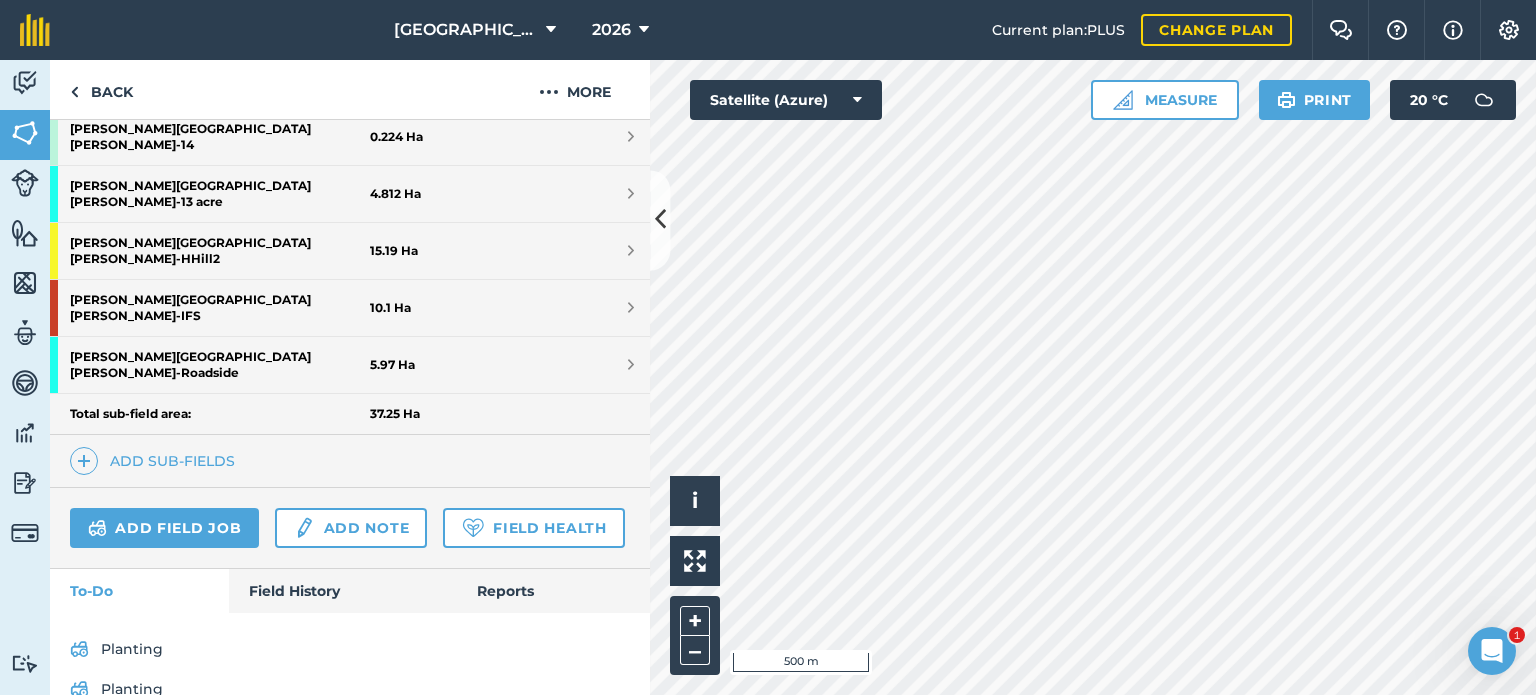 scroll, scrollTop: 700, scrollLeft: 0, axis: vertical 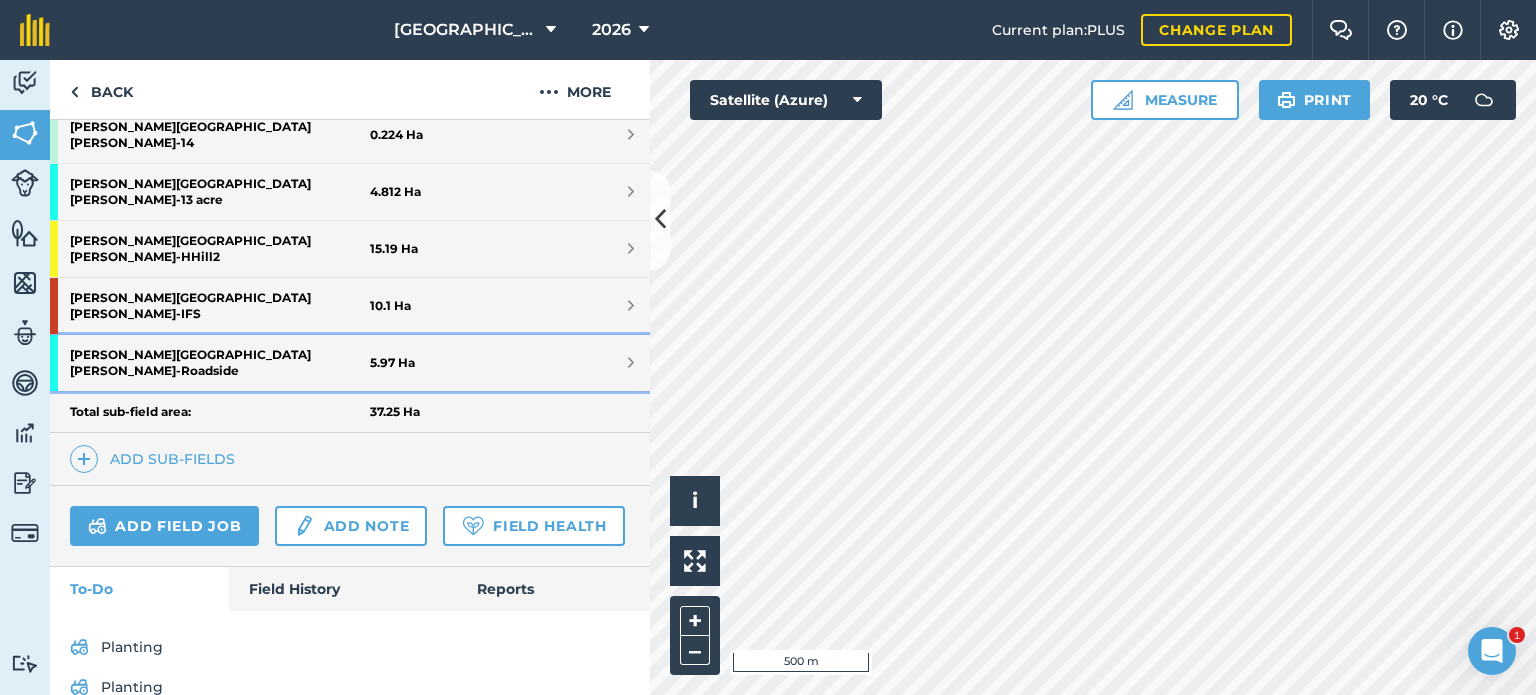 click on "[PERSON_NAME][GEOGRAPHIC_DATA][PERSON_NAME]  -  [GEOGRAPHIC_DATA]" at bounding box center [220, 363] 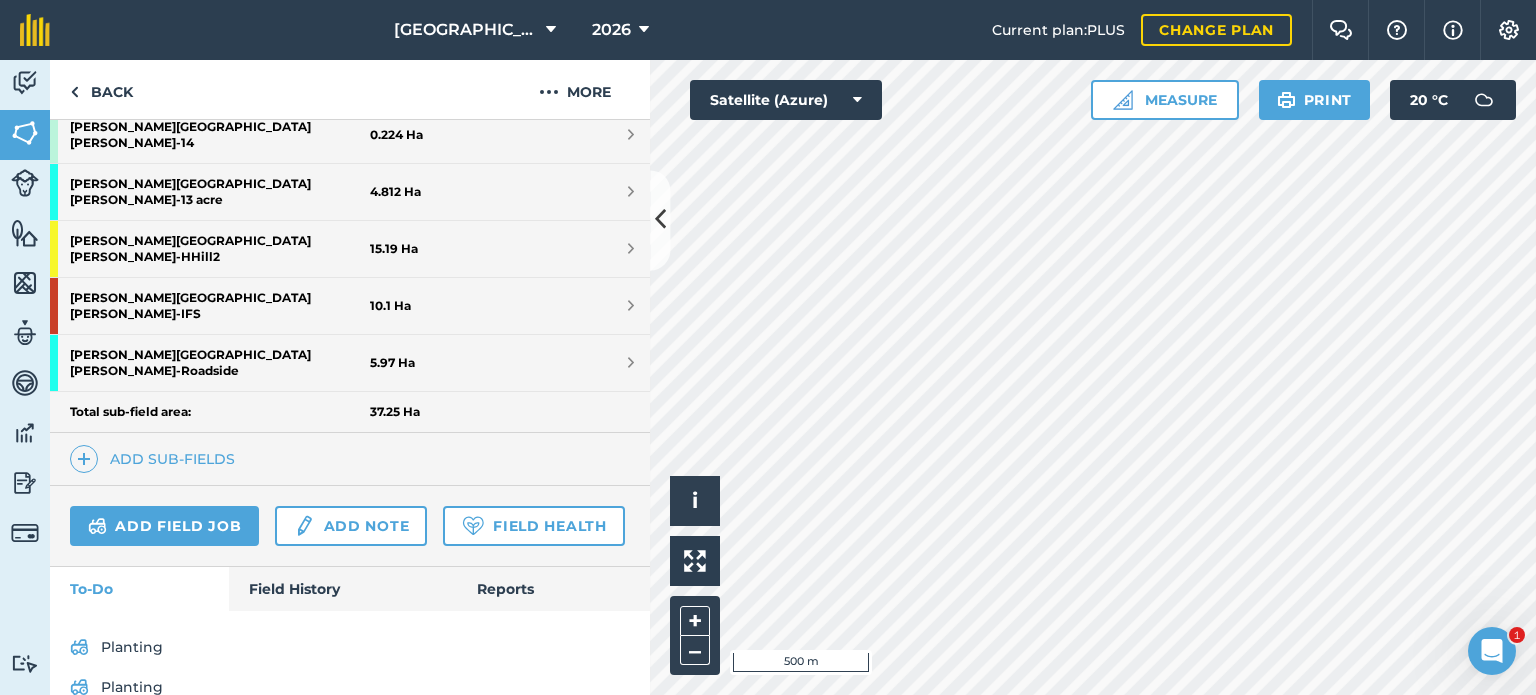scroll, scrollTop: 263, scrollLeft: 0, axis: vertical 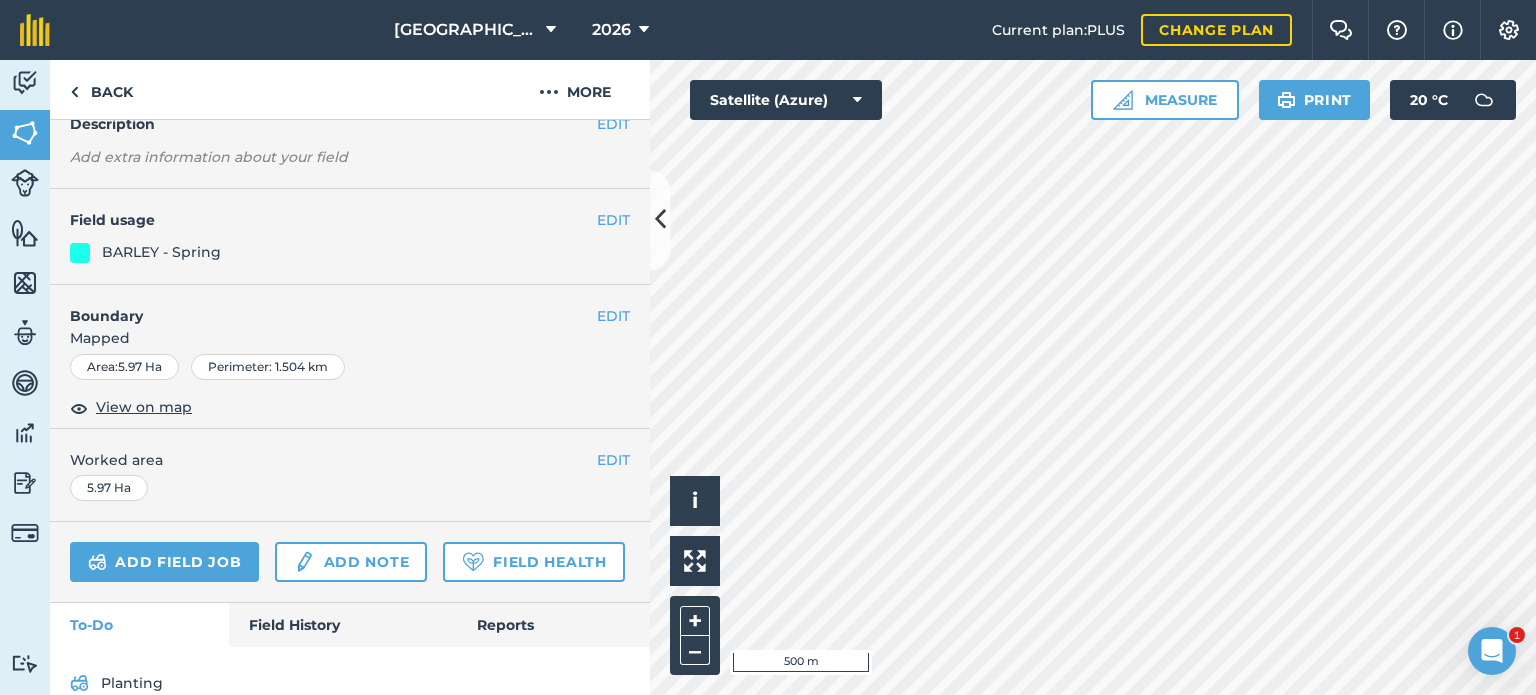 click on "Winter Cover" at bounding box center (350, 723) 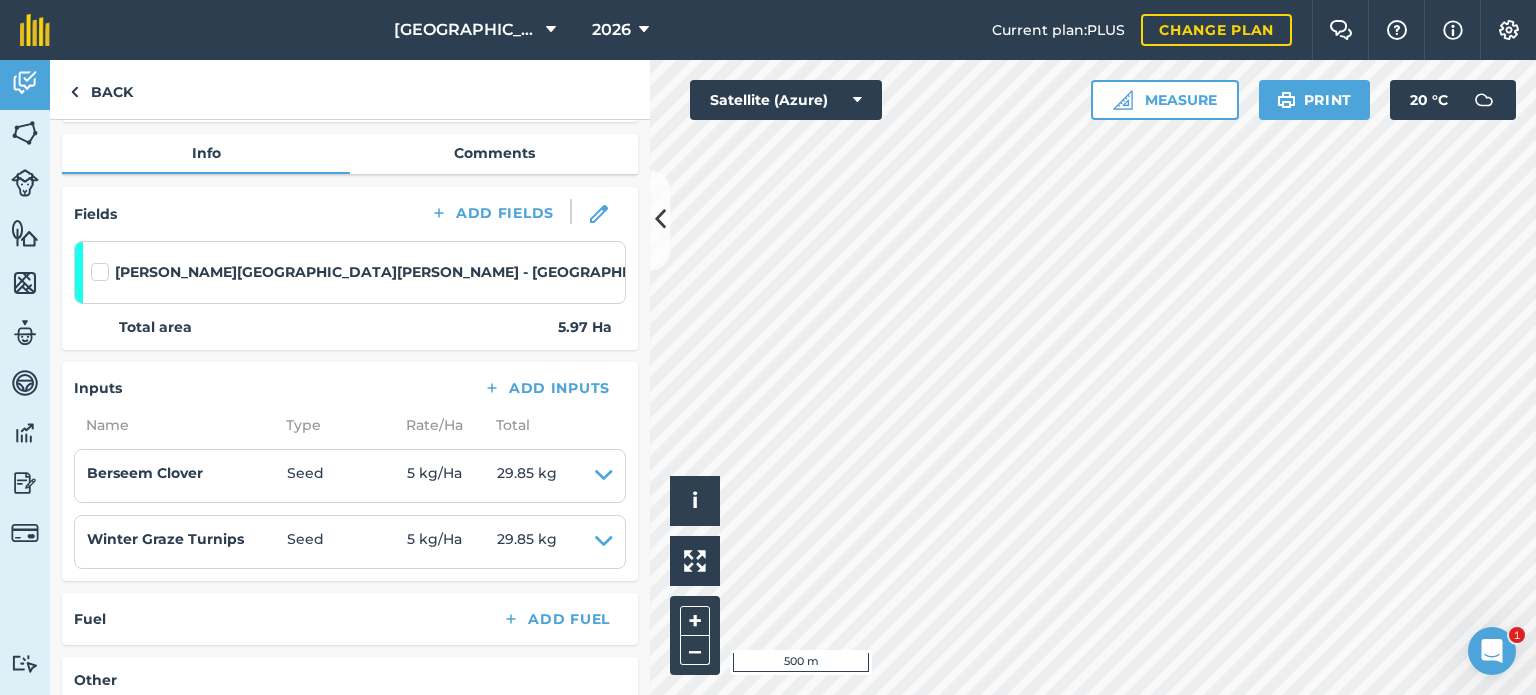 scroll, scrollTop: 0, scrollLeft: 0, axis: both 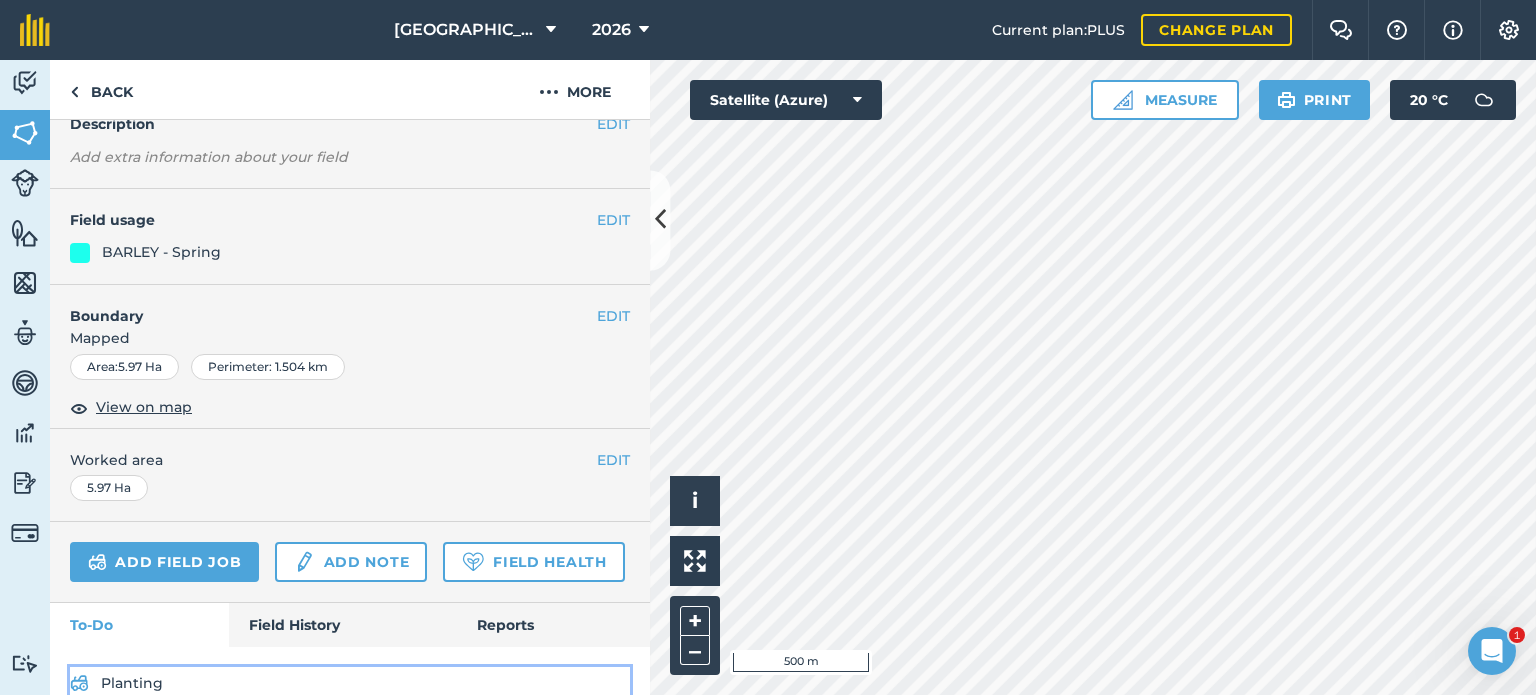 click on "Planting" at bounding box center (350, 683) 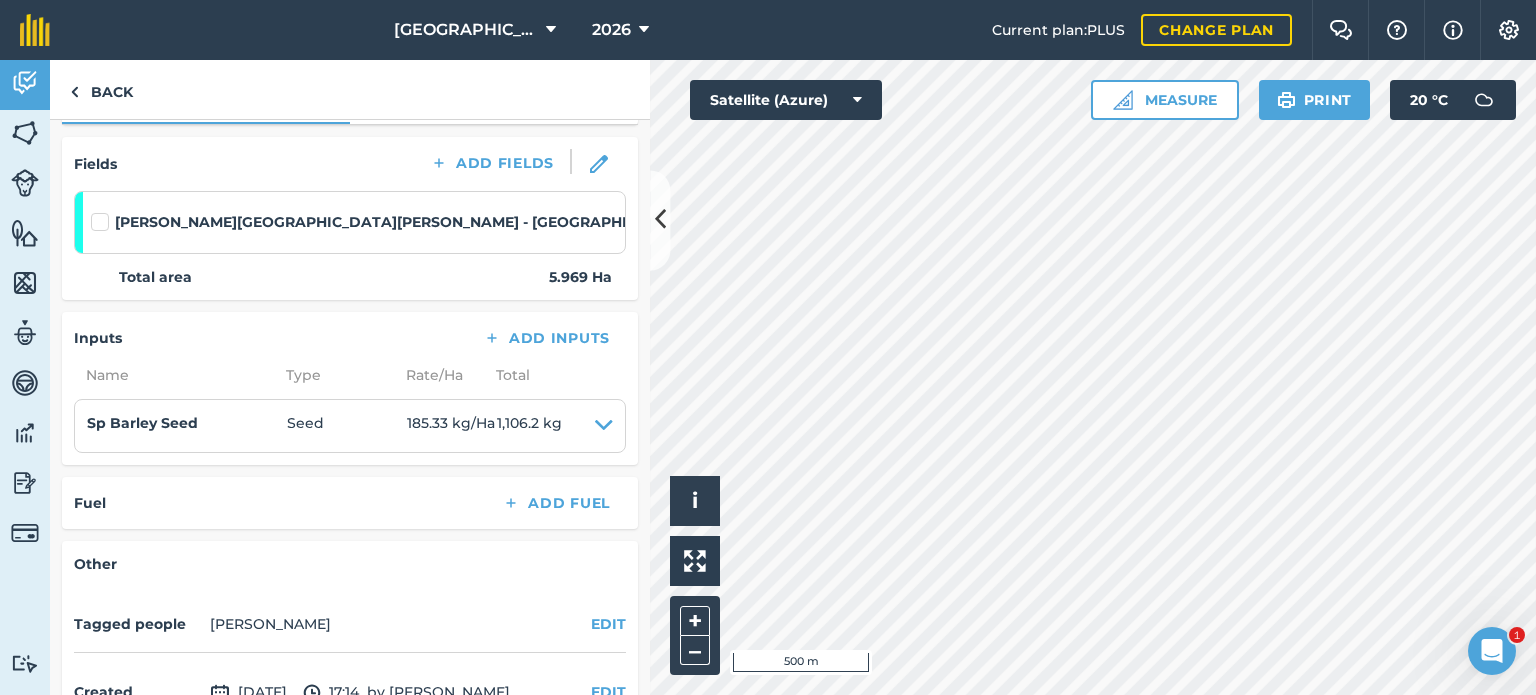 scroll, scrollTop: 300, scrollLeft: 0, axis: vertical 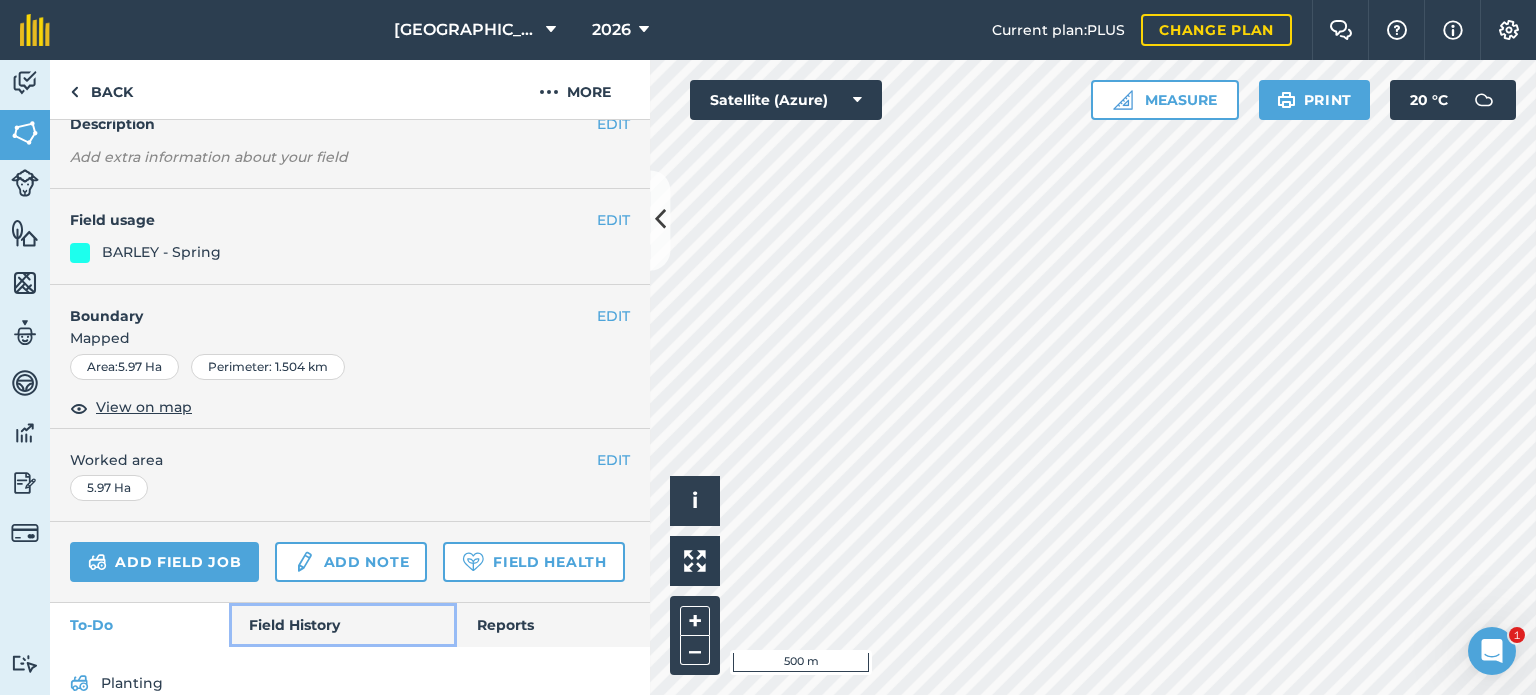 click on "Field History" at bounding box center [342, 625] 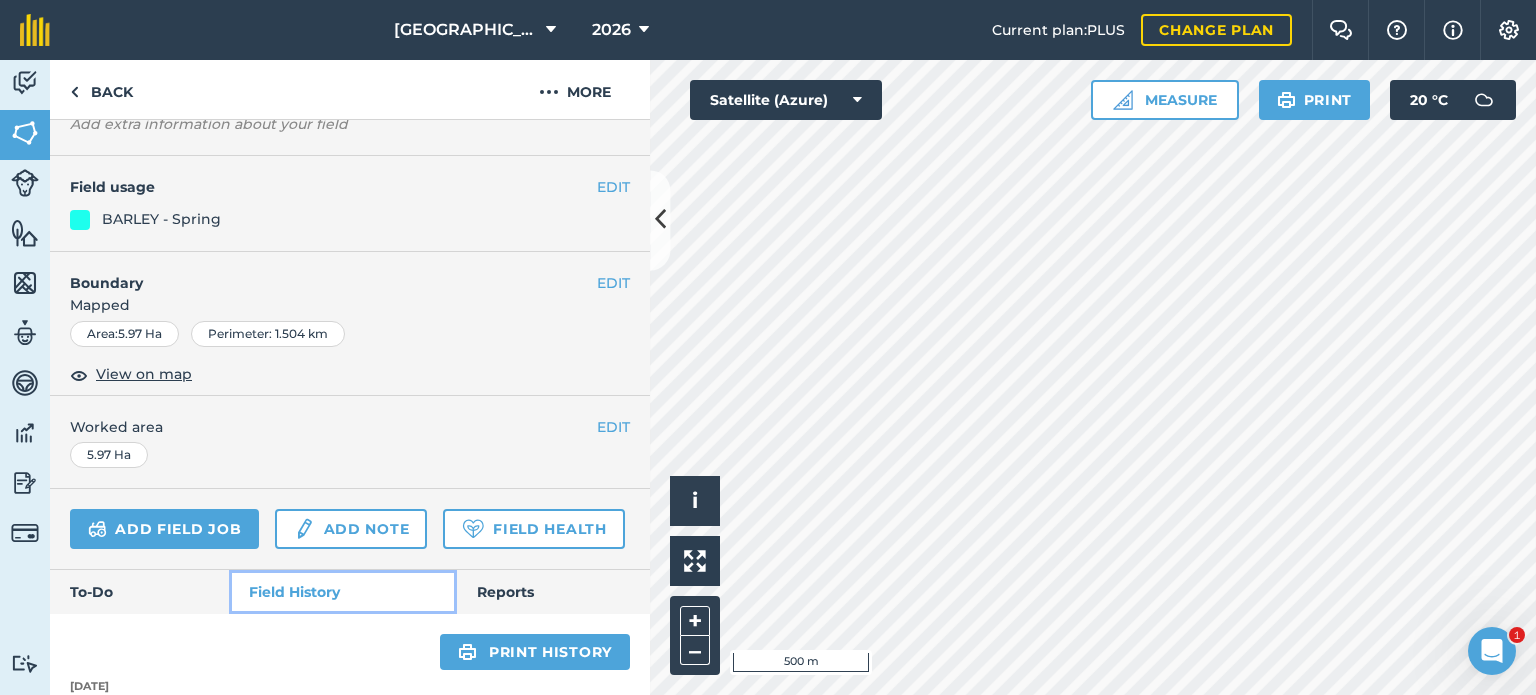 scroll, scrollTop: 314, scrollLeft: 0, axis: vertical 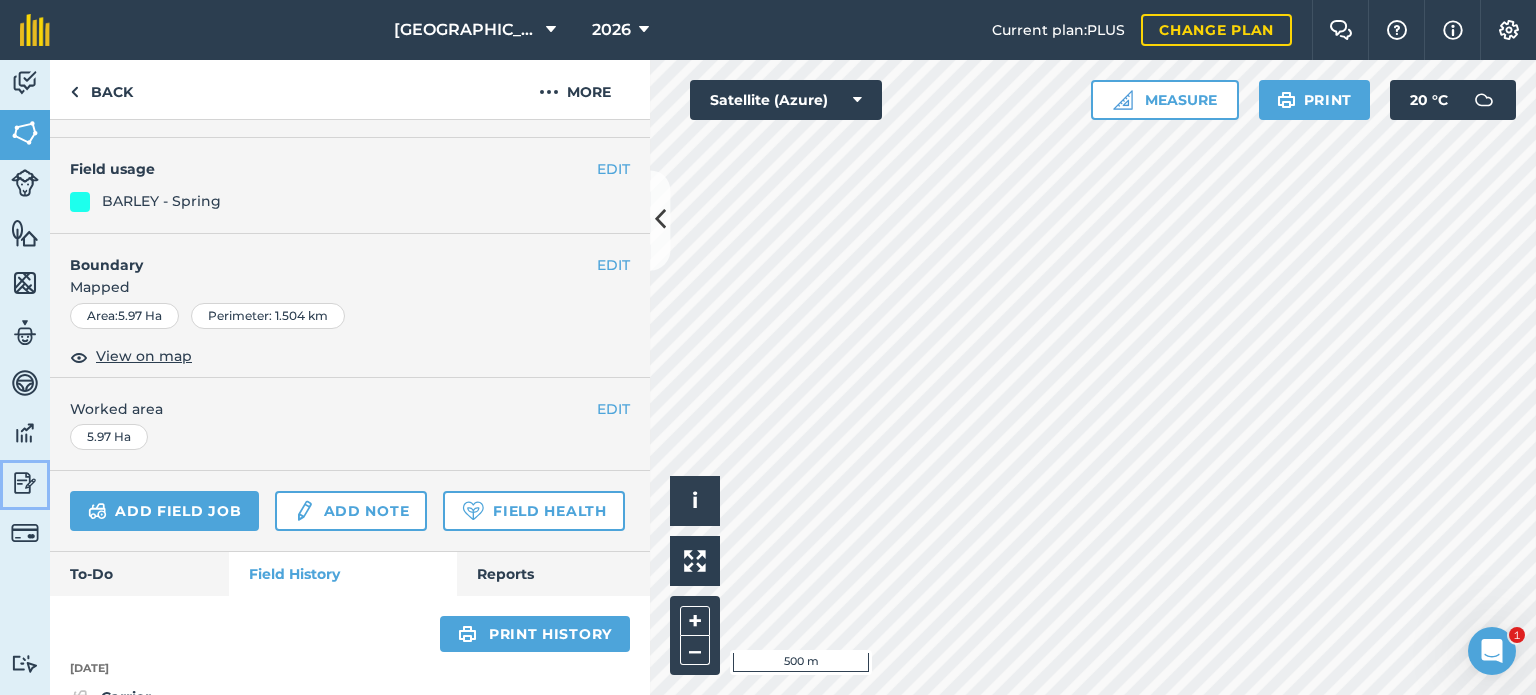 click at bounding box center (25, 483) 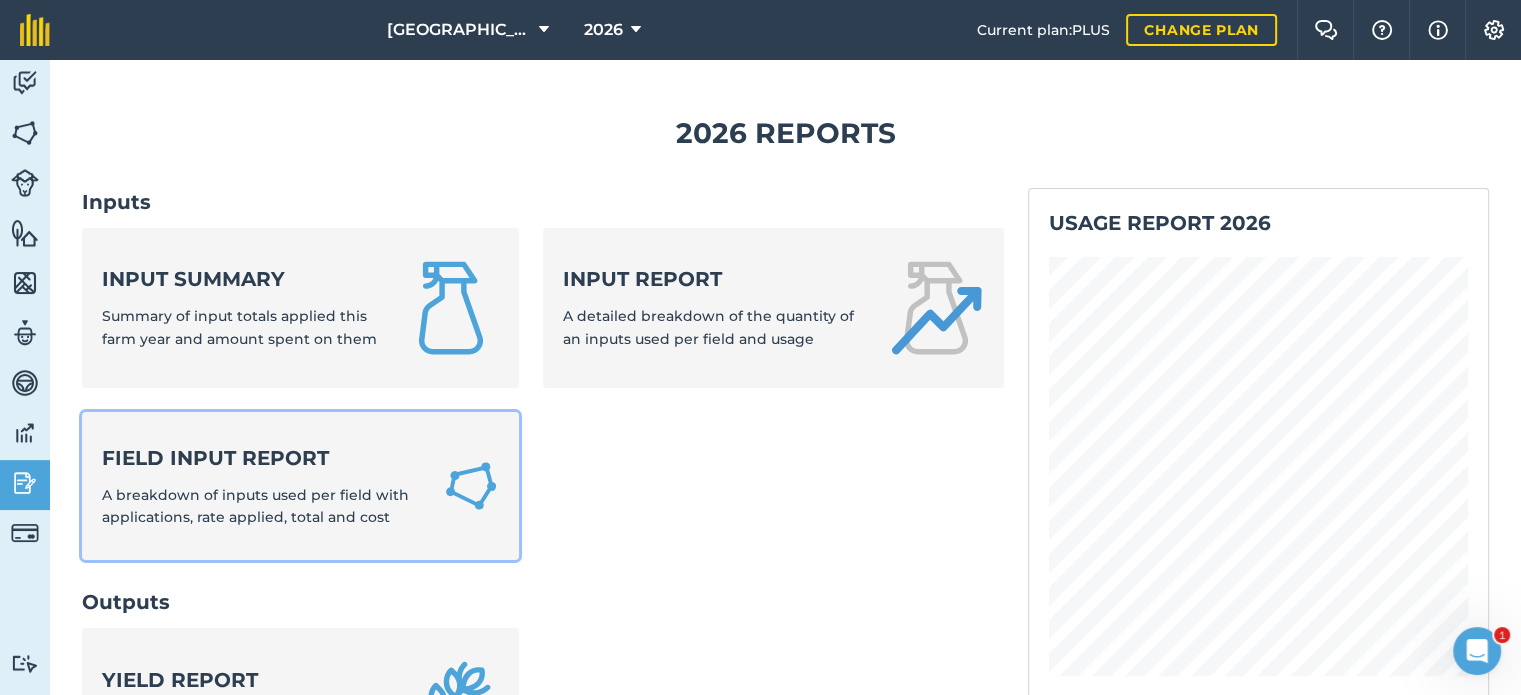 click on "Field Input Report" at bounding box center (260, 458) 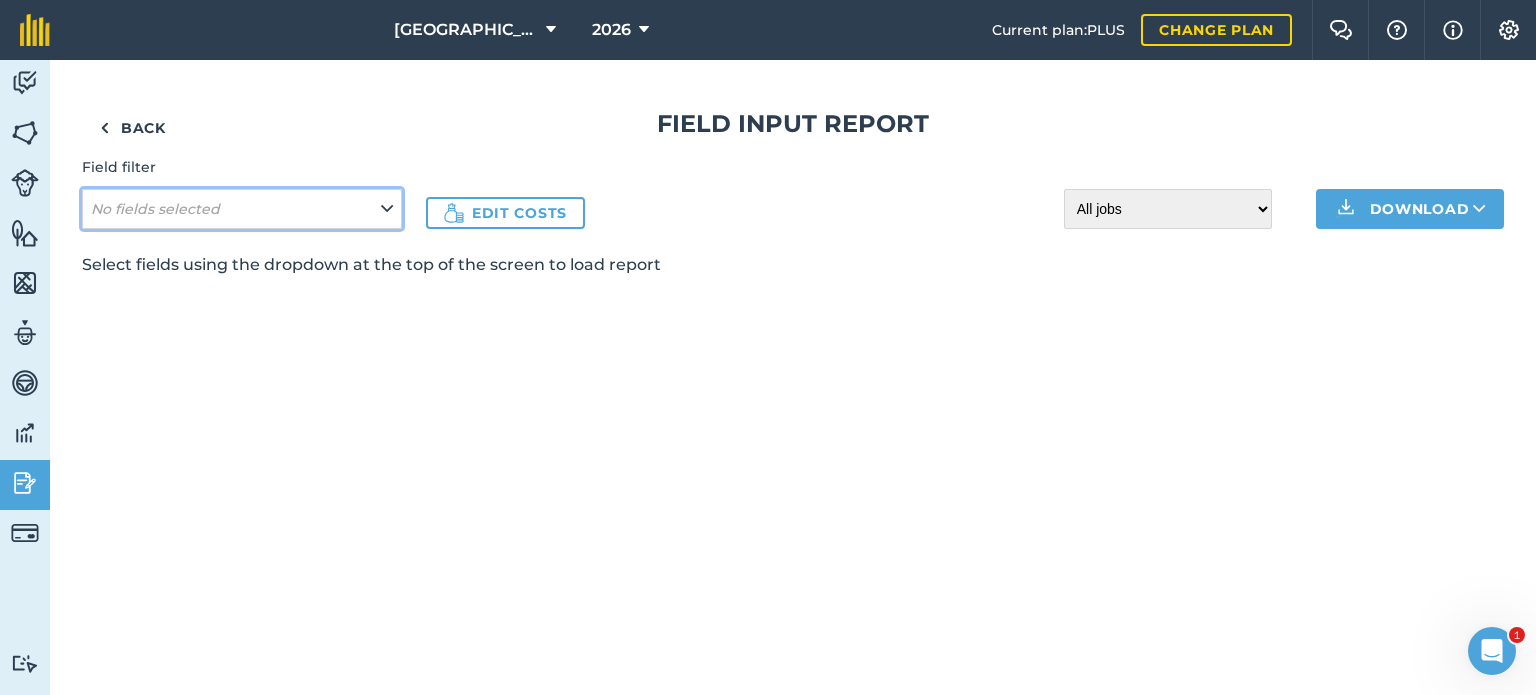 click on "No fields selected" at bounding box center [242, 209] 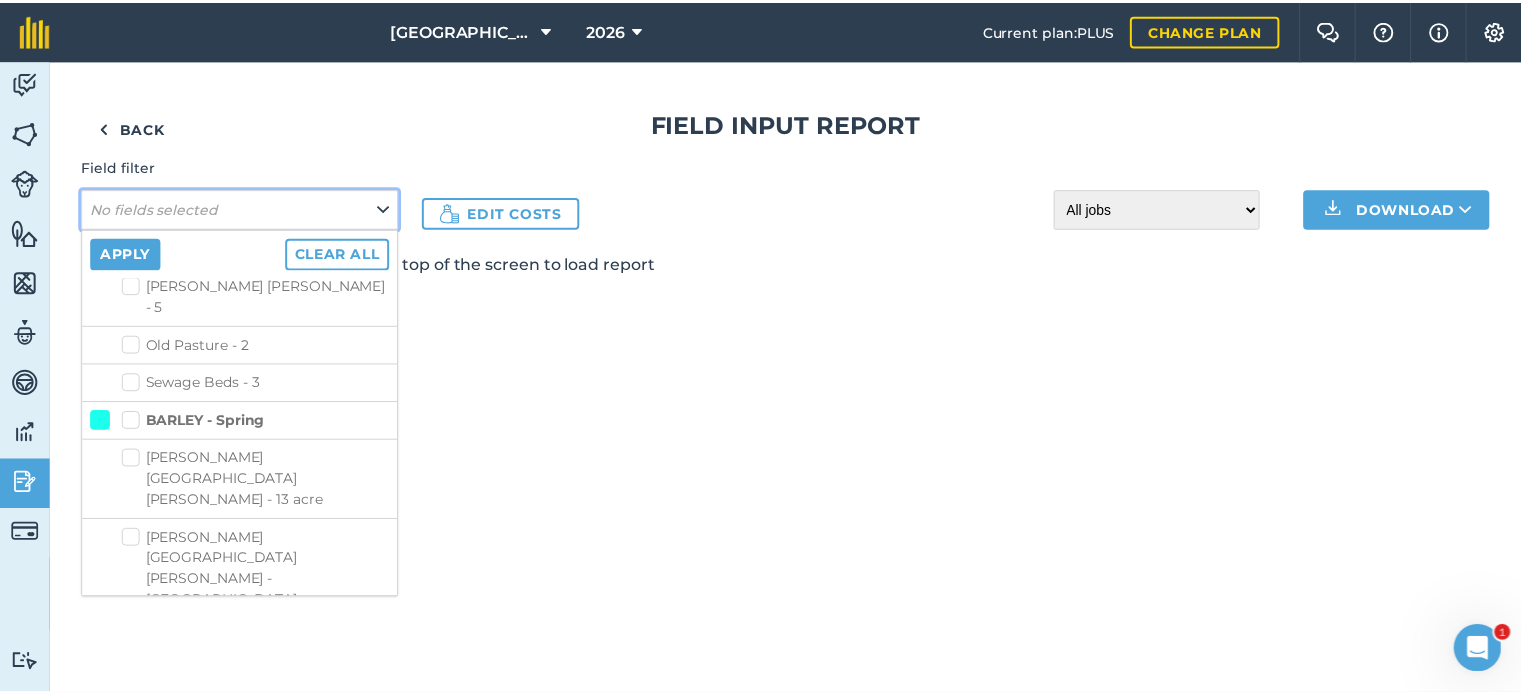 scroll, scrollTop: 400, scrollLeft: 0, axis: vertical 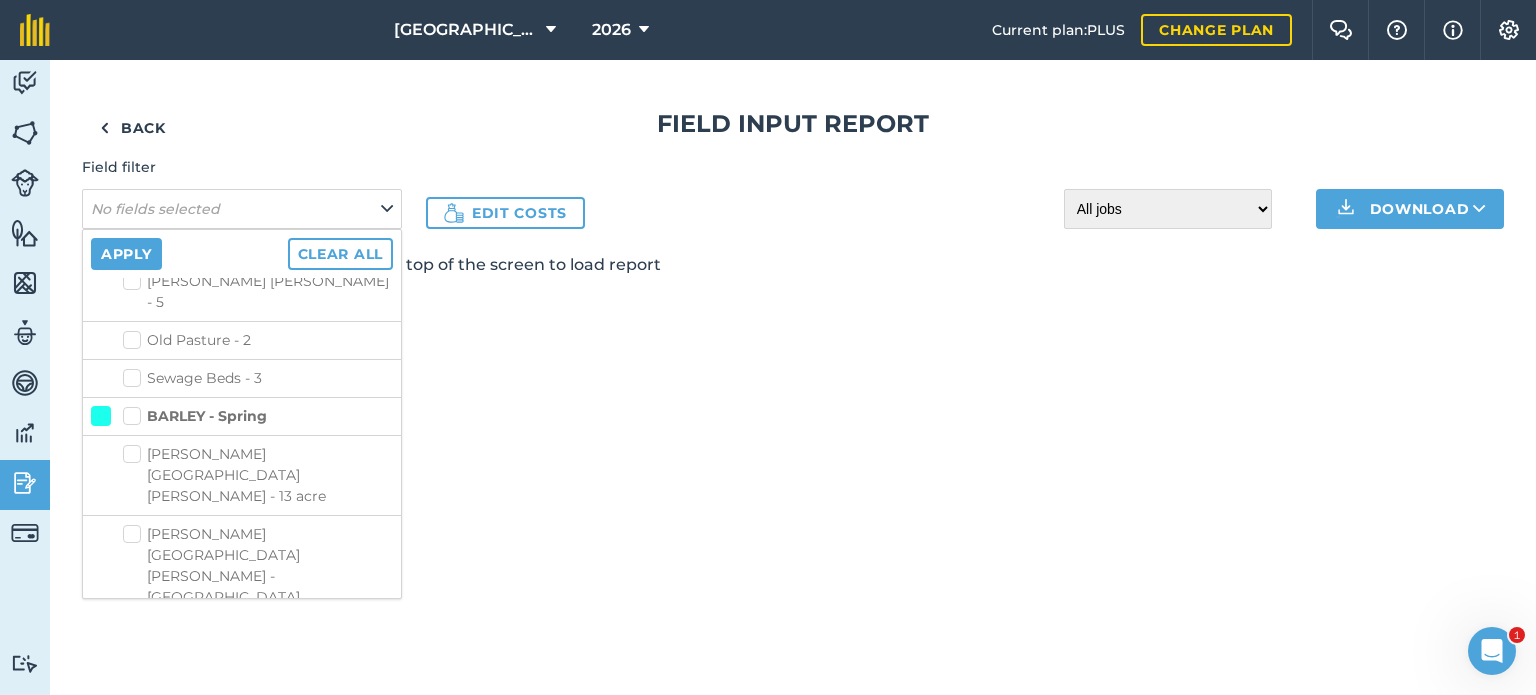click on "[PERSON_NAME][GEOGRAPHIC_DATA][PERSON_NAME] - [GEOGRAPHIC_DATA]" at bounding box center (258, 566) 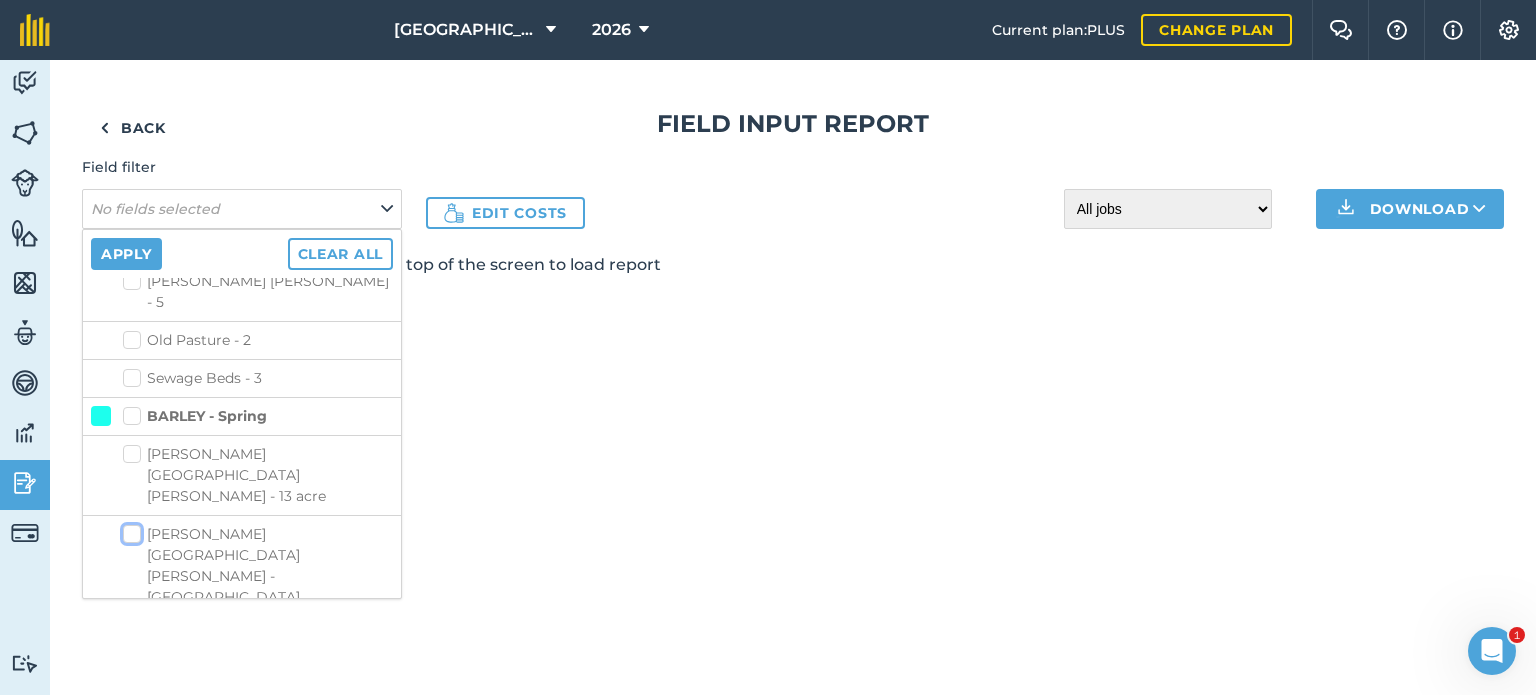 click on "[PERSON_NAME][GEOGRAPHIC_DATA][PERSON_NAME] - [GEOGRAPHIC_DATA]" at bounding box center (129, 530) 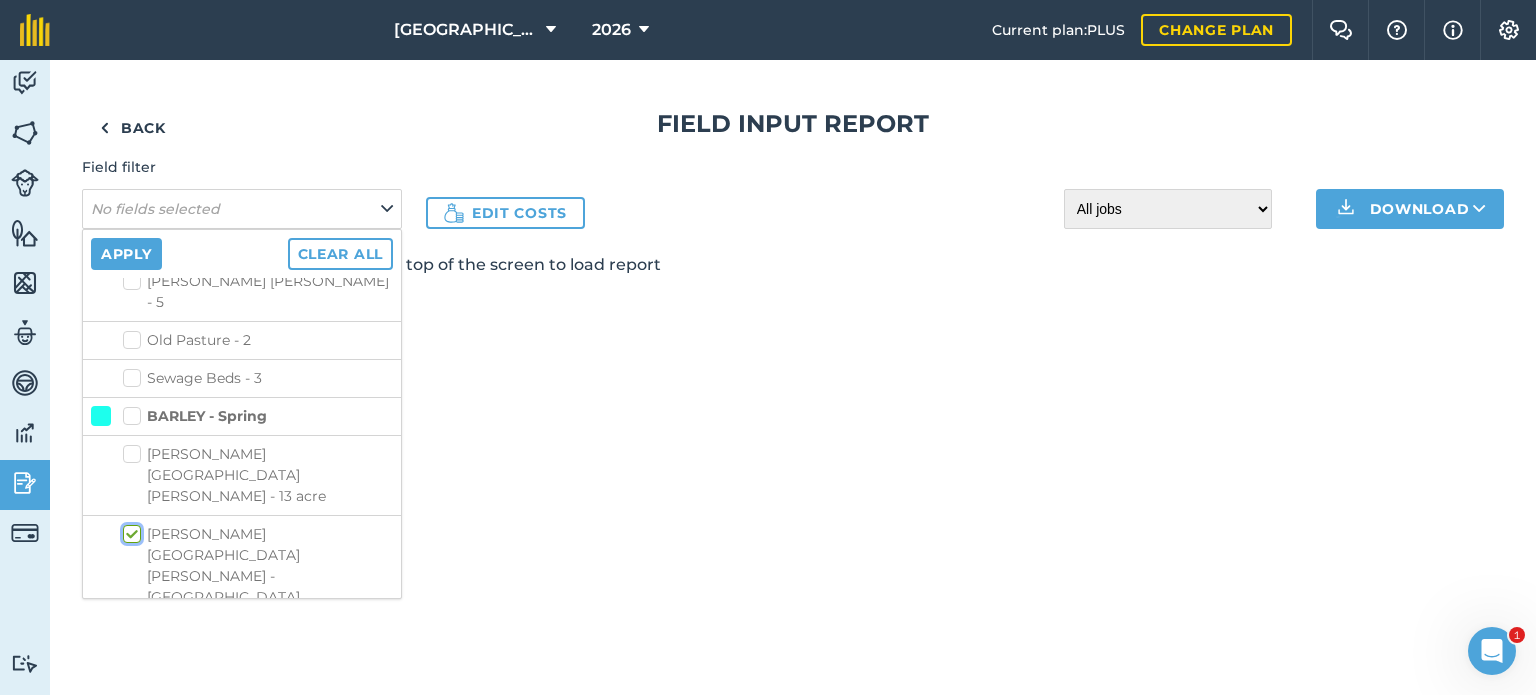 checkbox on "true" 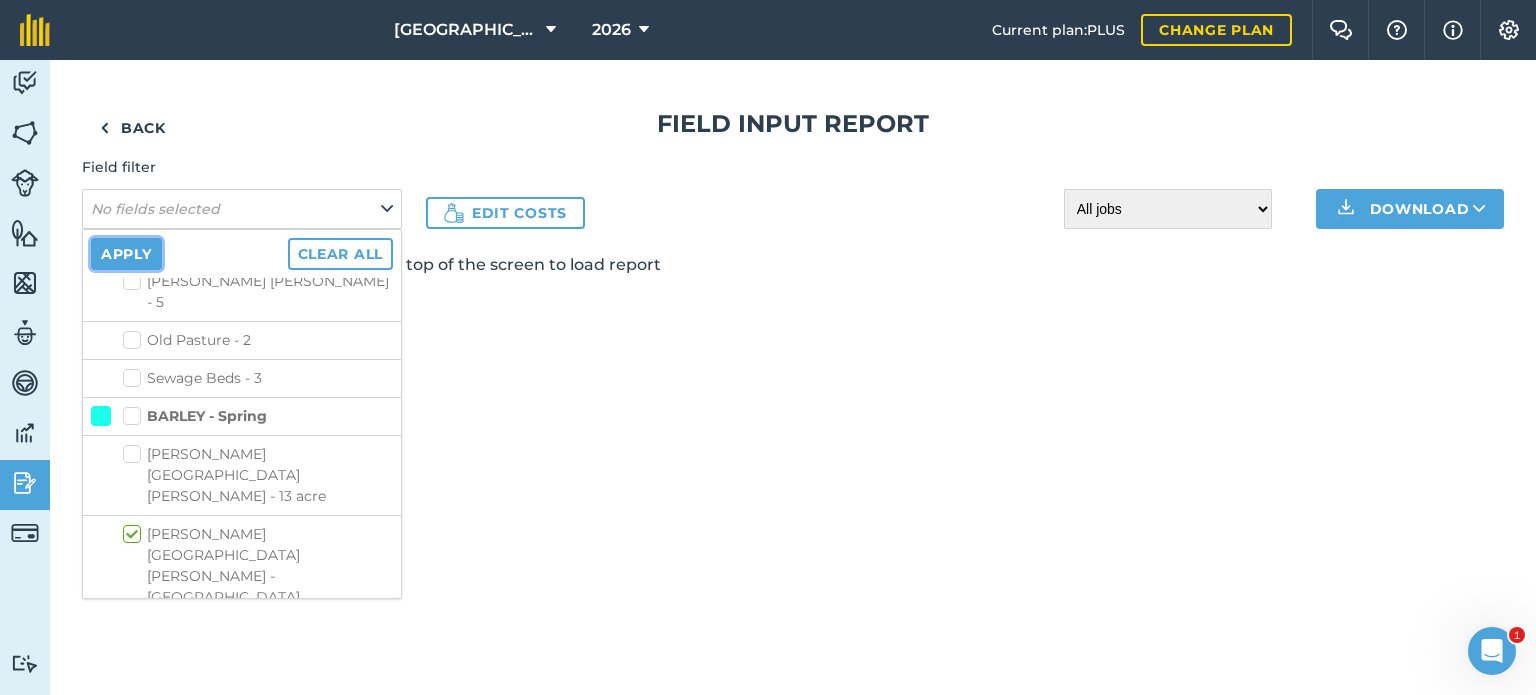 click on "Apply" at bounding box center [126, 254] 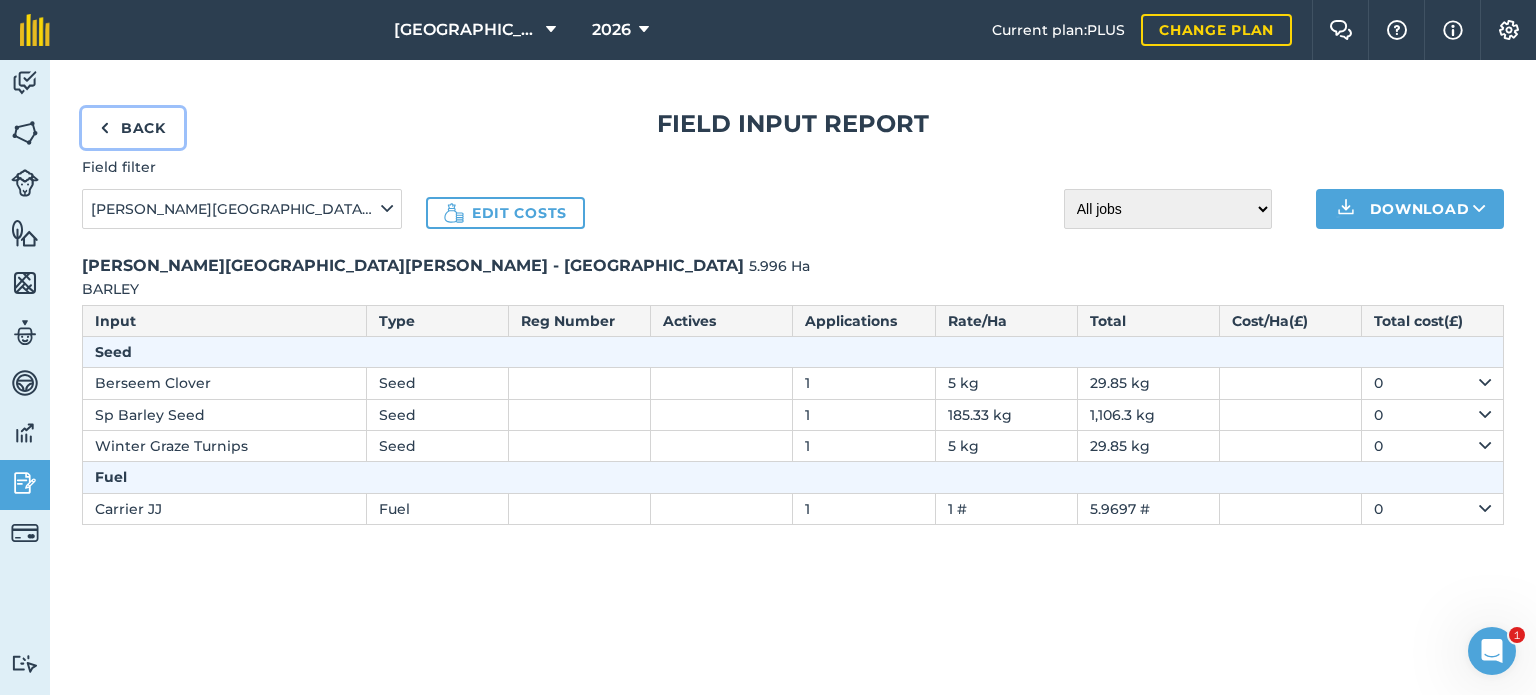 click on "Back" at bounding box center (133, 128) 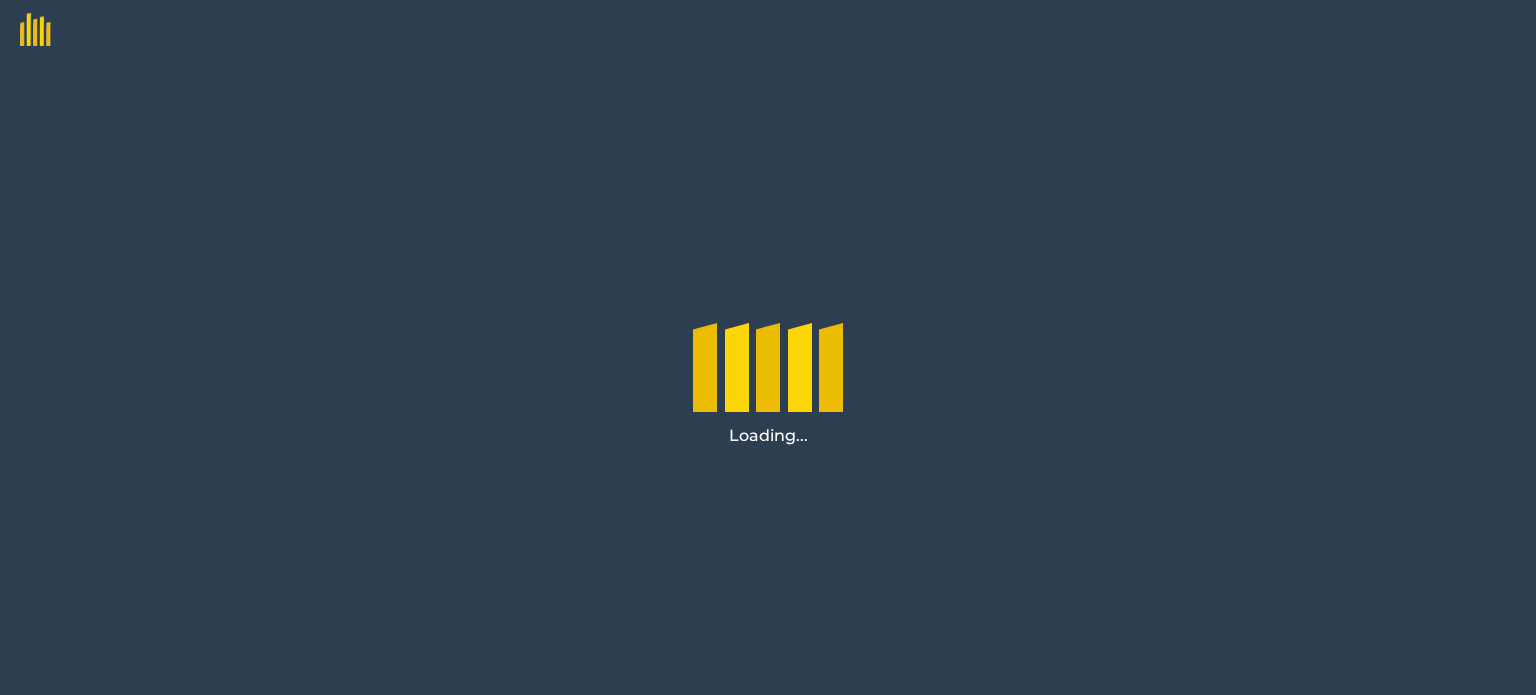 scroll, scrollTop: 0, scrollLeft: 0, axis: both 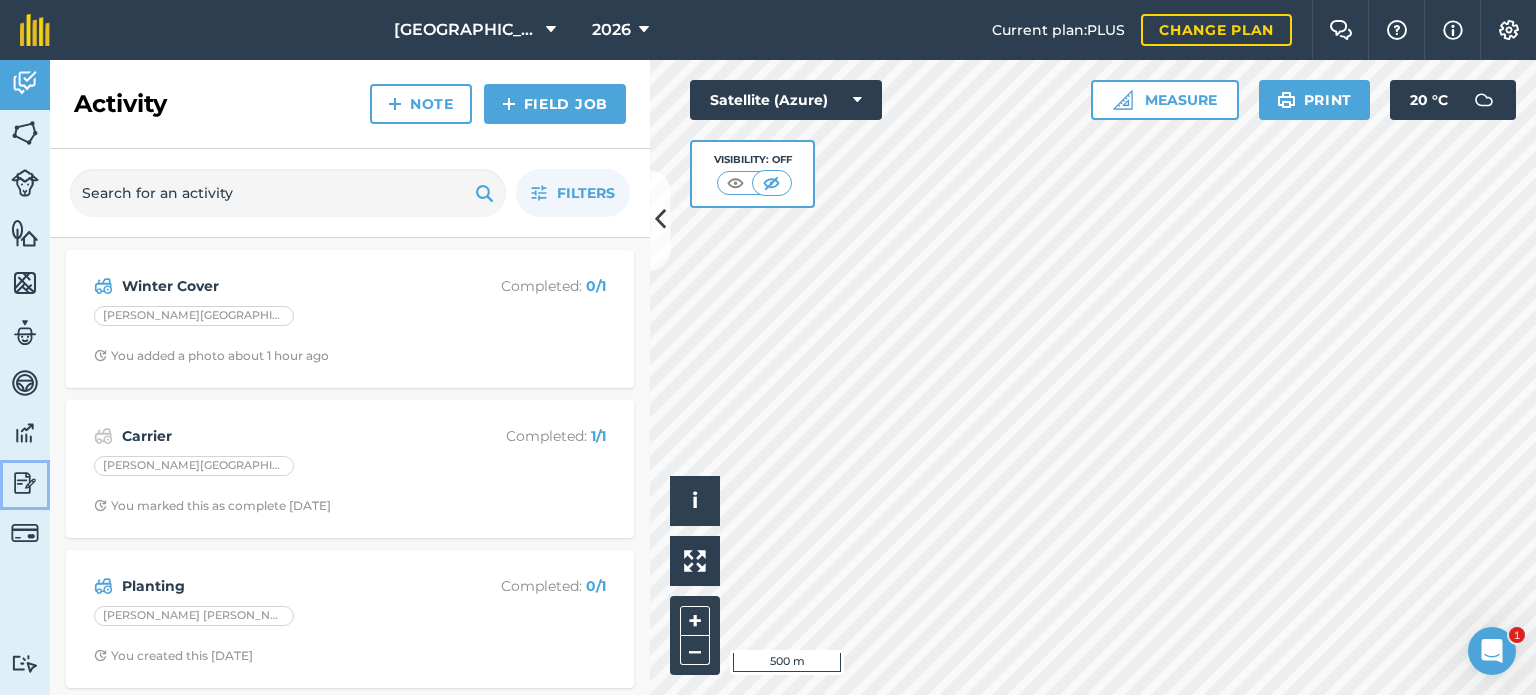 click at bounding box center [25, 483] 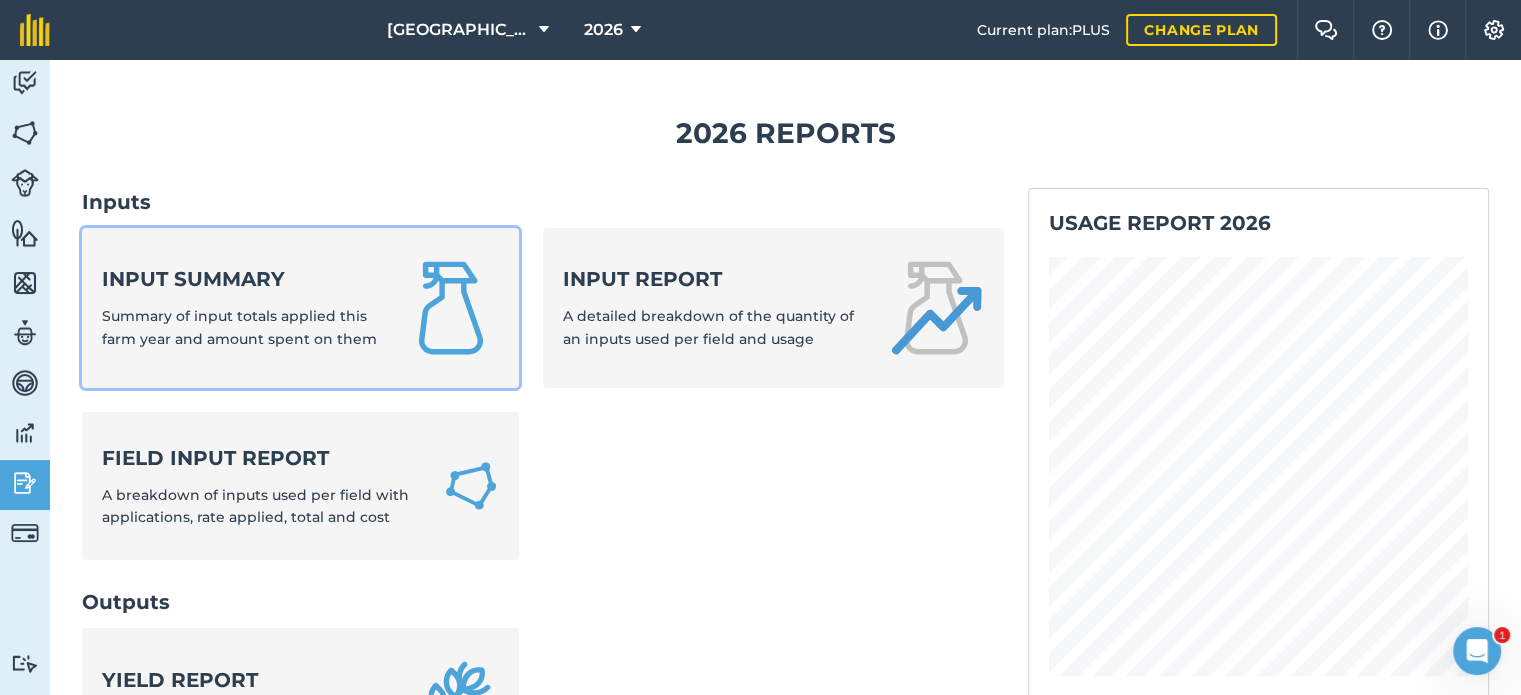 click on "Summary of input totals applied this farm year and amount spent on them" at bounding box center [239, 327] 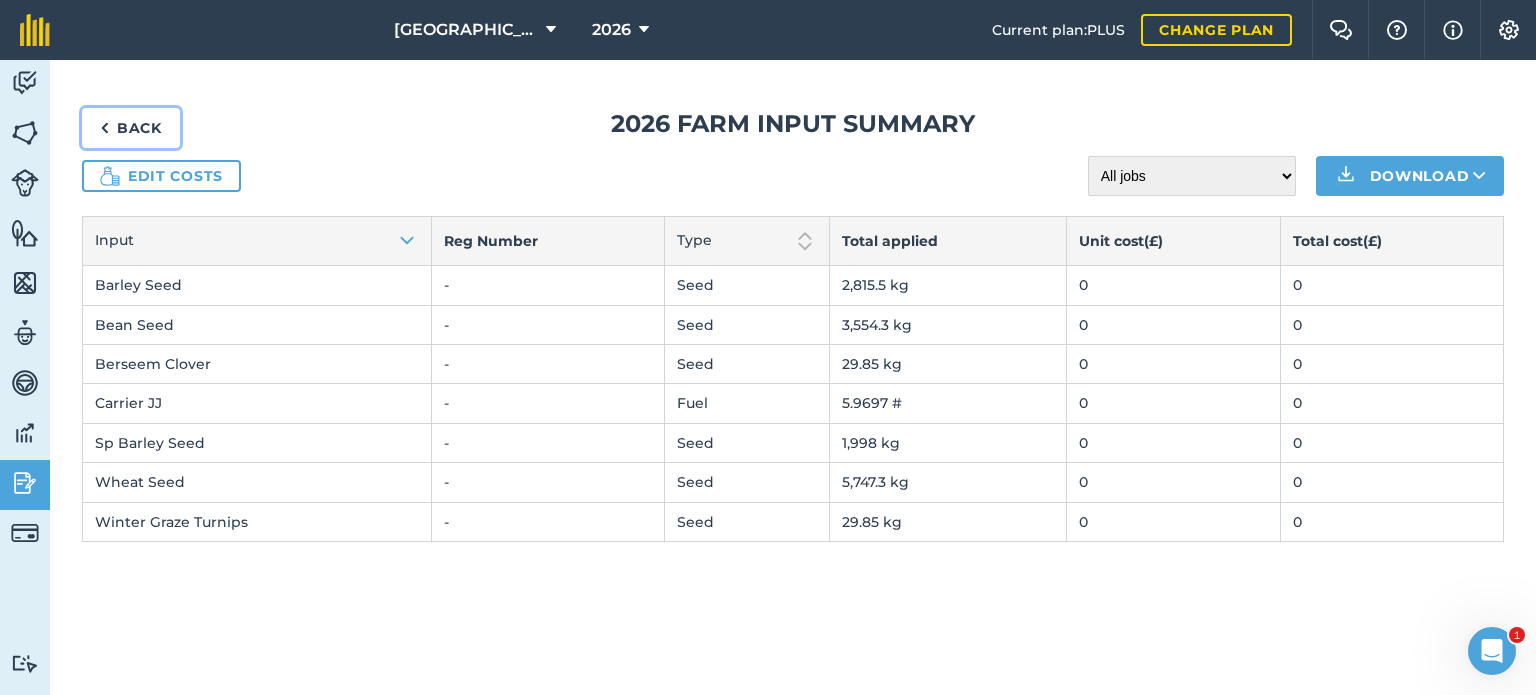 click on "Back" at bounding box center [131, 128] 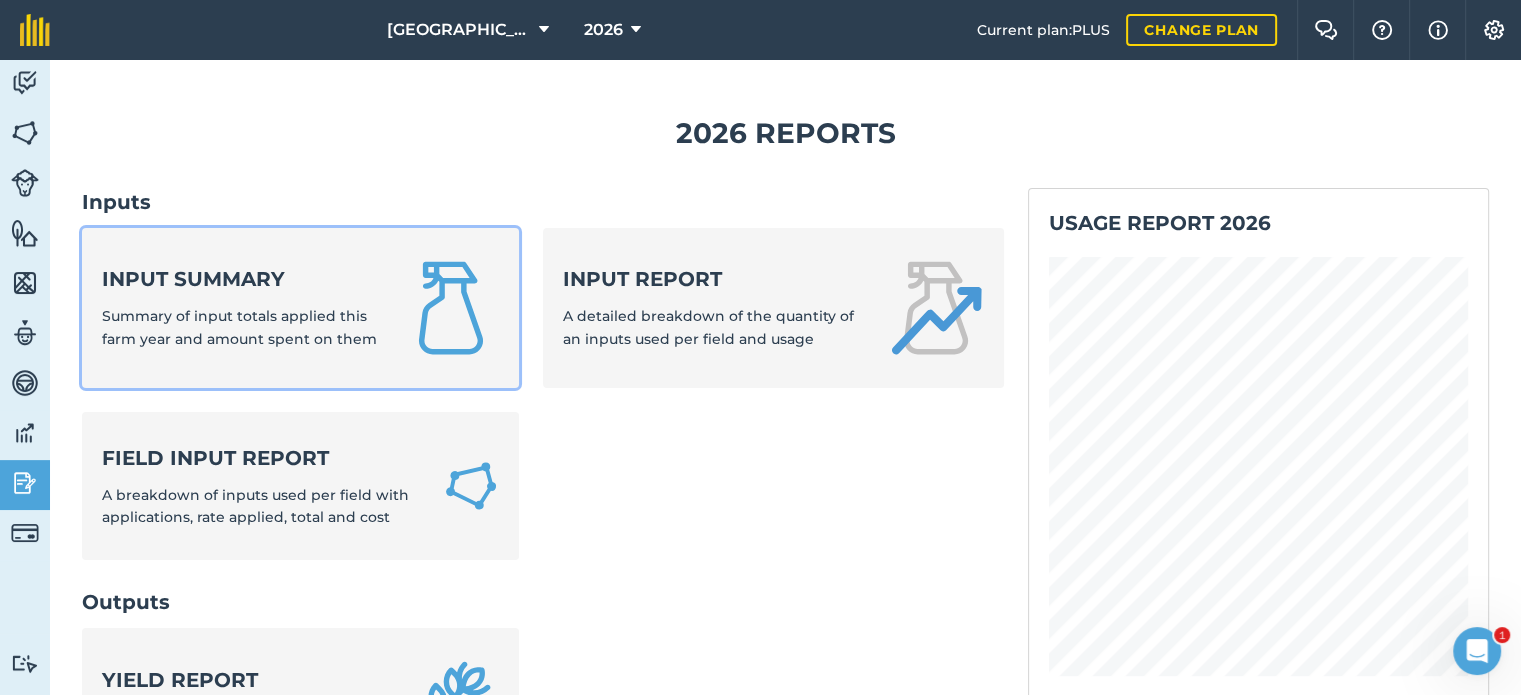 click on "Input summary Summary of input totals applied this farm year and amount spent on them" at bounding box center (240, 307) 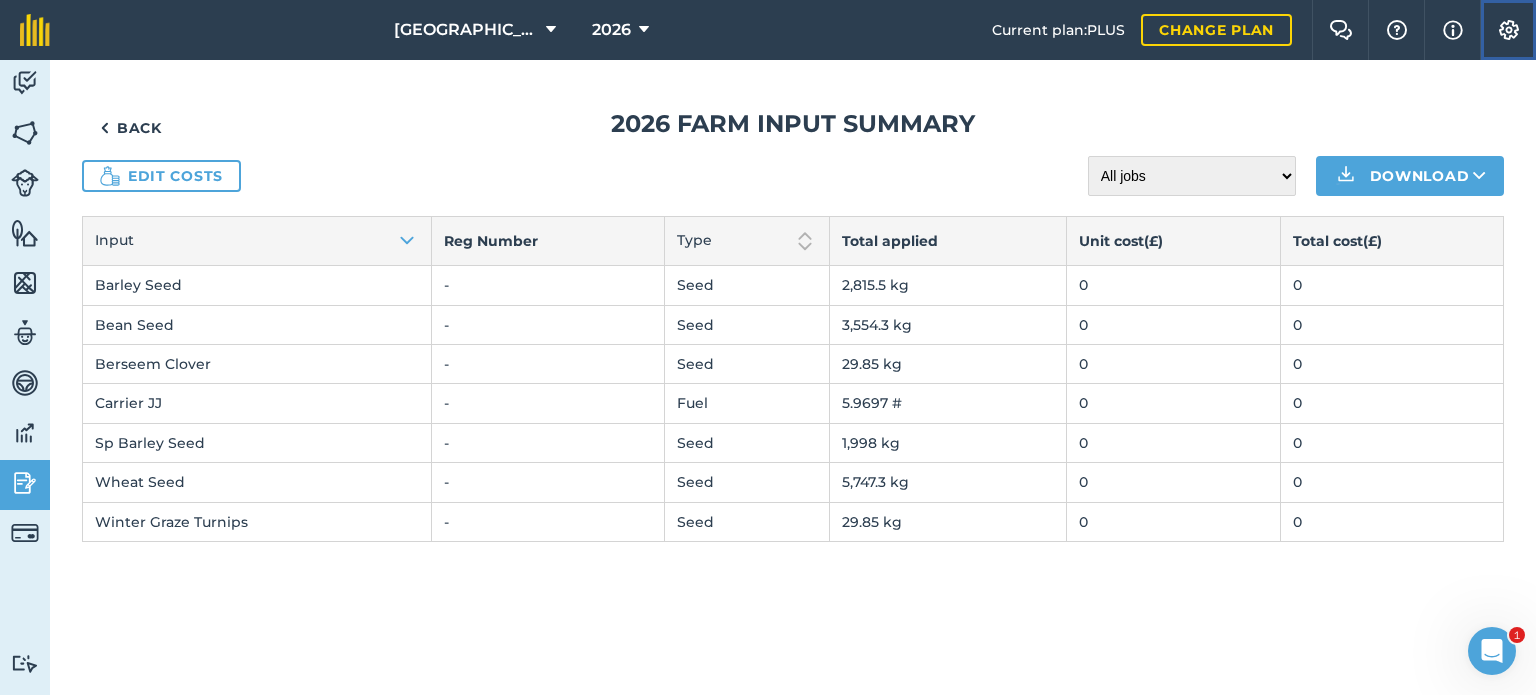 click at bounding box center (1509, 30) 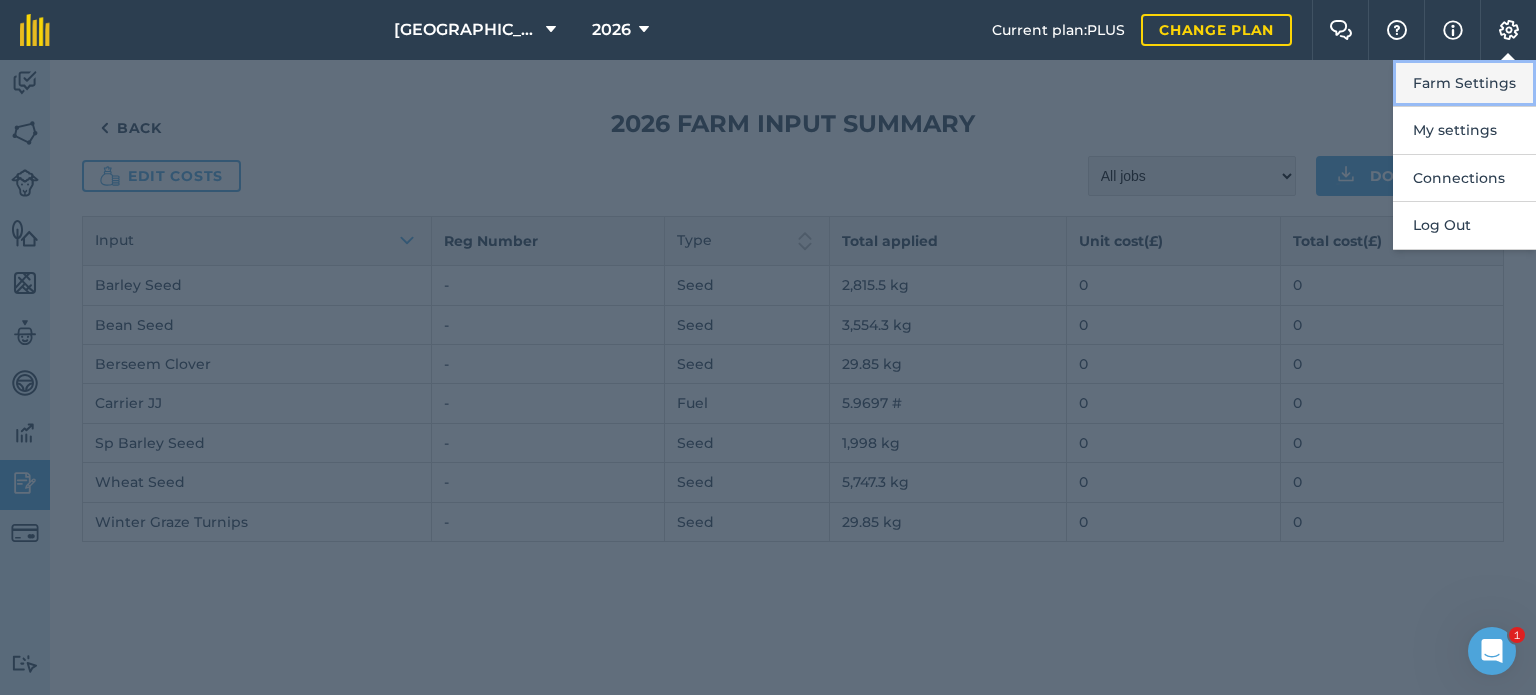 click on "Farm Settings" at bounding box center [1464, 83] 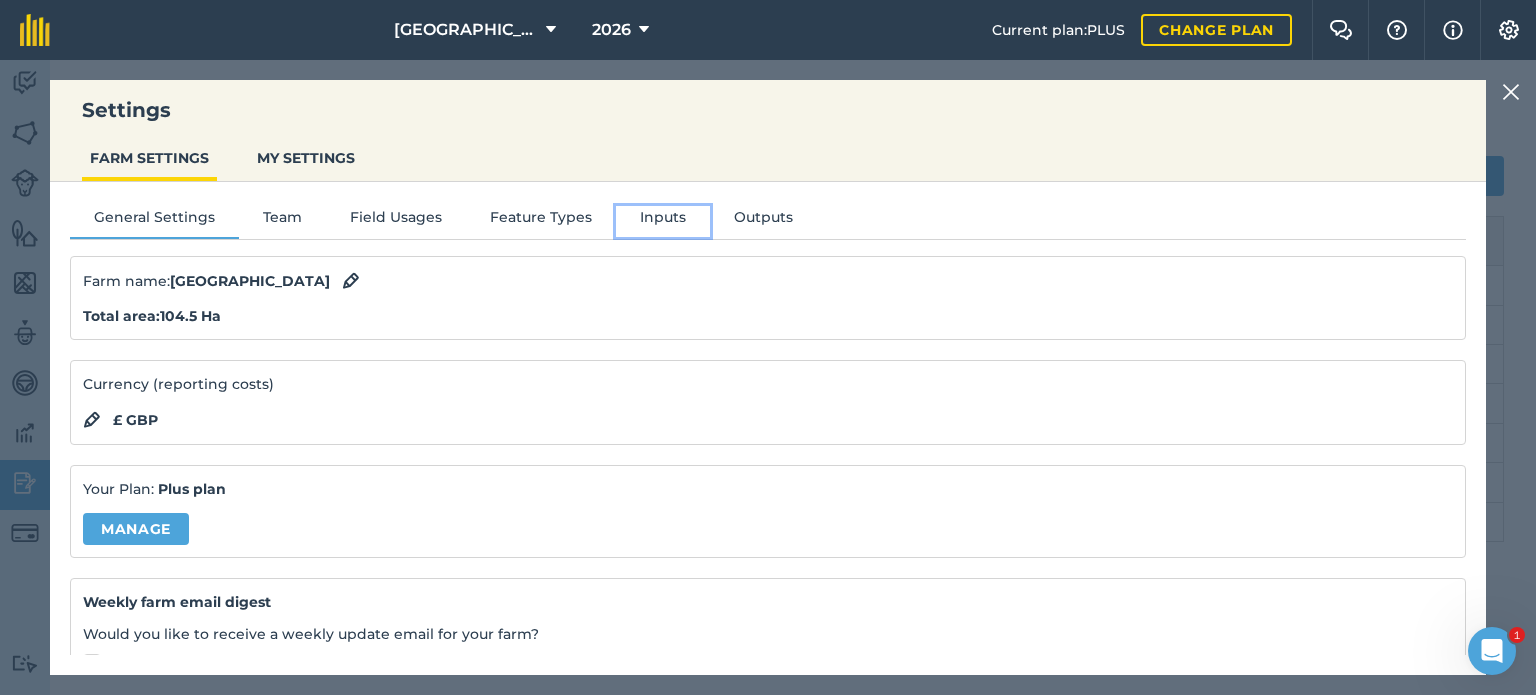 click on "Inputs" at bounding box center (663, 221) 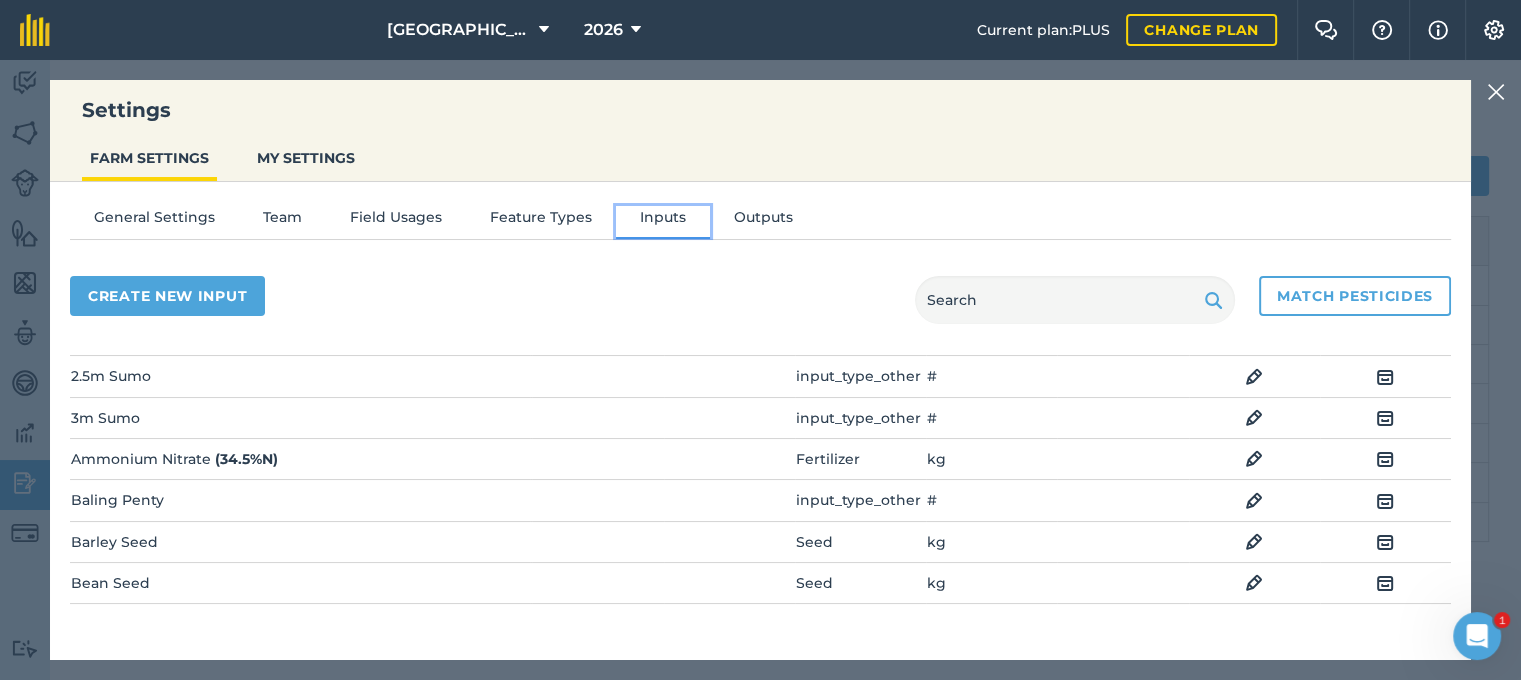scroll, scrollTop: 100, scrollLeft: 0, axis: vertical 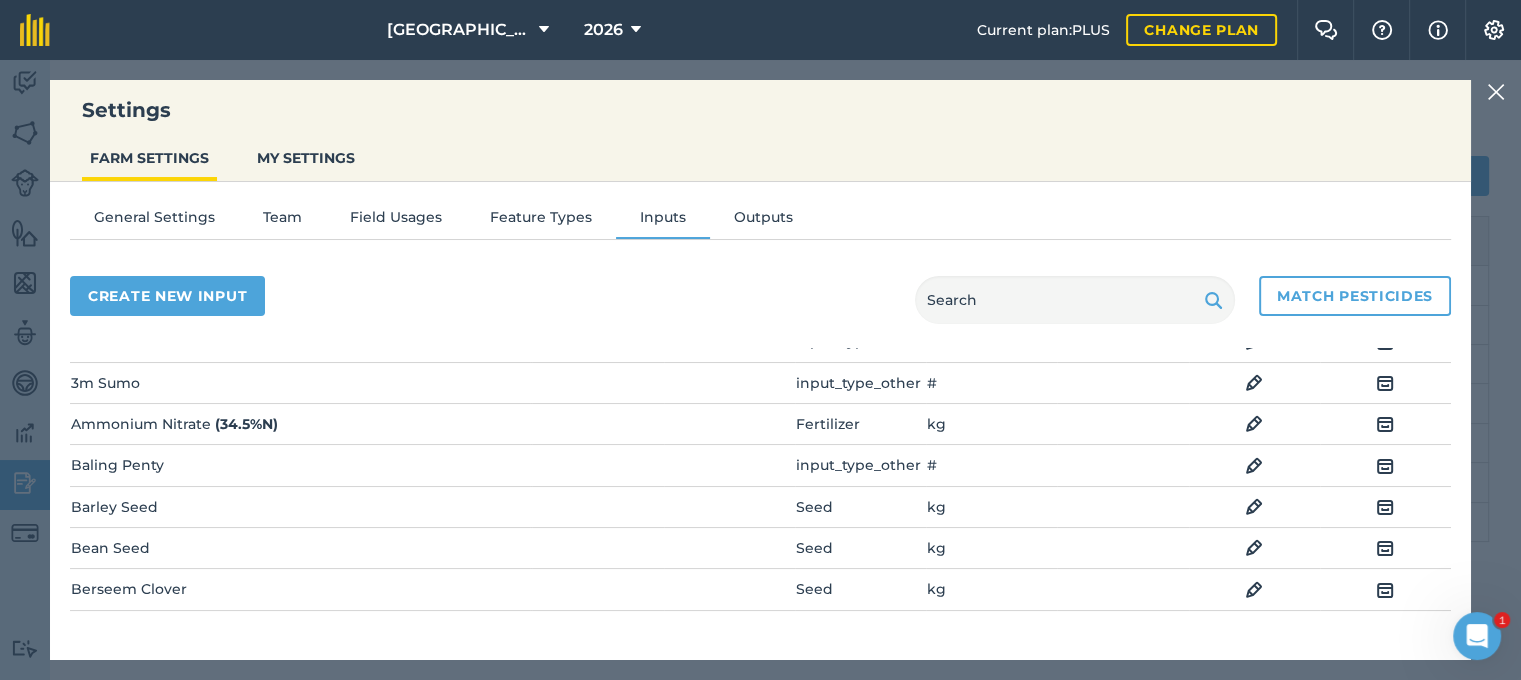 click on "Barley Seed" at bounding box center (300, 506) 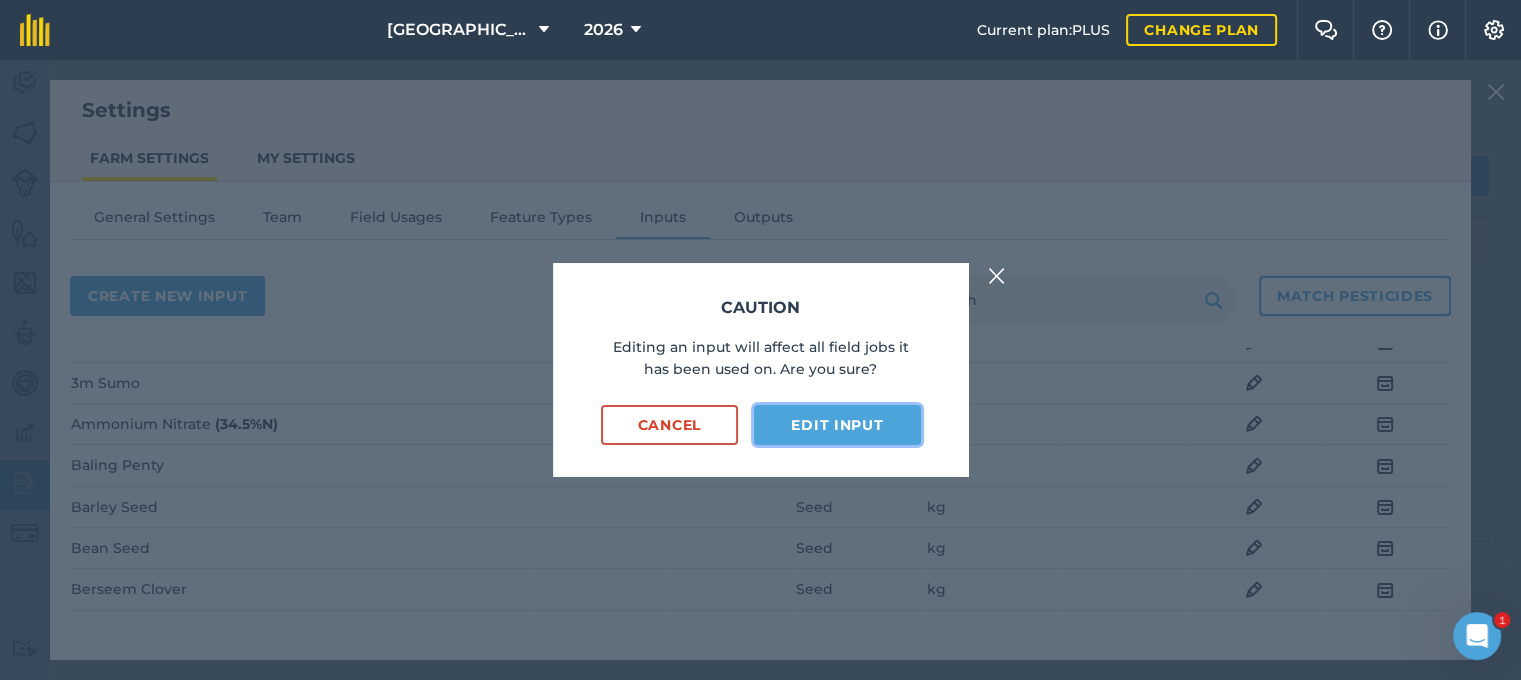 click on "Edit input" at bounding box center [837, 425] 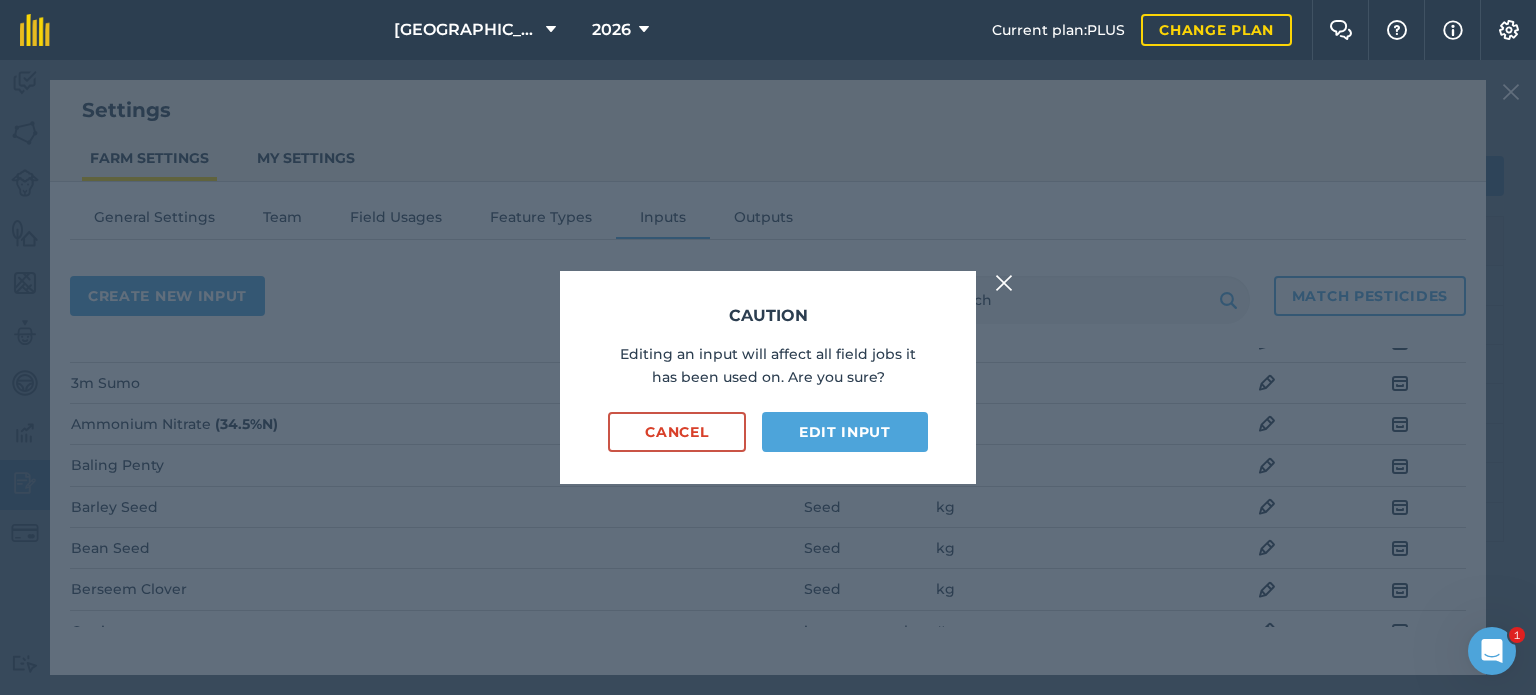 select on "KILOGRAMS" 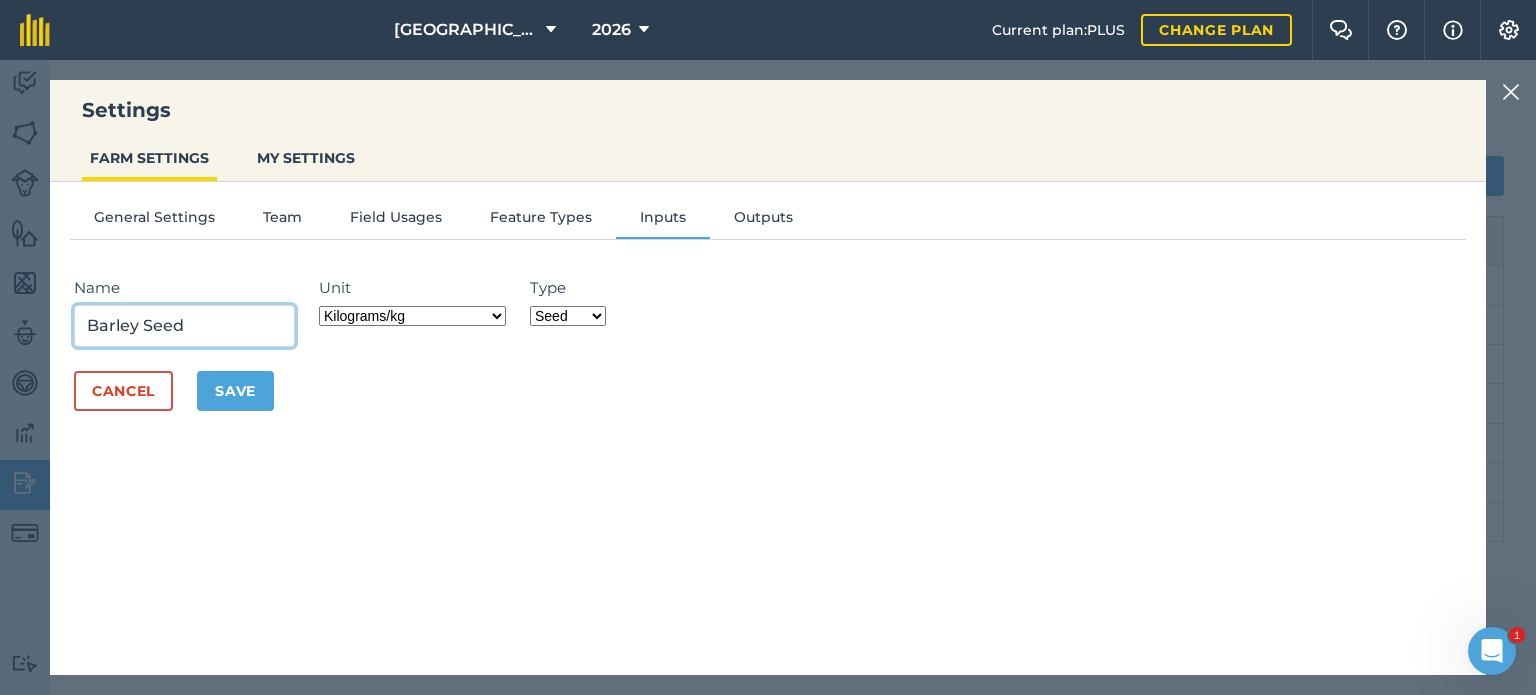 click on "Barley Seed" at bounding box center (184, 326) 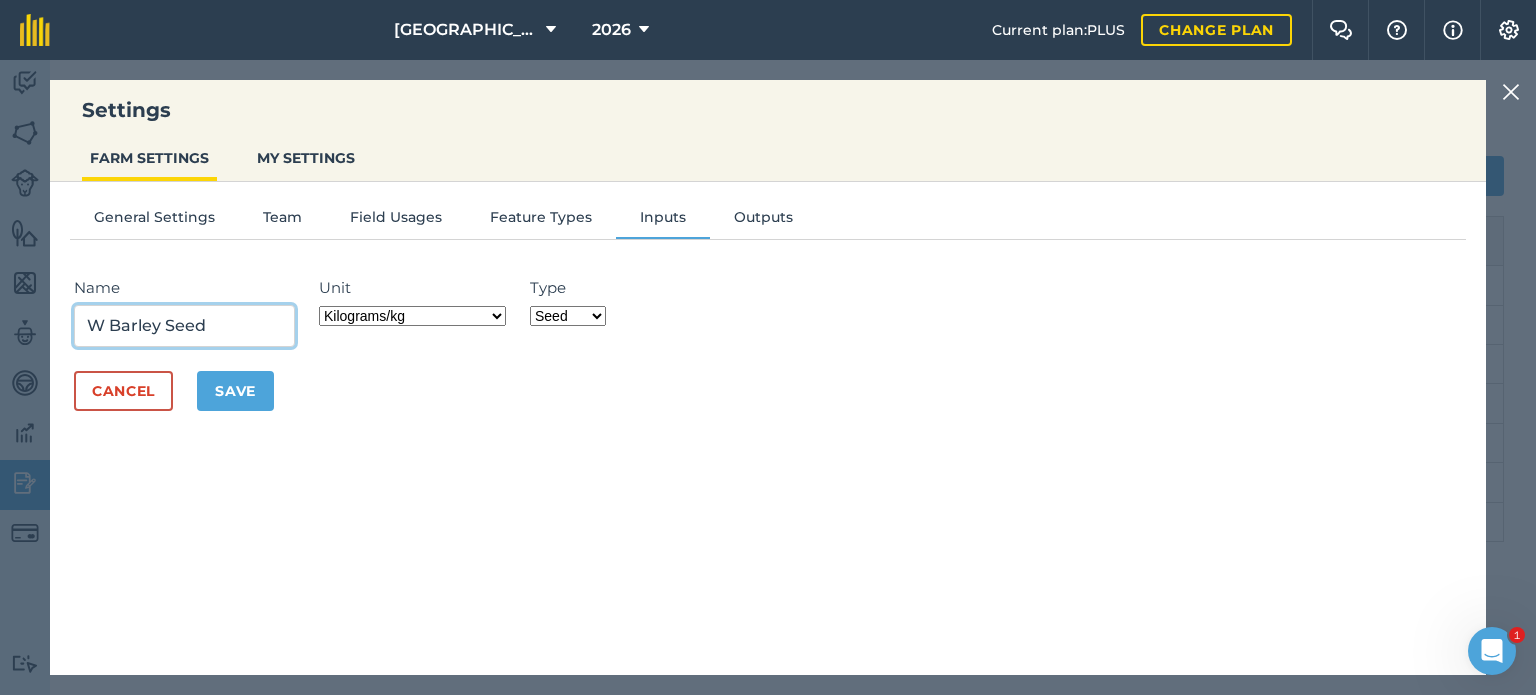 click on "W Barley Seed" at bounding box center (184, 326) 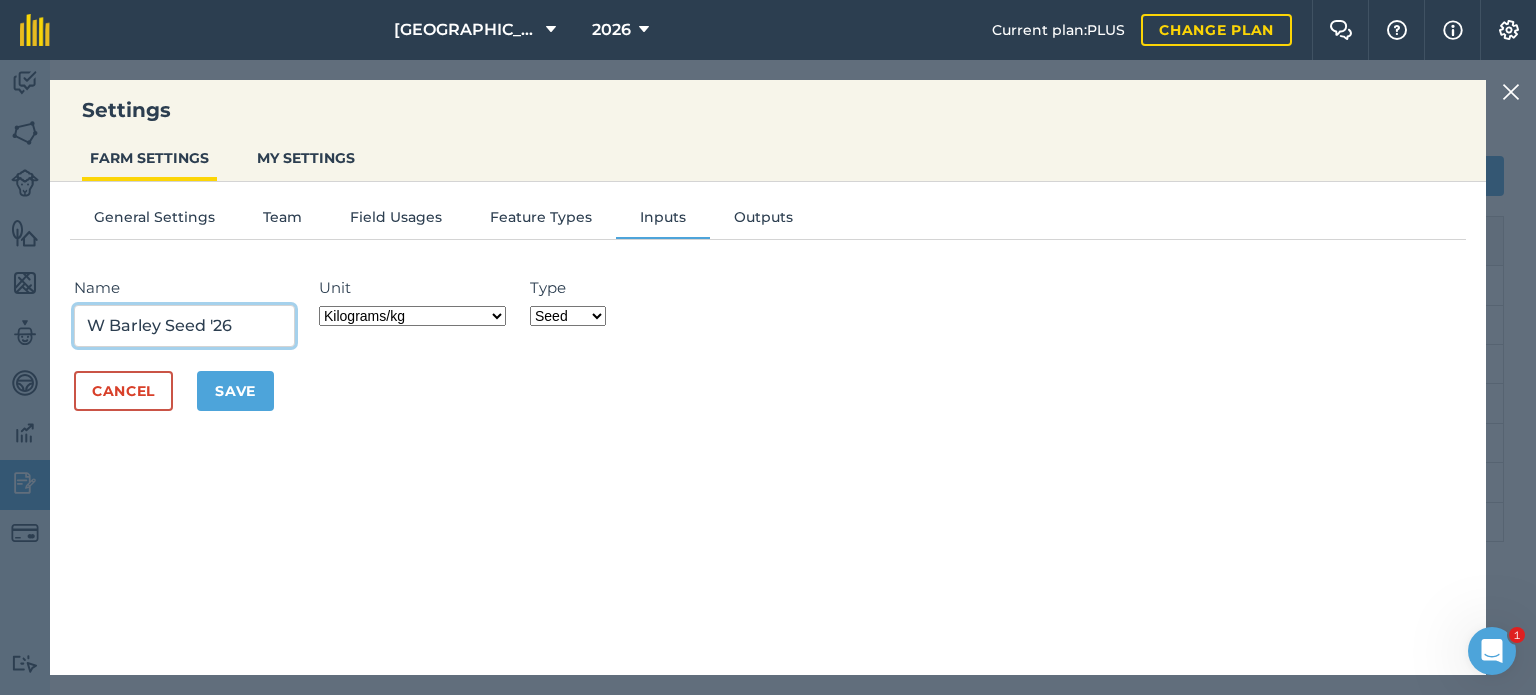 type on "W Barley Seed '26" 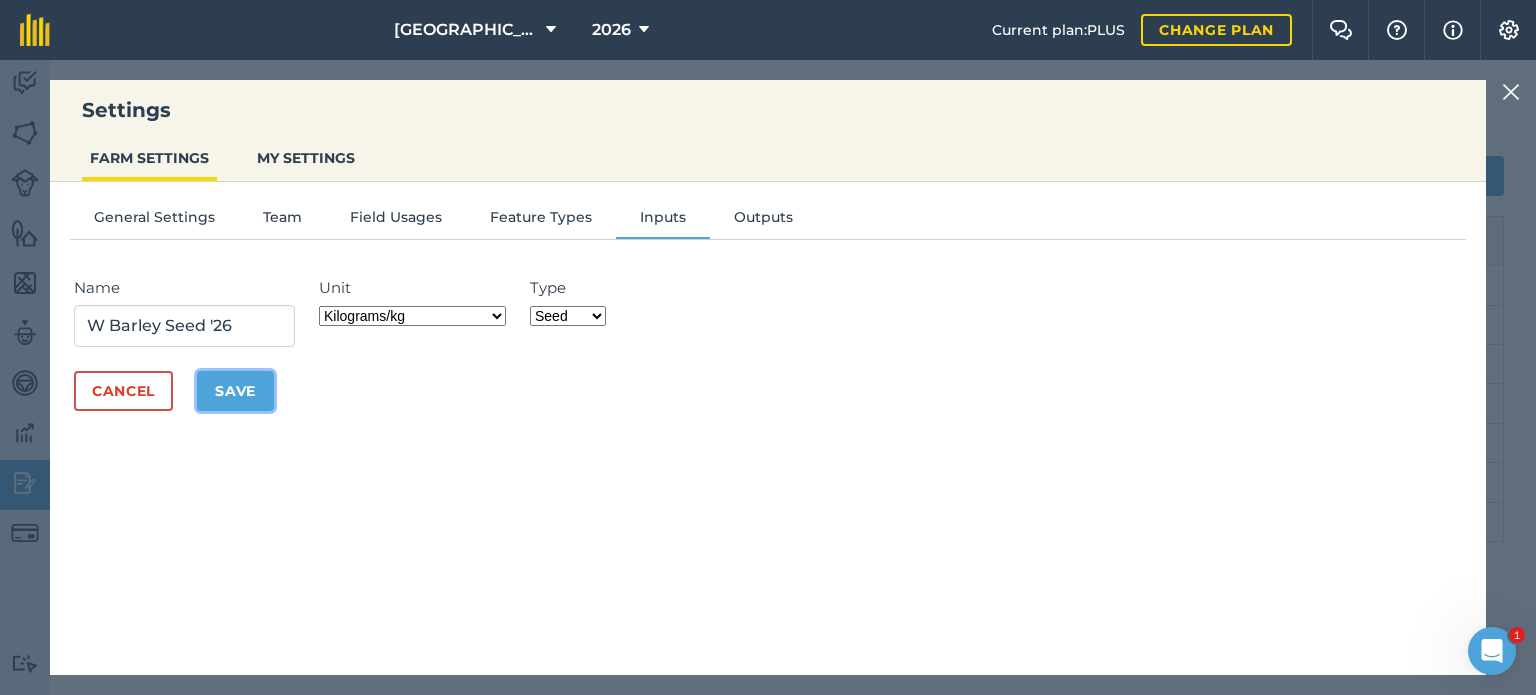 click on "Save" at bounding box center [235, 391] 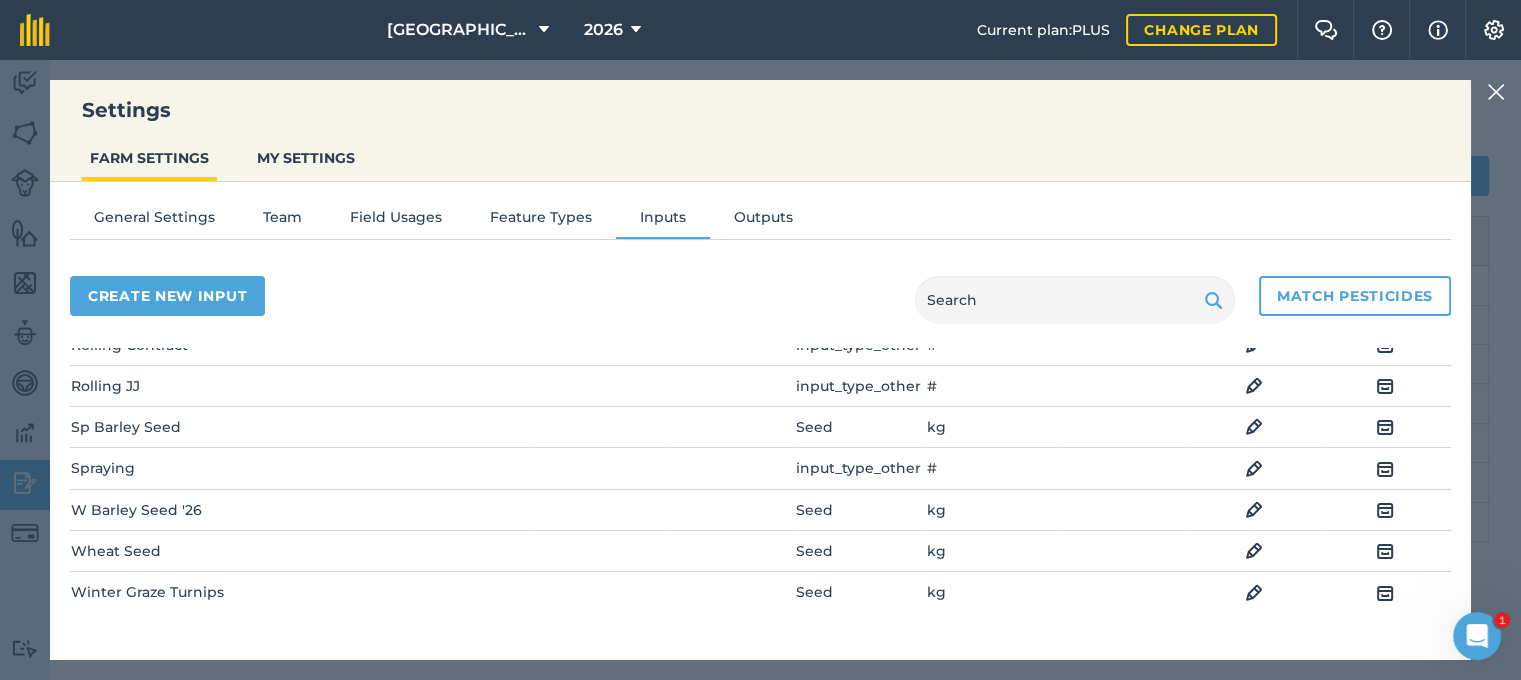 scroll, scrollTop: 1100, scrollLeft: 0, axis: vertical 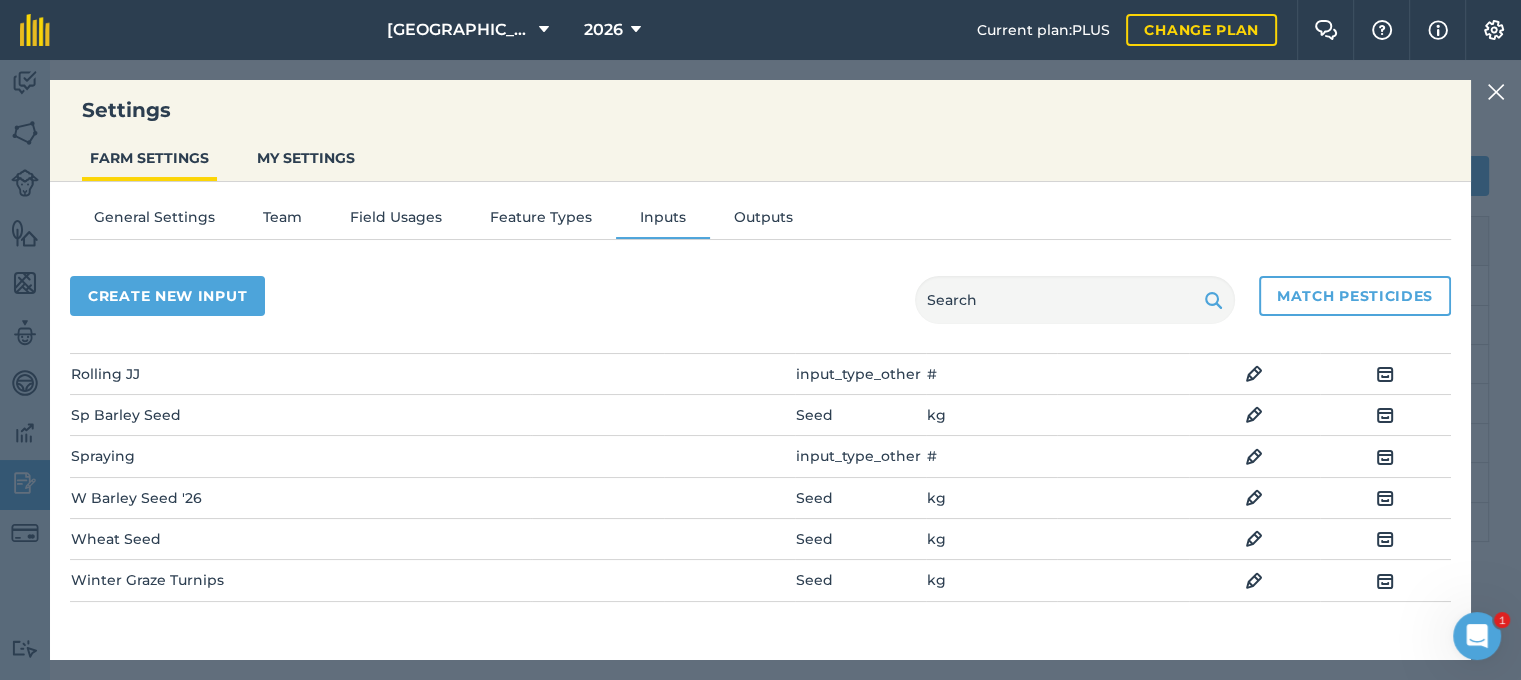 click at bounding box center (1254, 415) 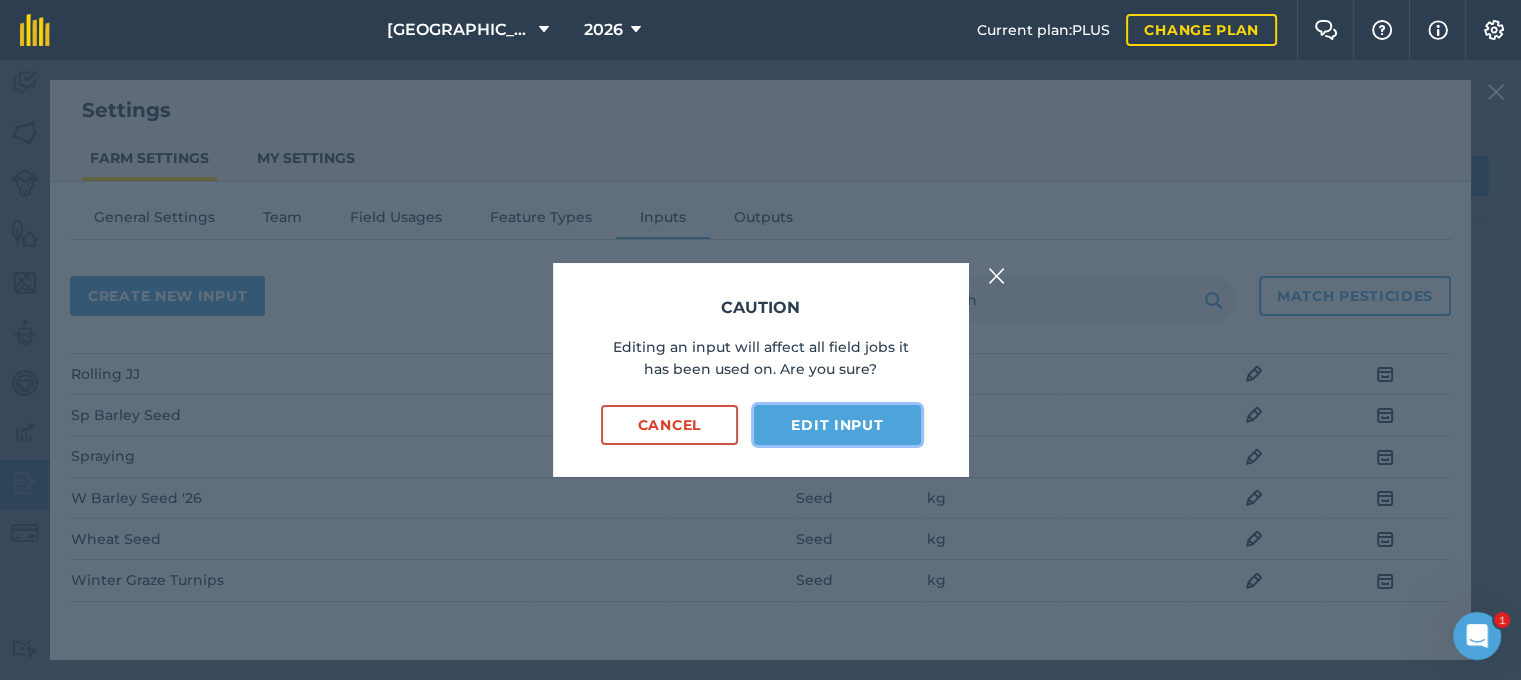 click on "Edit input" at bounding box center [837, 425] 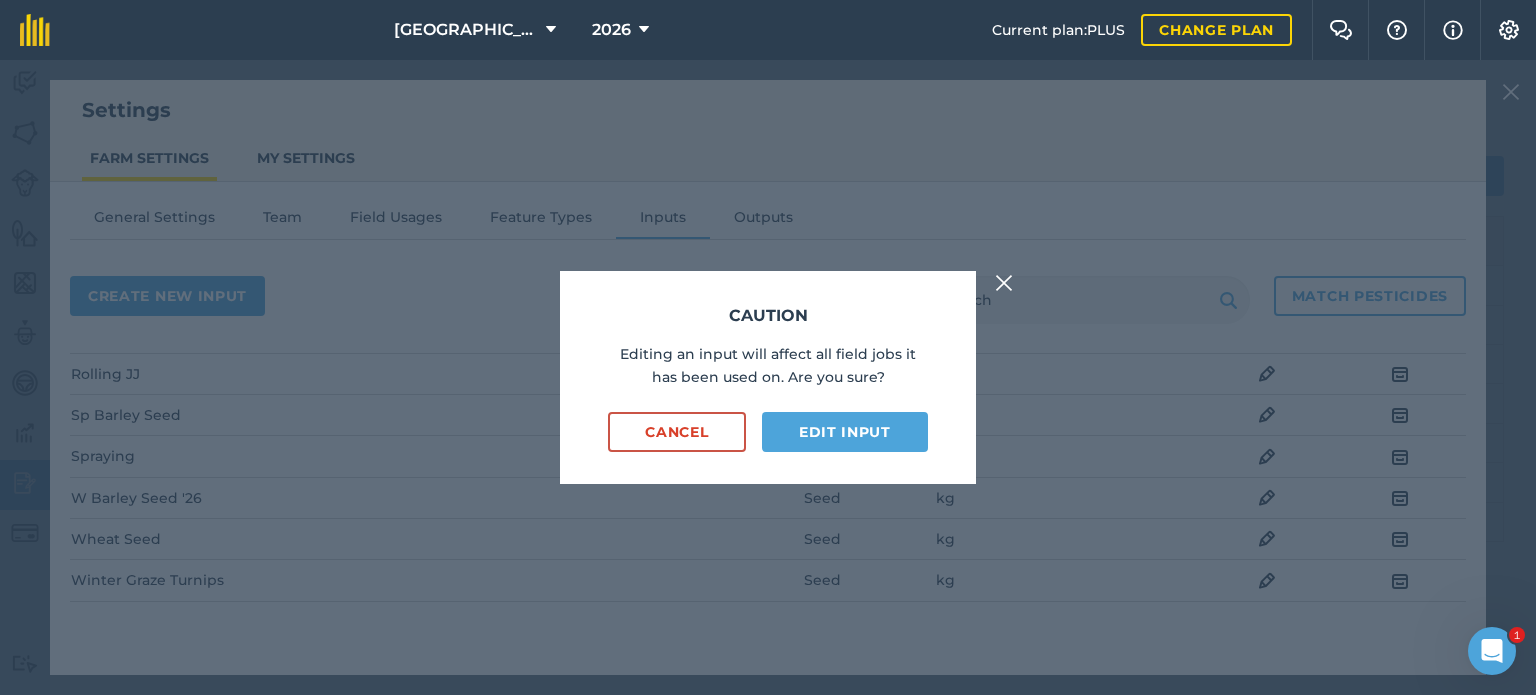 select on "KILOGRAMS" 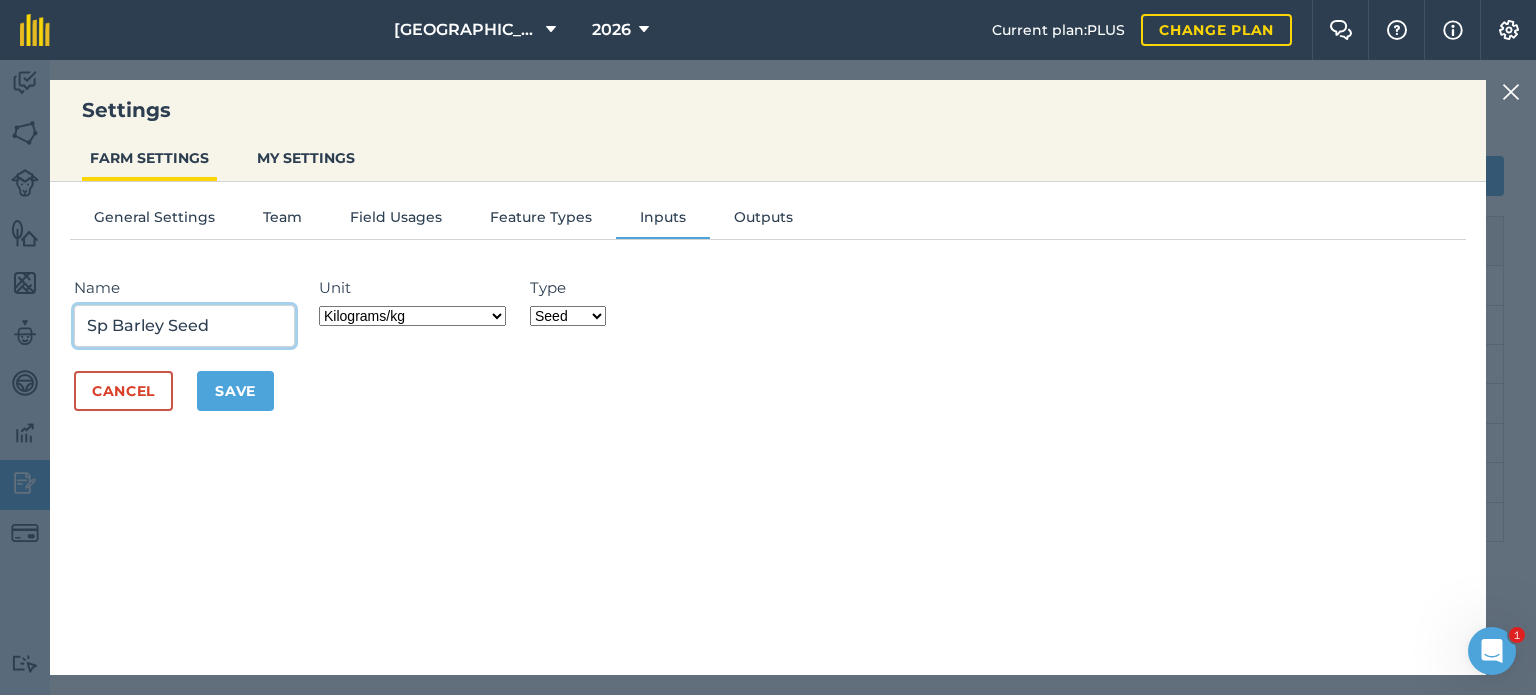 drag, startPoint x: 225, startPoint y: 327, endPoint x: 254, endPoint y: 326, distance: 29.017237 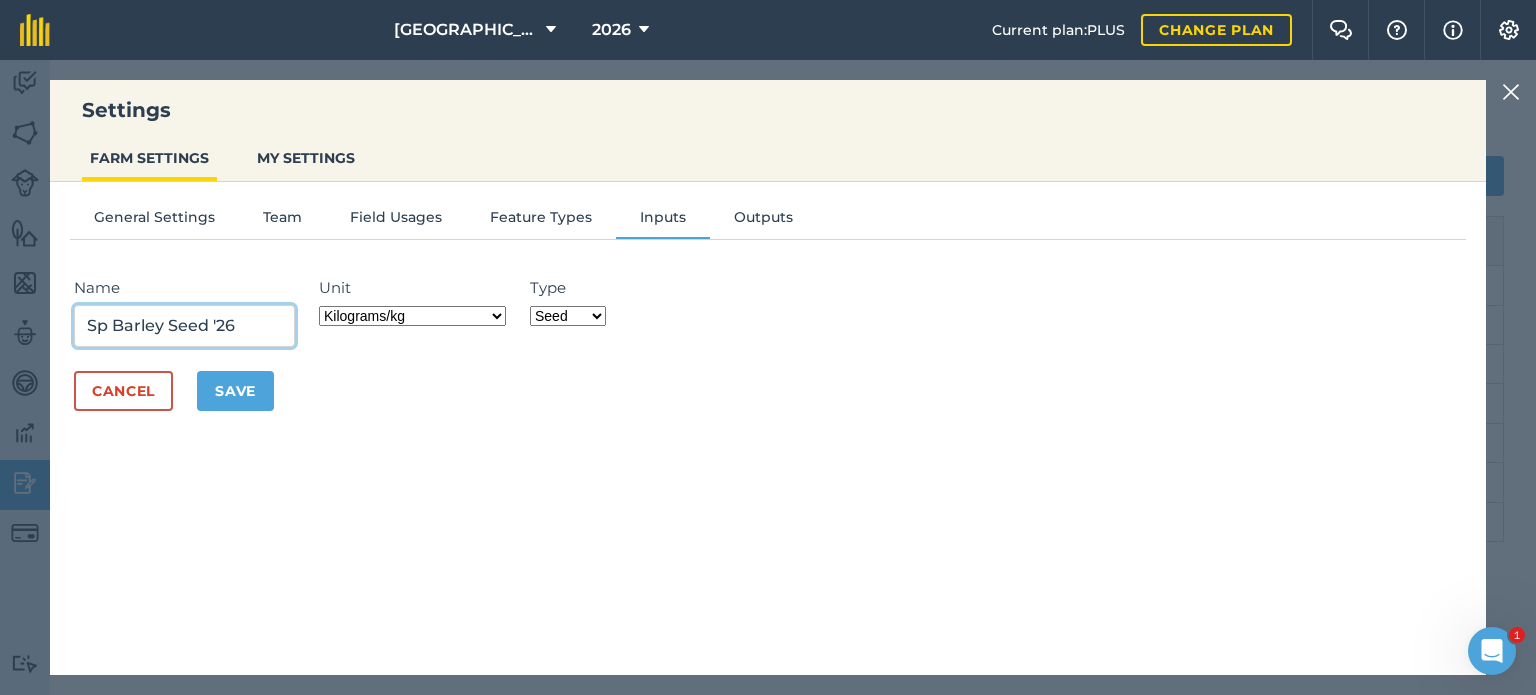 type on "Sp Barley Seed '26" 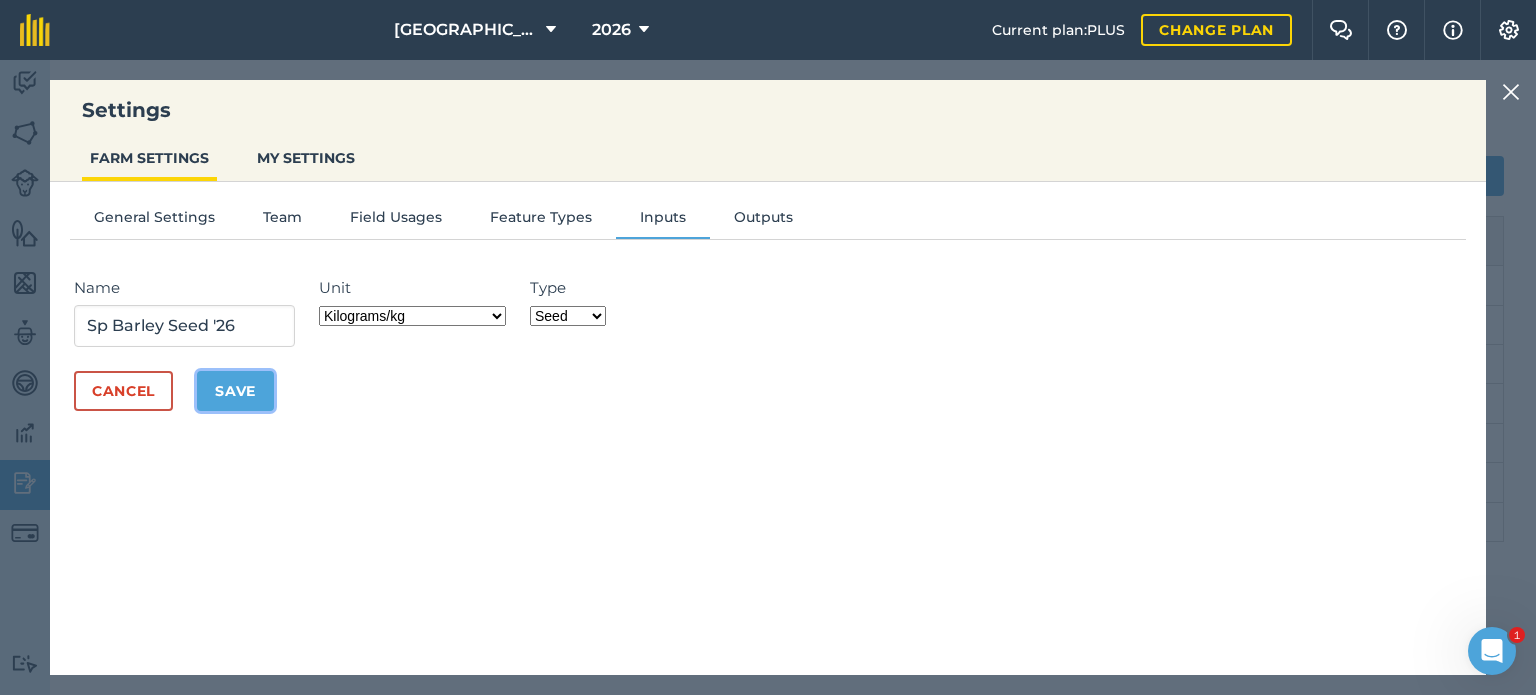 click on "Save" at bounding box center [235, 391] 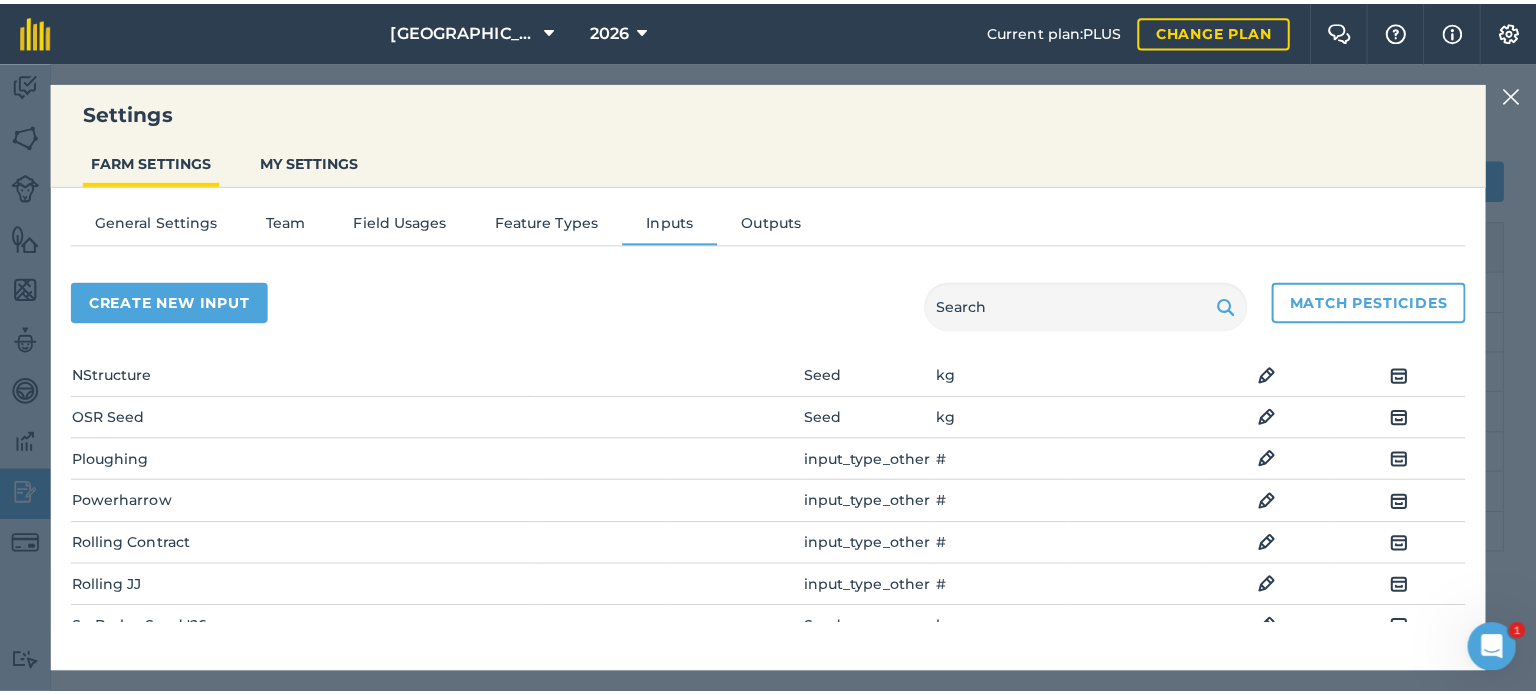 scroll, scrollTop: 1200, scrollLeft: 0, axis: vertical 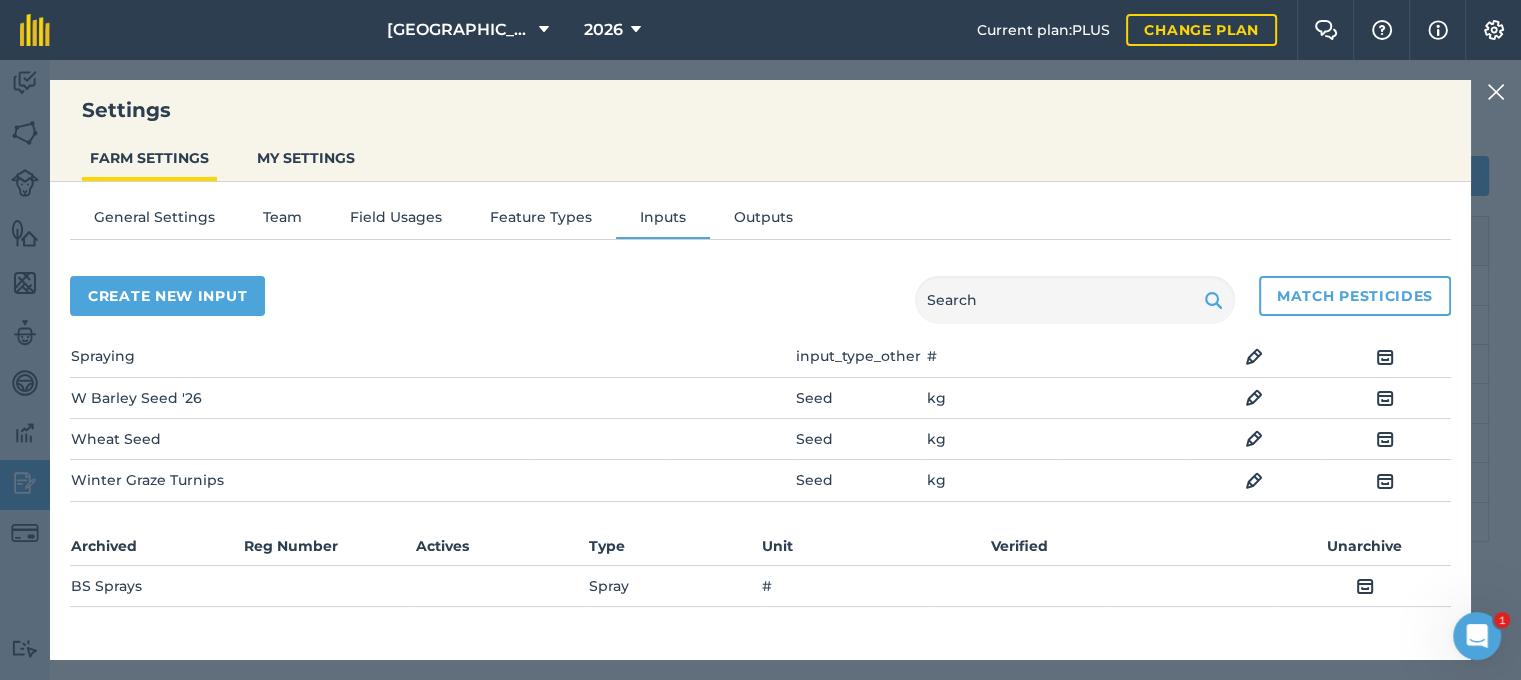 click at bounding box center [1254, 439] 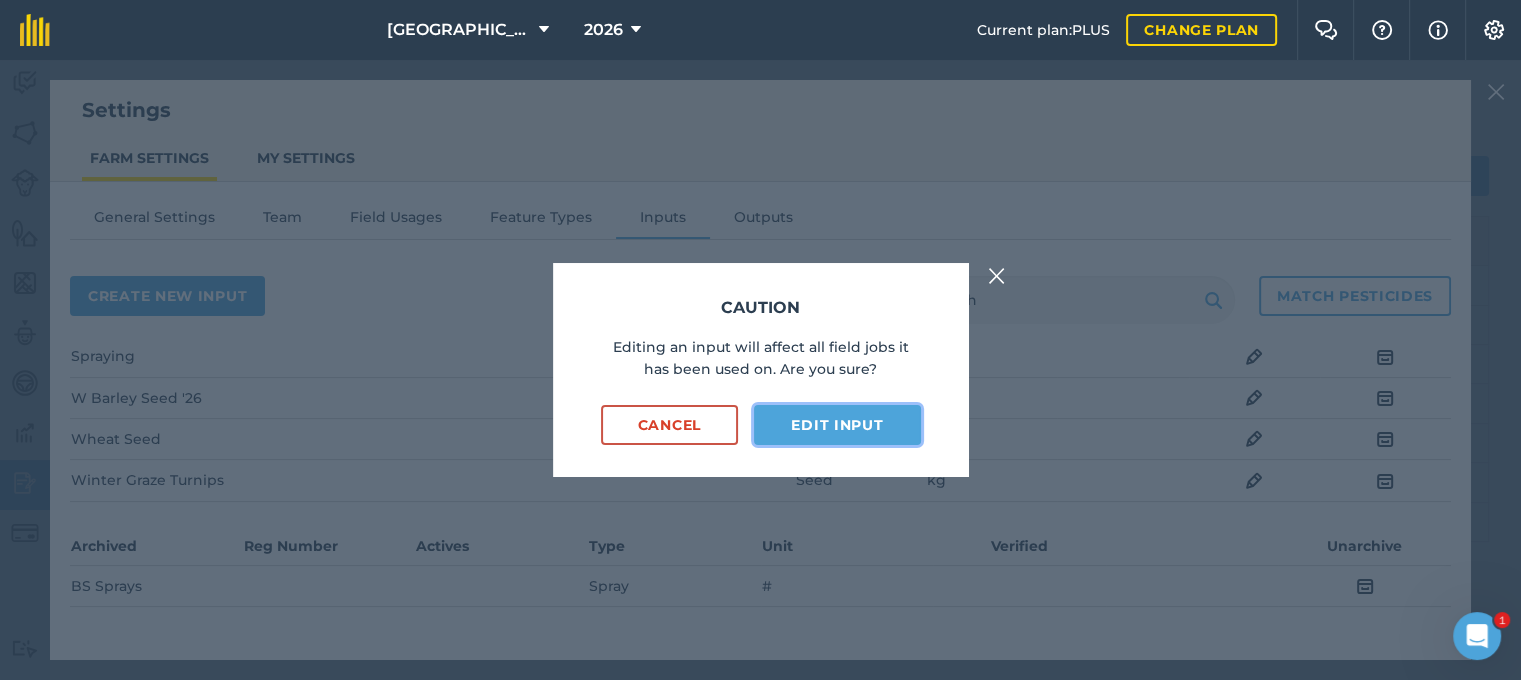click on "Edit input" at bounding box center (837, 425) 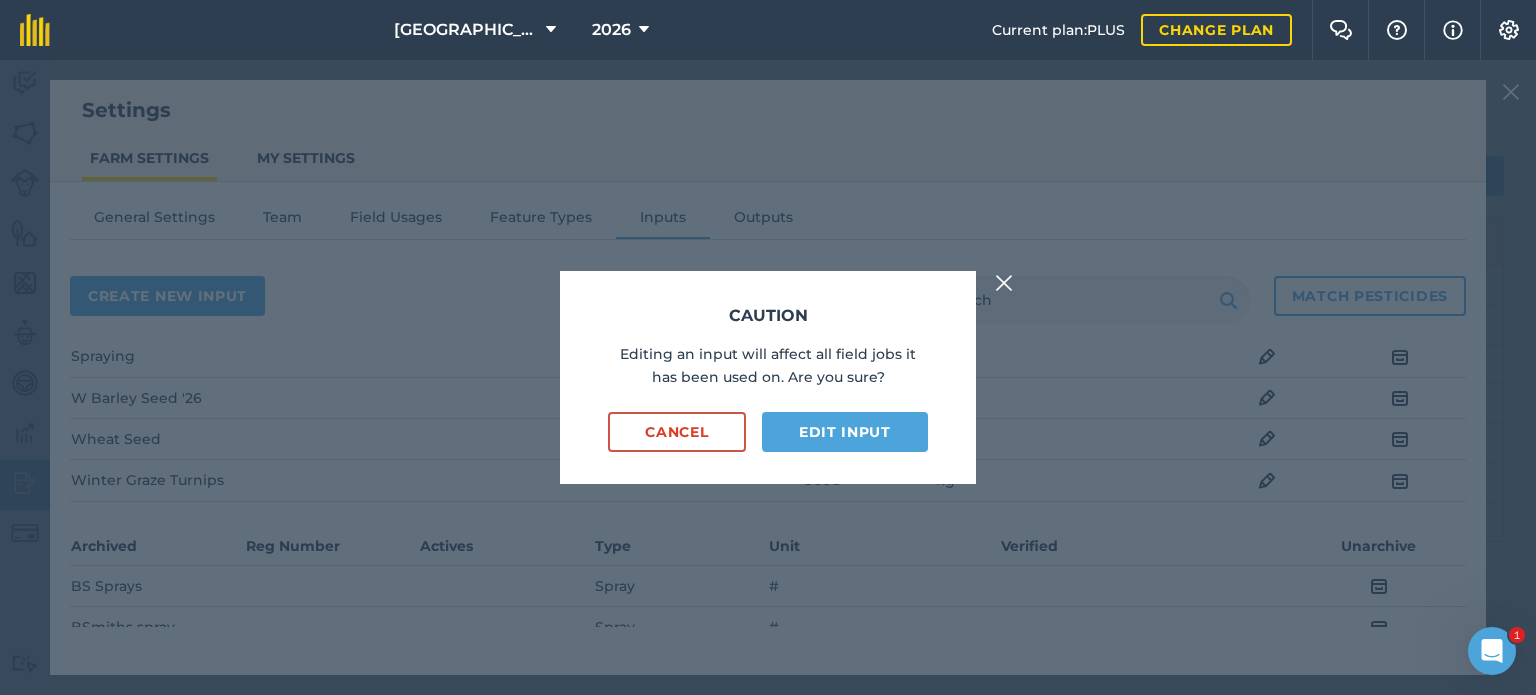 select on "KILOGRAMS" 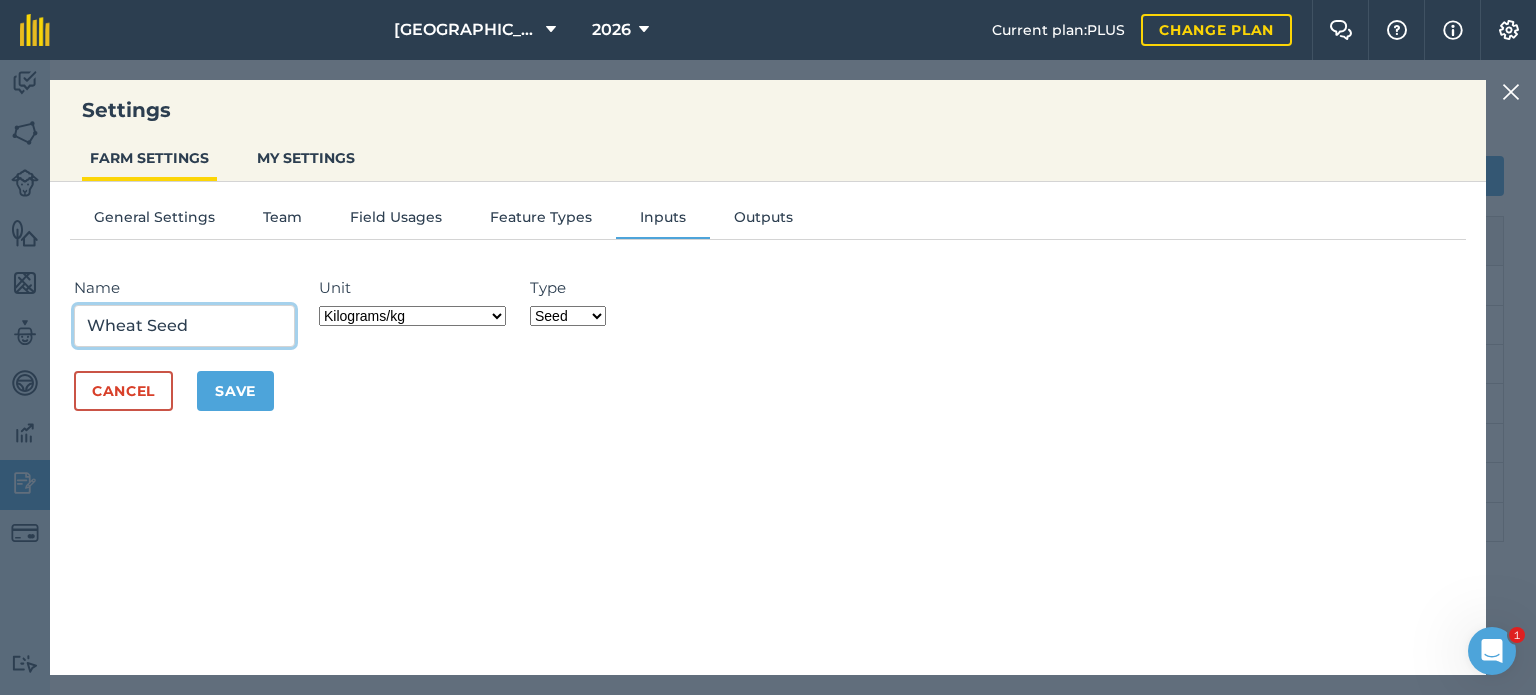 click on "Wheat Seed" at bounding box center (184, 326) 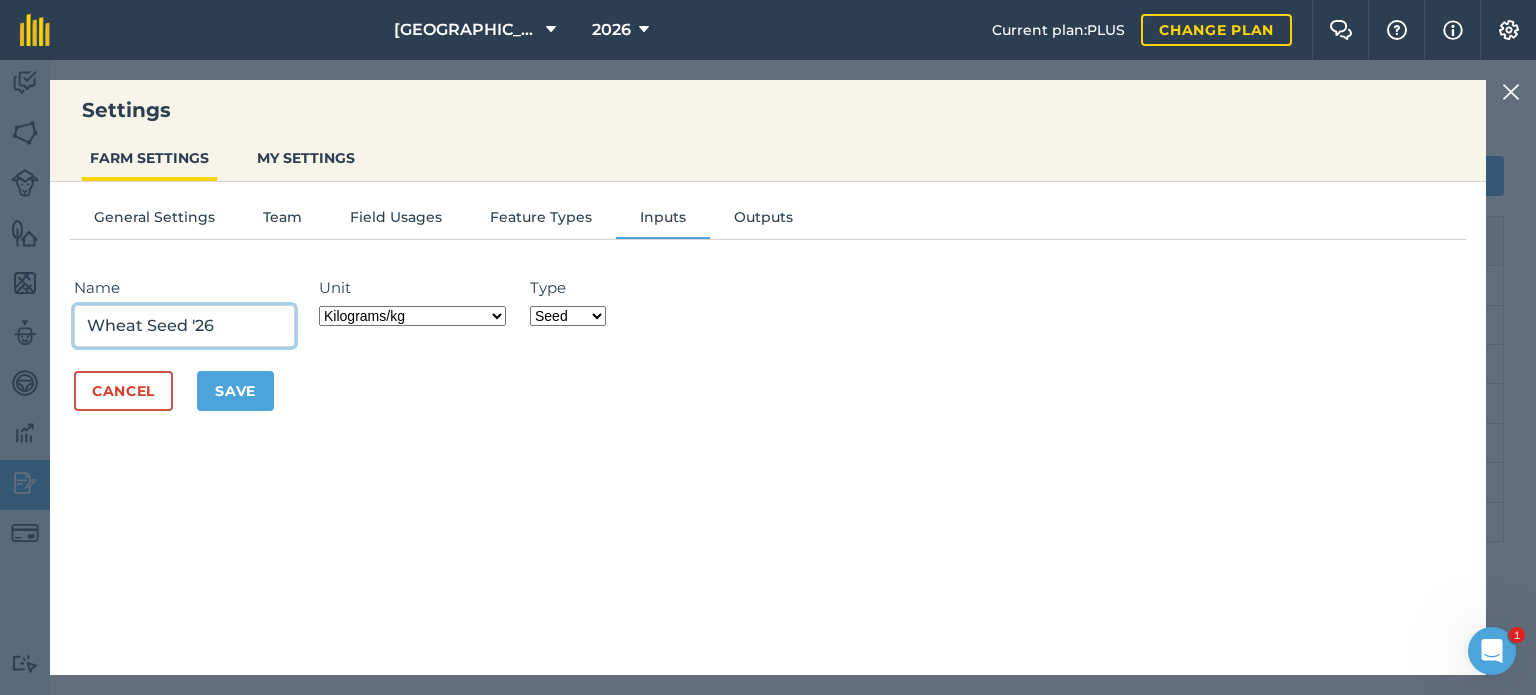 type on "Wheat Seed '26" 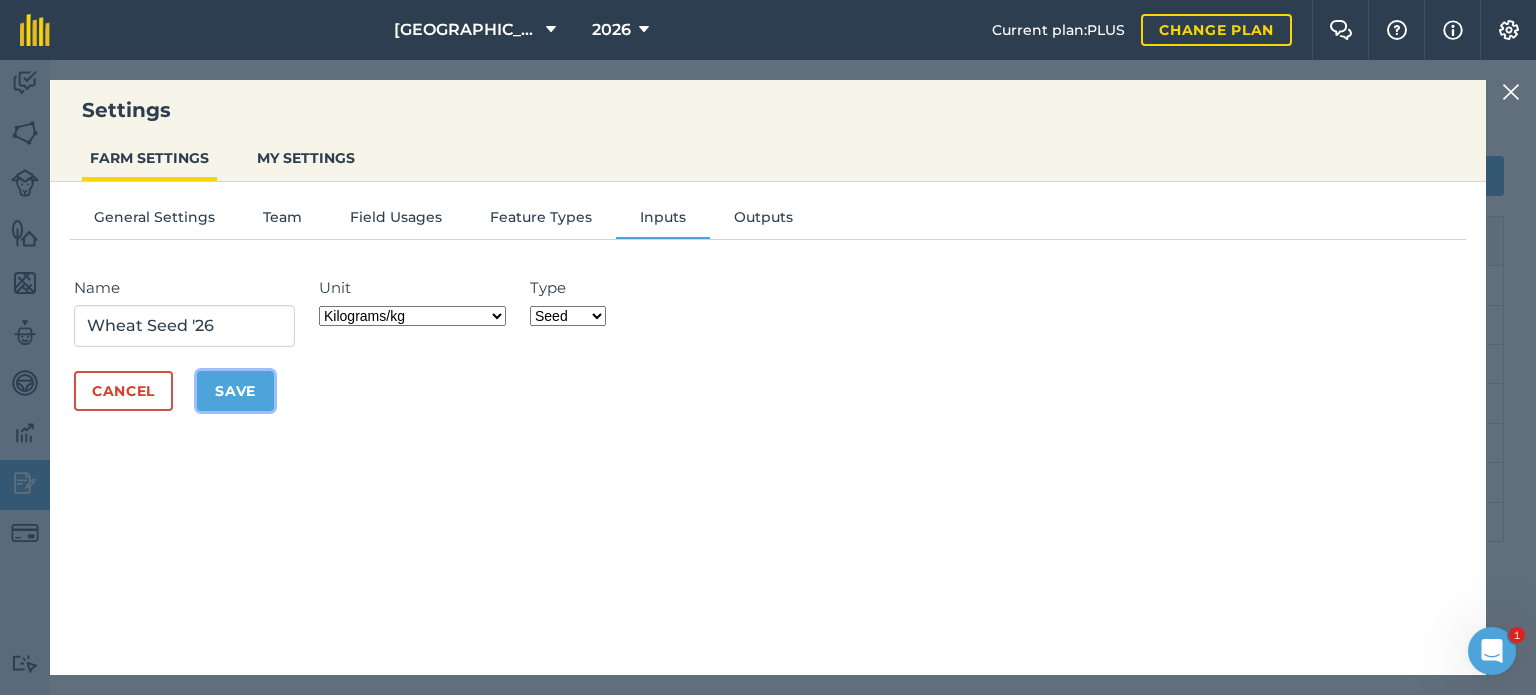 click on "Save" at bounding box center [235, 391] 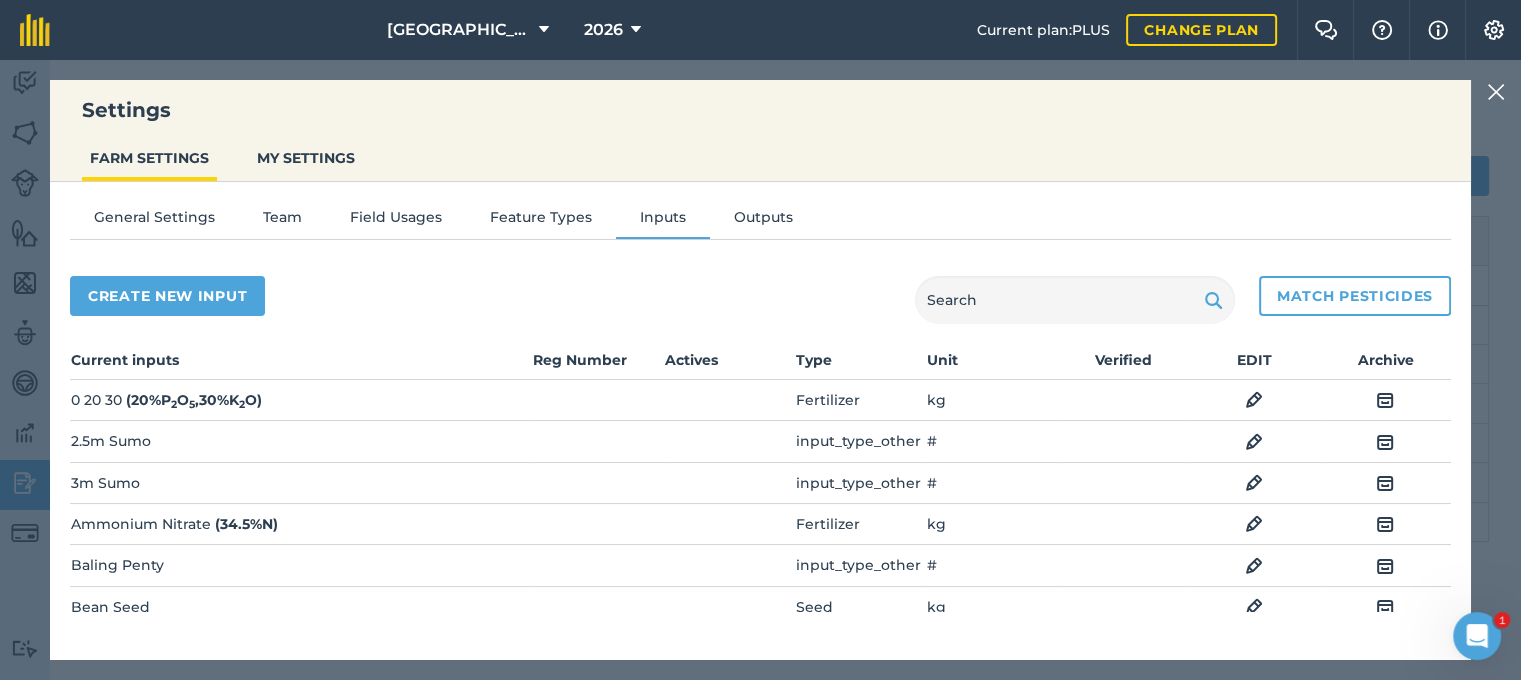 click at bounding box center [1496, 92] 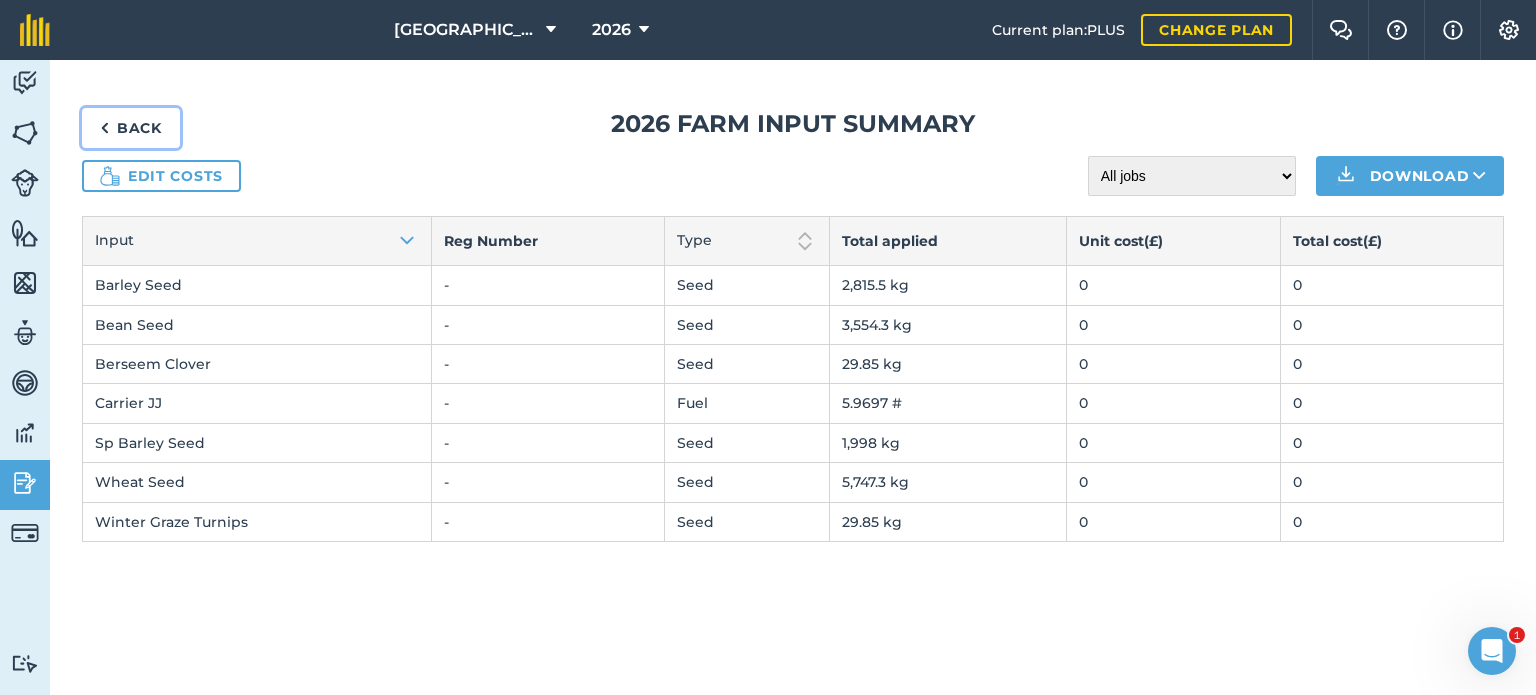 click on "Back" at bounding box center (131, 128) 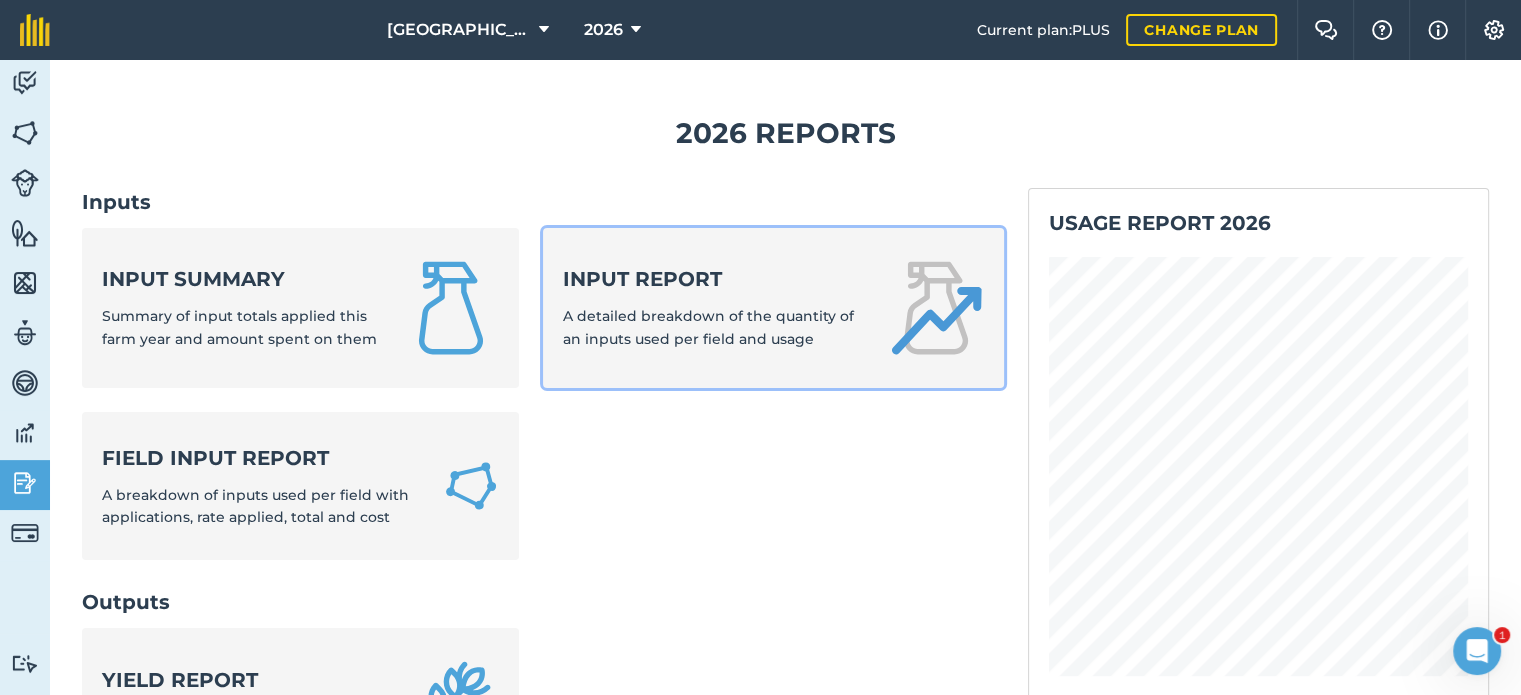 click on "Input report" at bounding box center [713, 279] 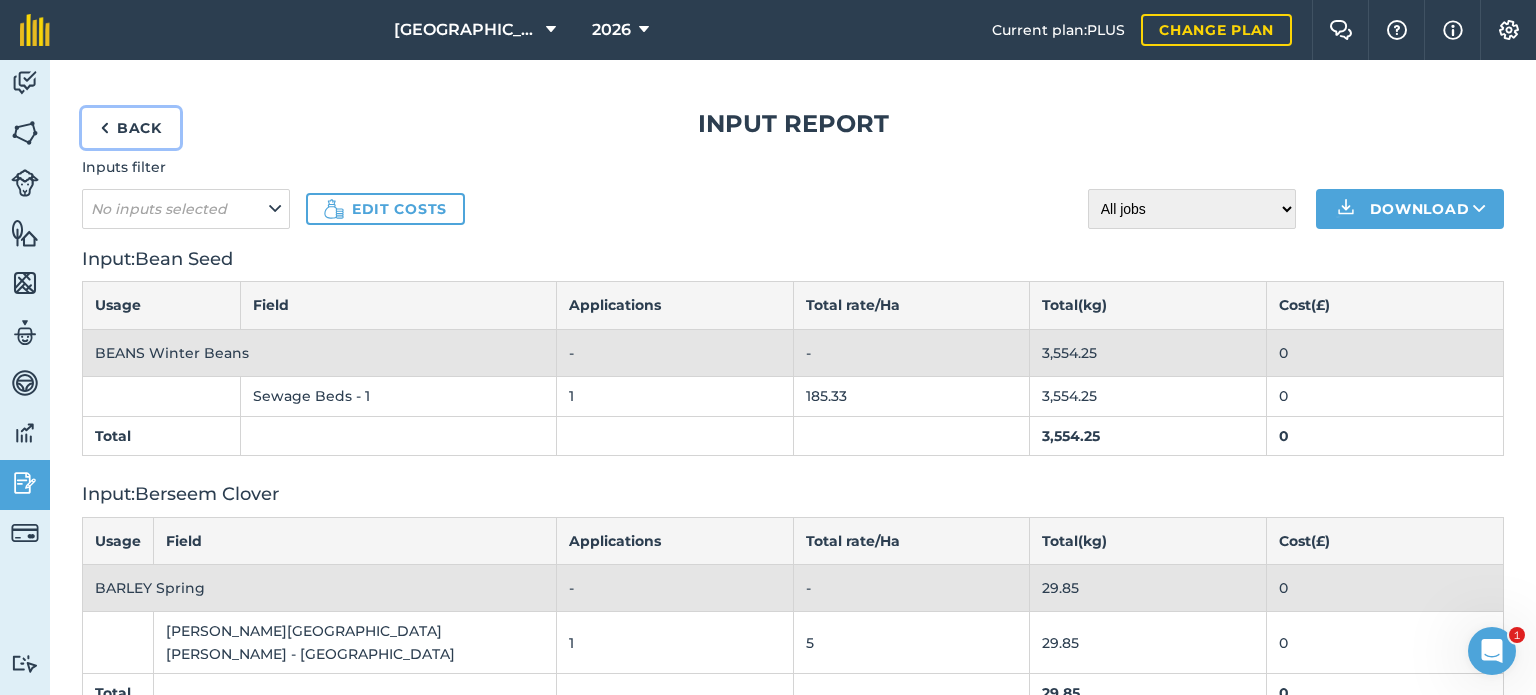 click on "Back" at bounding box center (131, 128) 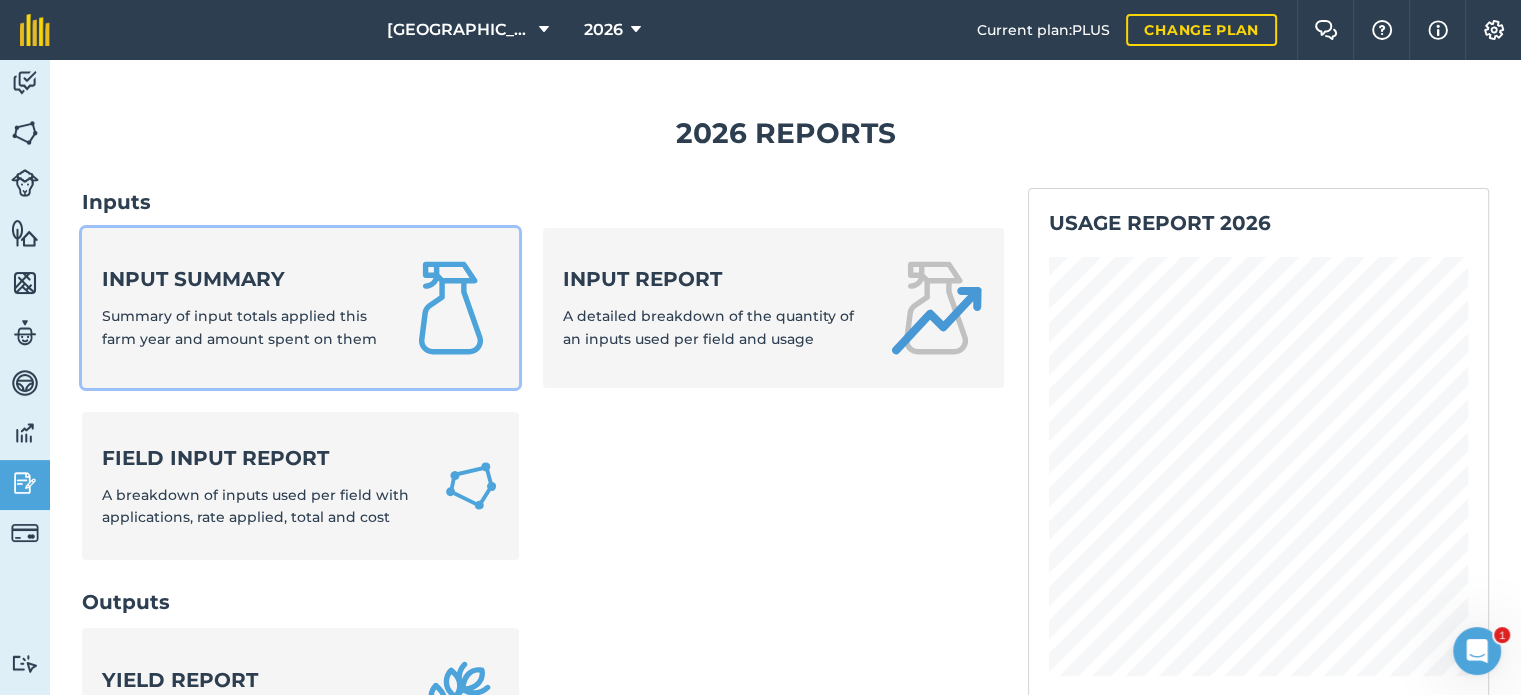 click on "Input summary" at bounding box center (240, 279) 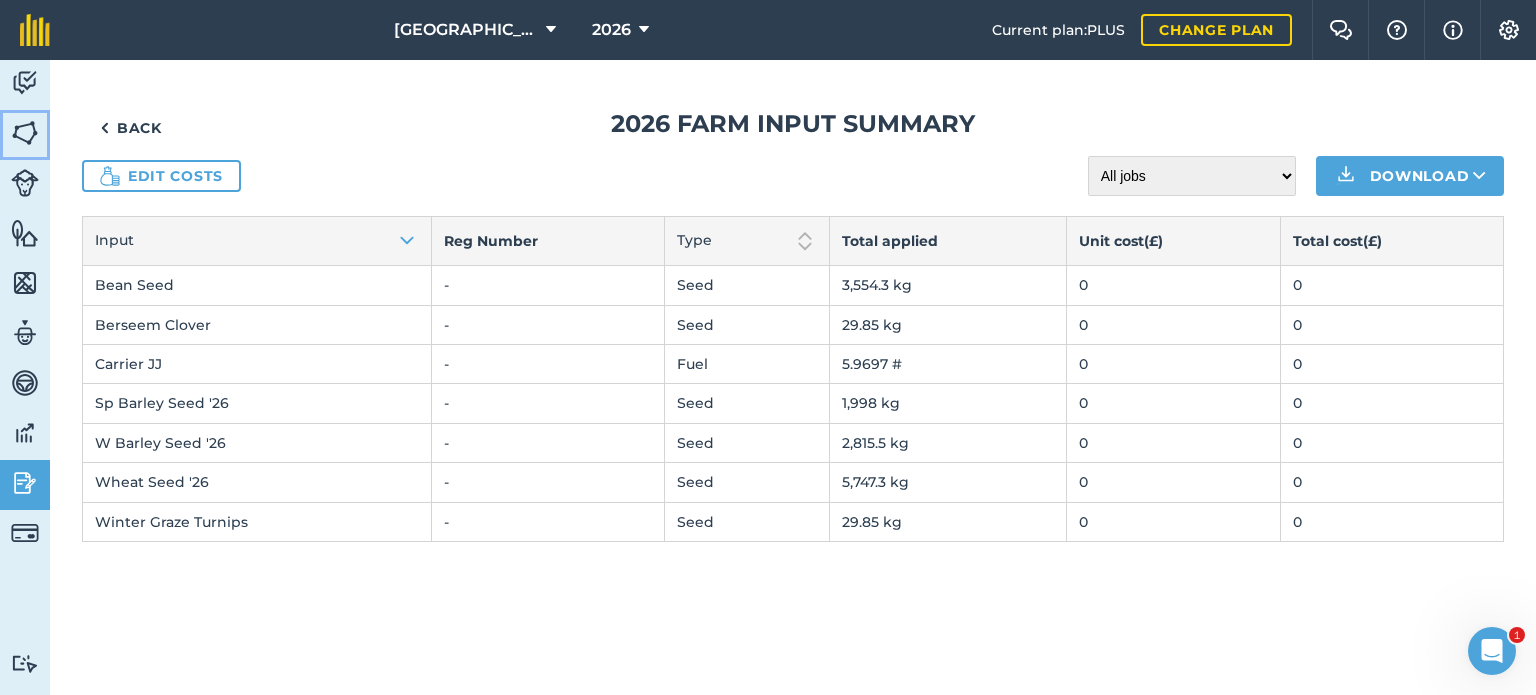 click at bounding box center [25, 133] 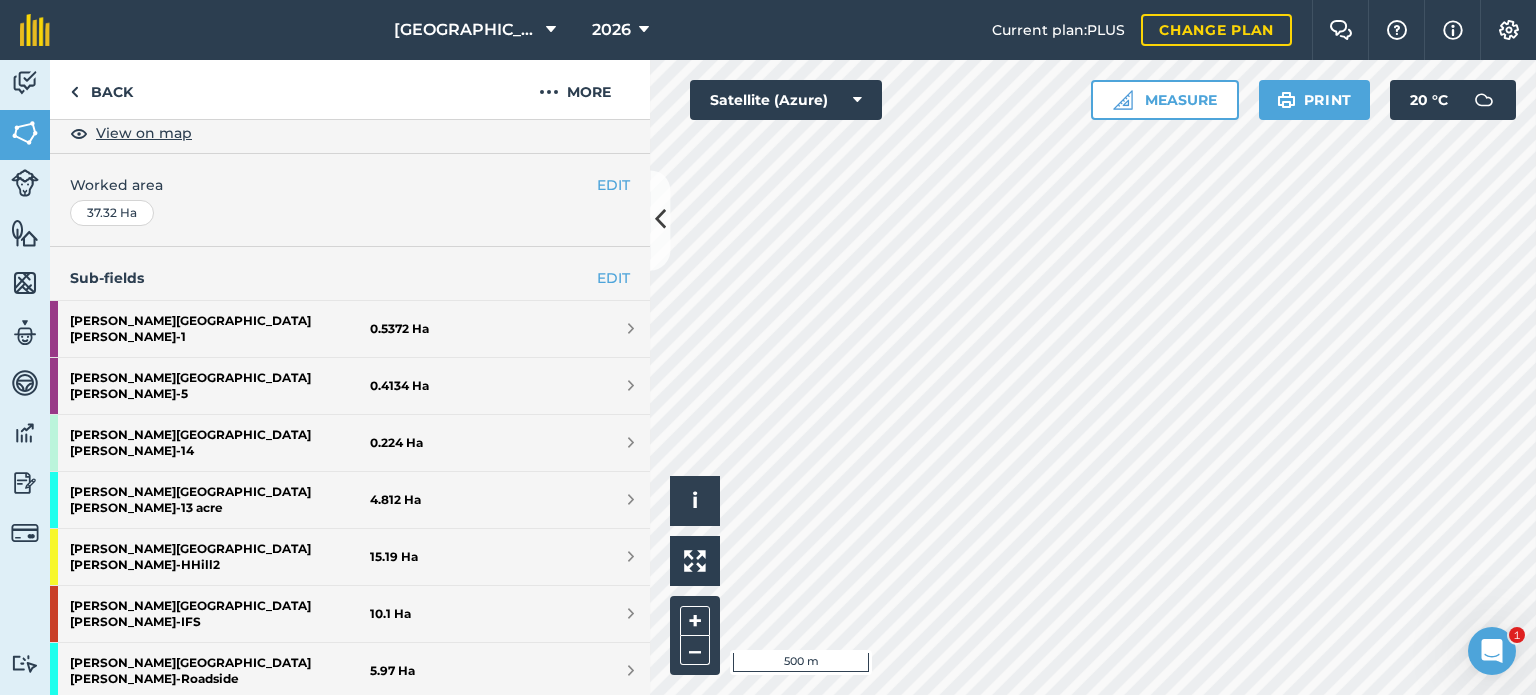 scroll, scrollTop: 500, scrollLeft: 0, axis: vertical 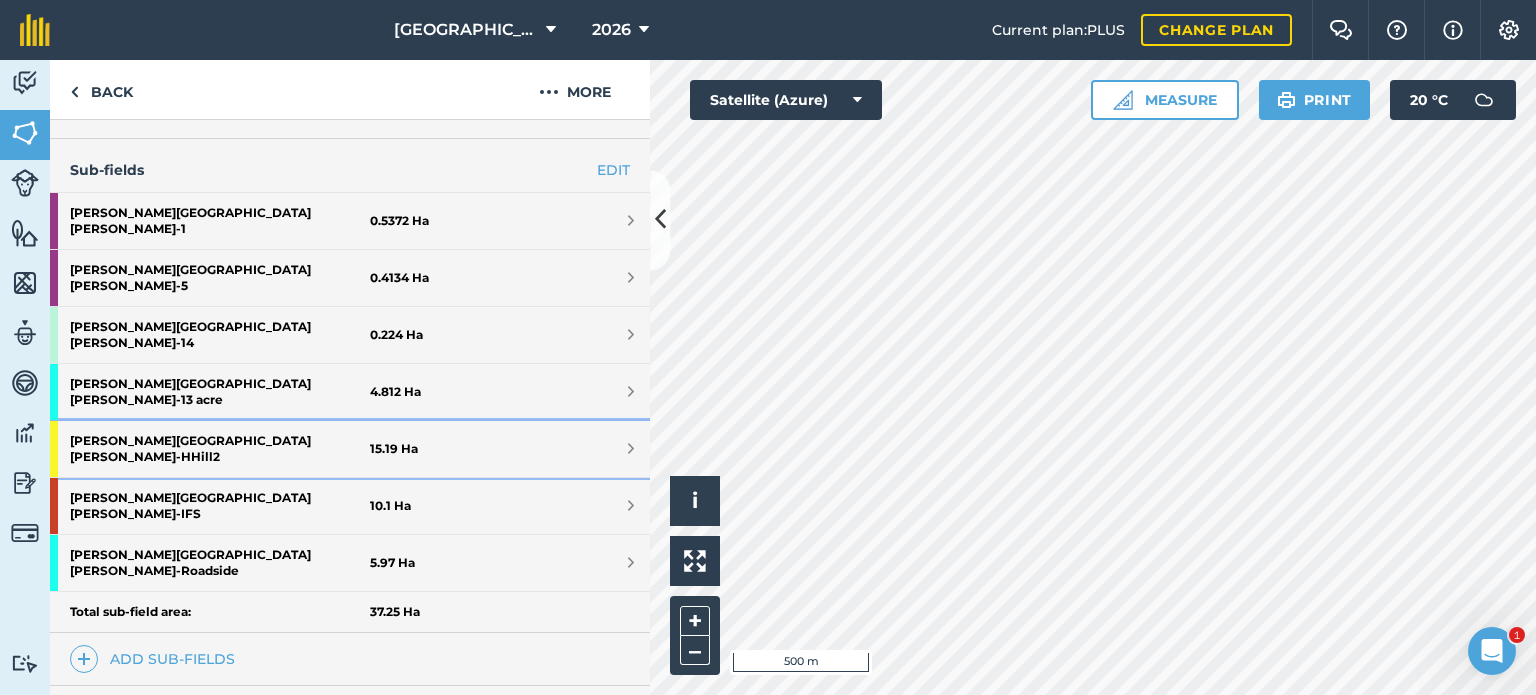 click on "Howe Hill  -  HHill2" at bounding box center (220, 449) 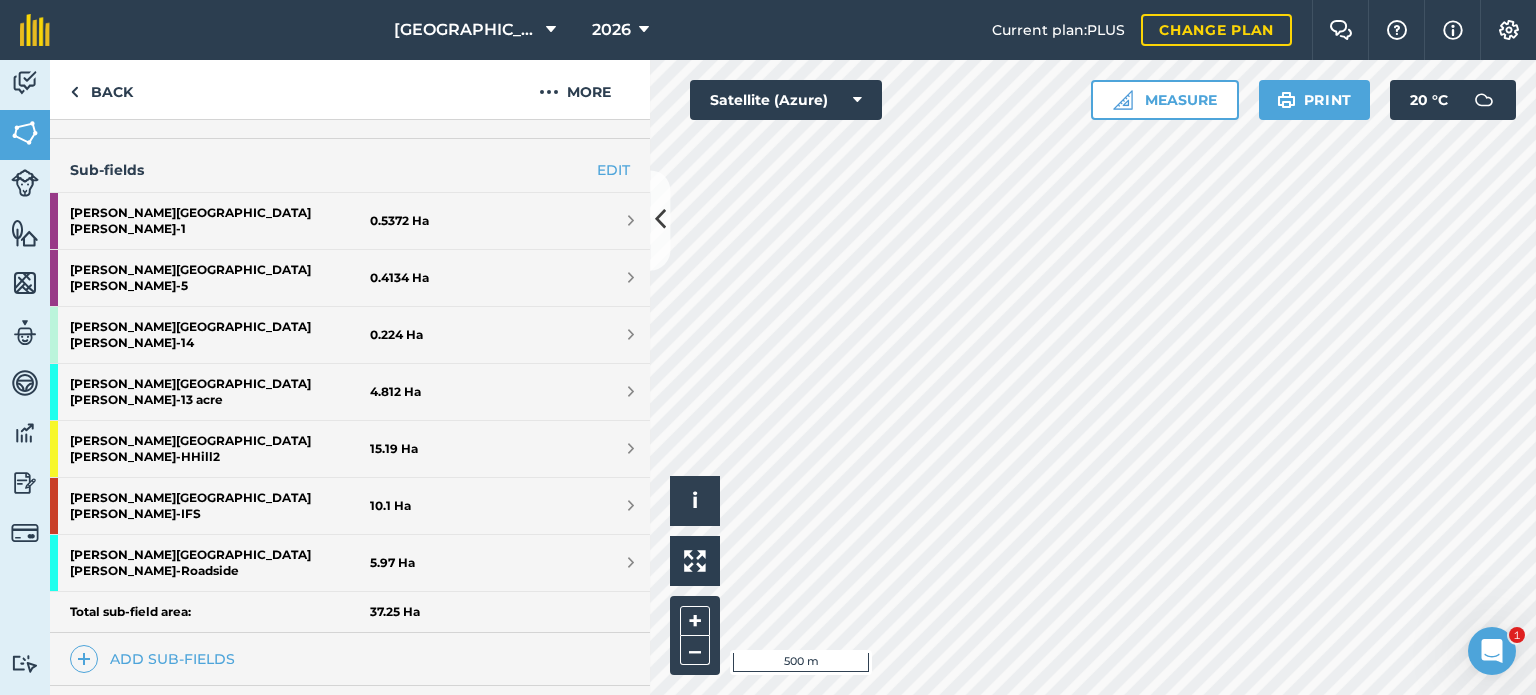 scroll, scrollTop: 223, scrollLeft: 0, axis: vertical 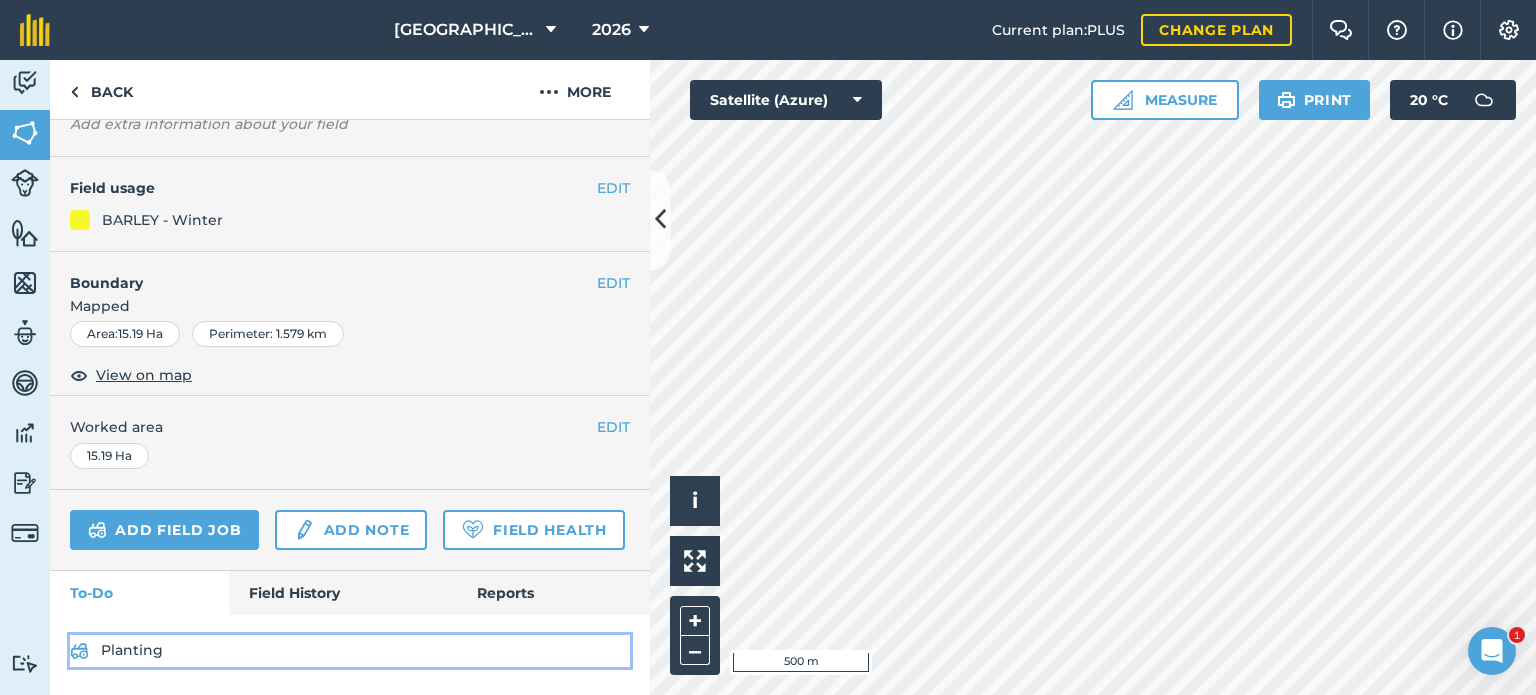 click on "Planting" at bounding box center [350, 651] 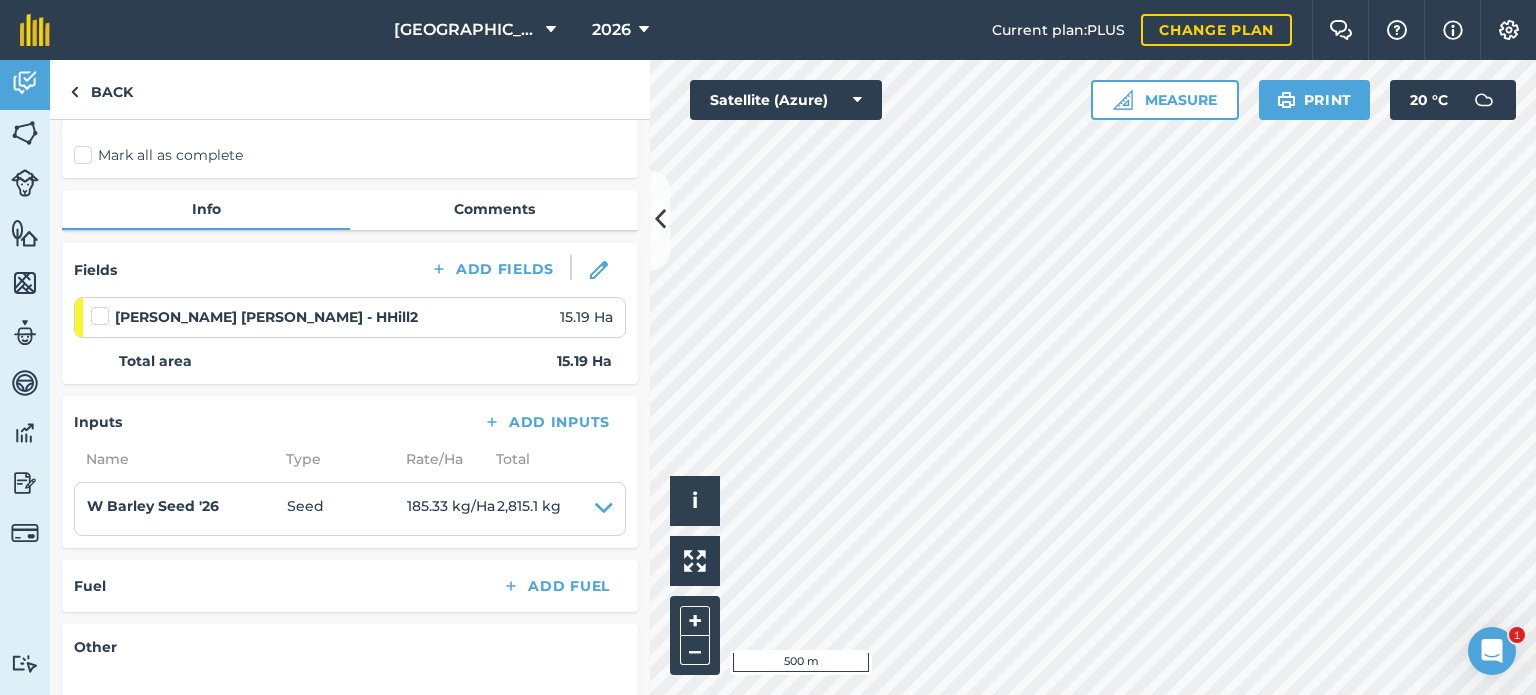 scroll, scrollTop: 200, scrollLeft: 0, axis: vertical 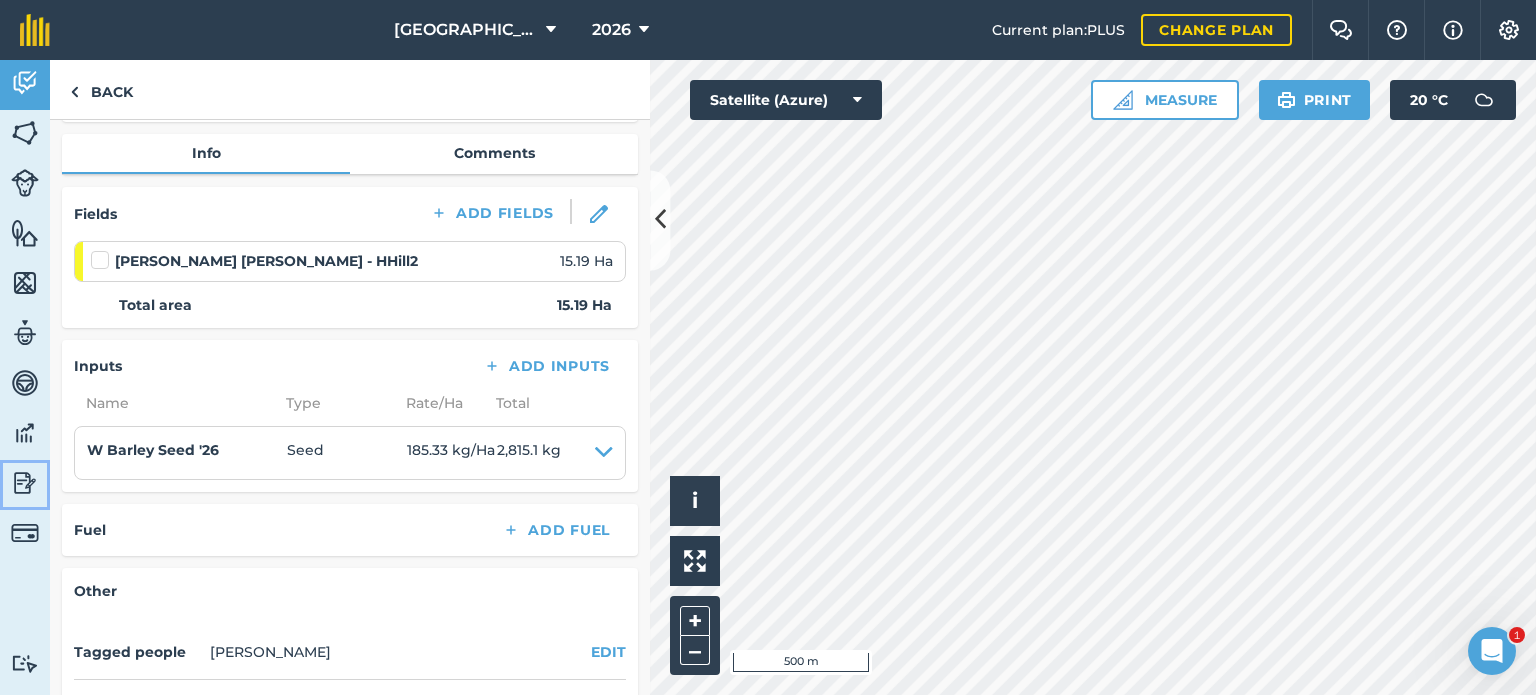 click at bounding box center [25, 483] 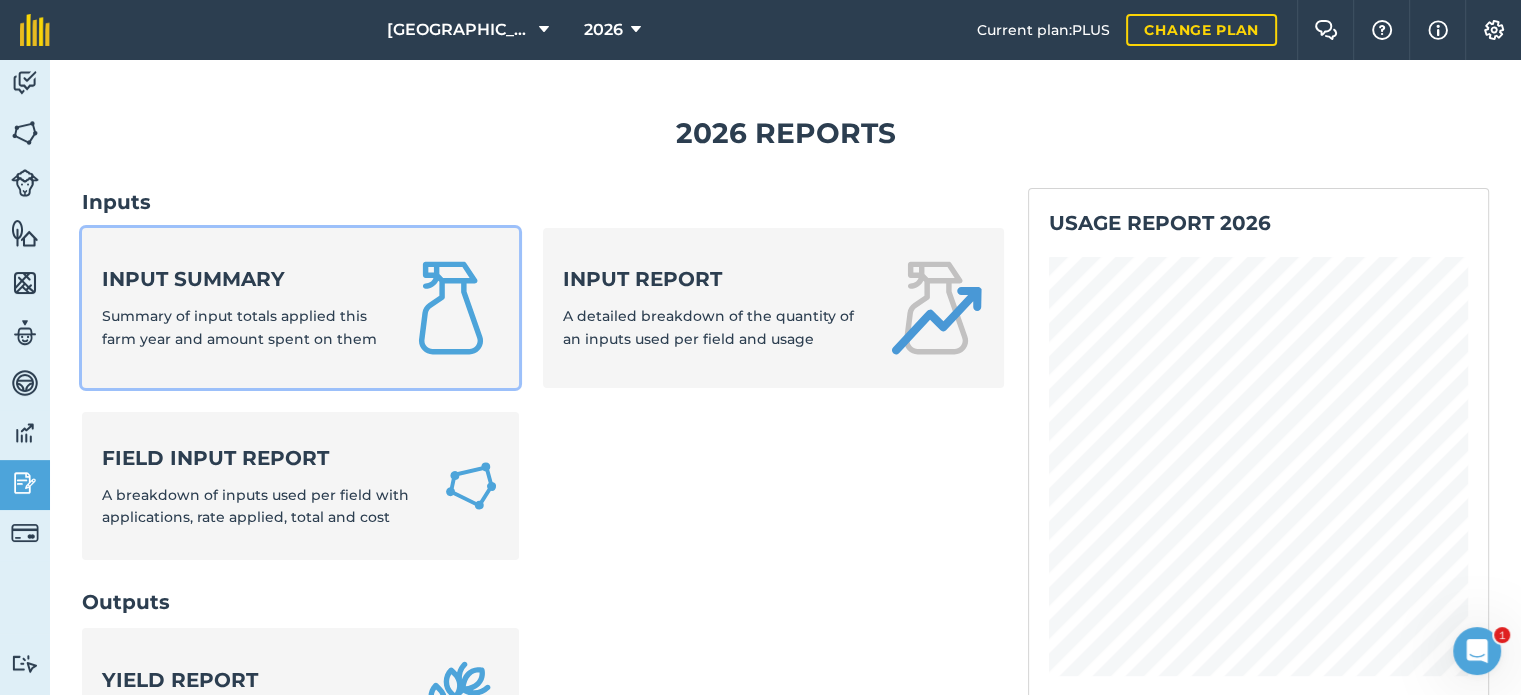 click on "Summary of input totals applied this farm year and amount spent on them" at bounding box center (239, 327) 